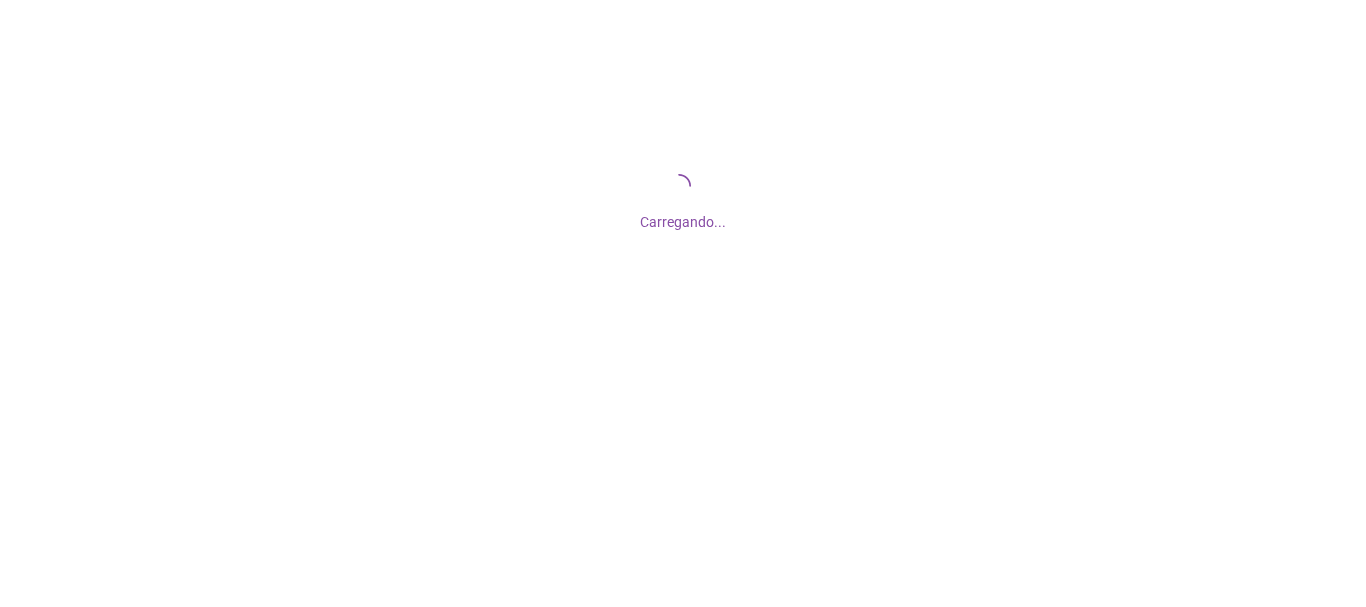 scroll, scrollTop: 0, scrollLeft: 0, axis: both 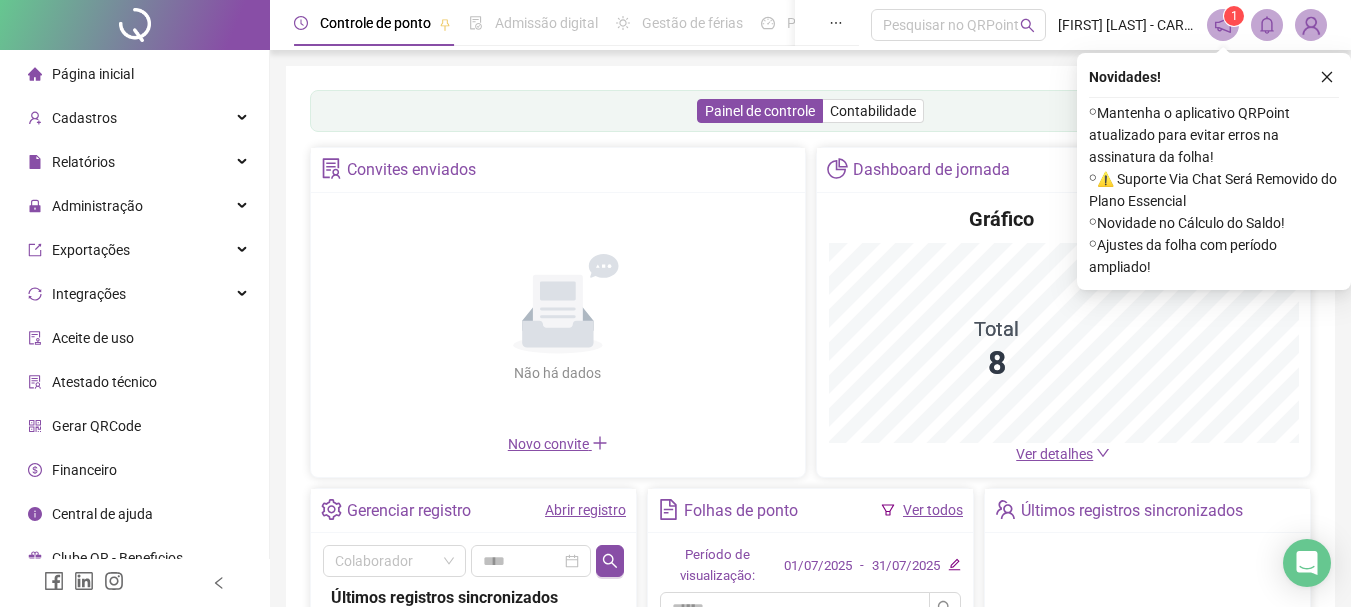 drag, startPoint x: 1326, startPoint y: 71, endPoint x: 1159, endPoint y: 10, distance: 177.792 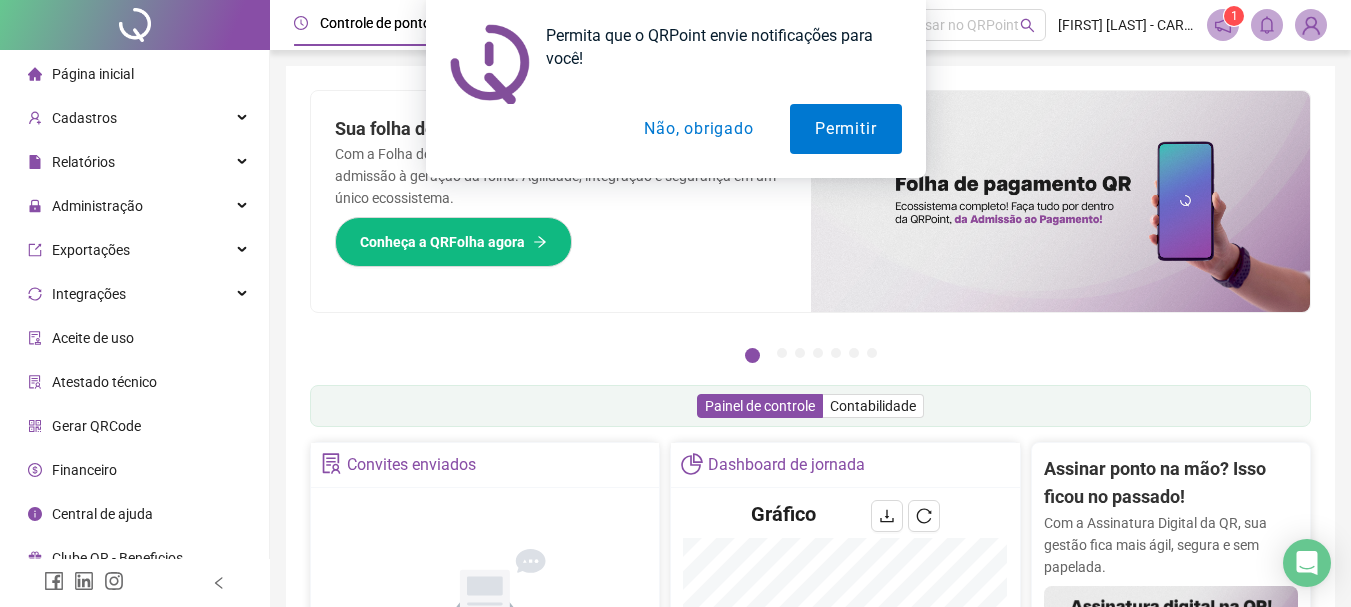 click on "Não, obrigado" at bounding box center [698, 129] 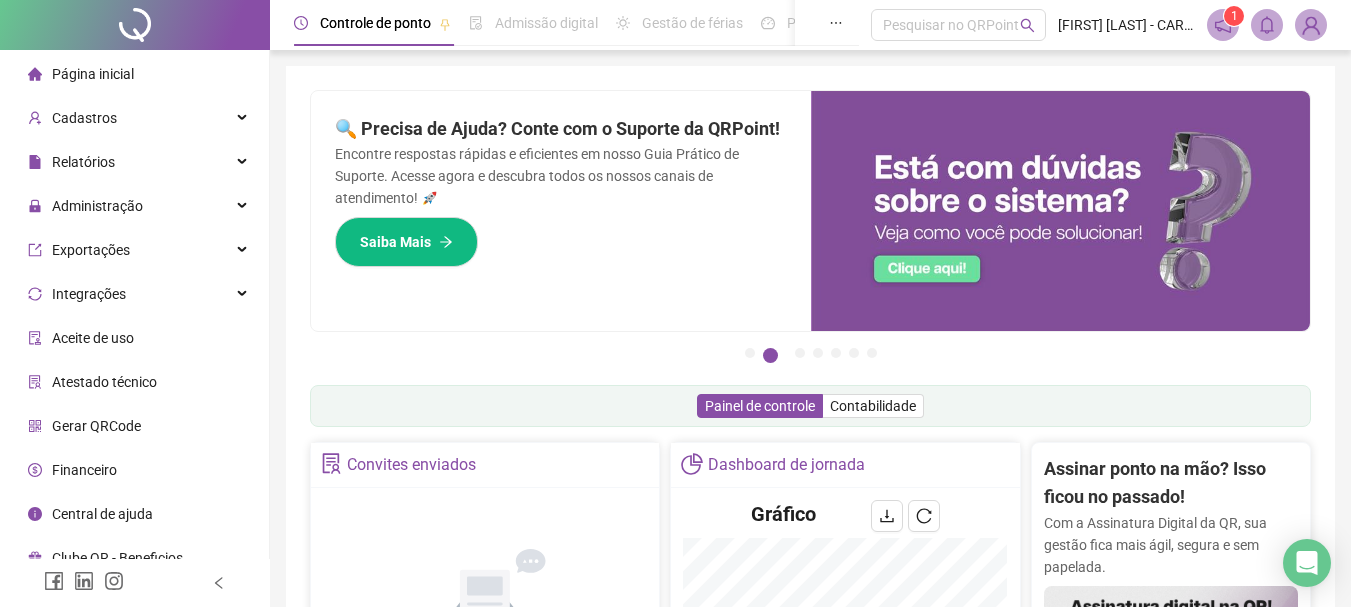 click on "1" at bounding box center [1234, 16] 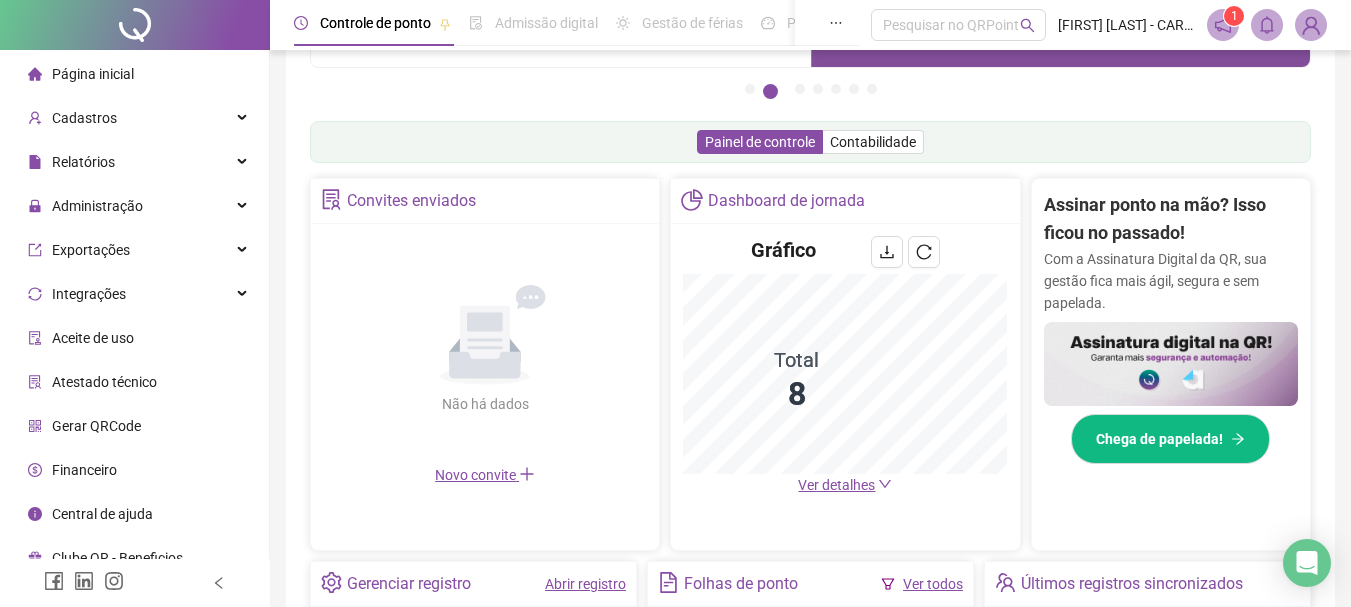 scroll, scrollTop: 300, scrollLeft: 0, axis: vertical 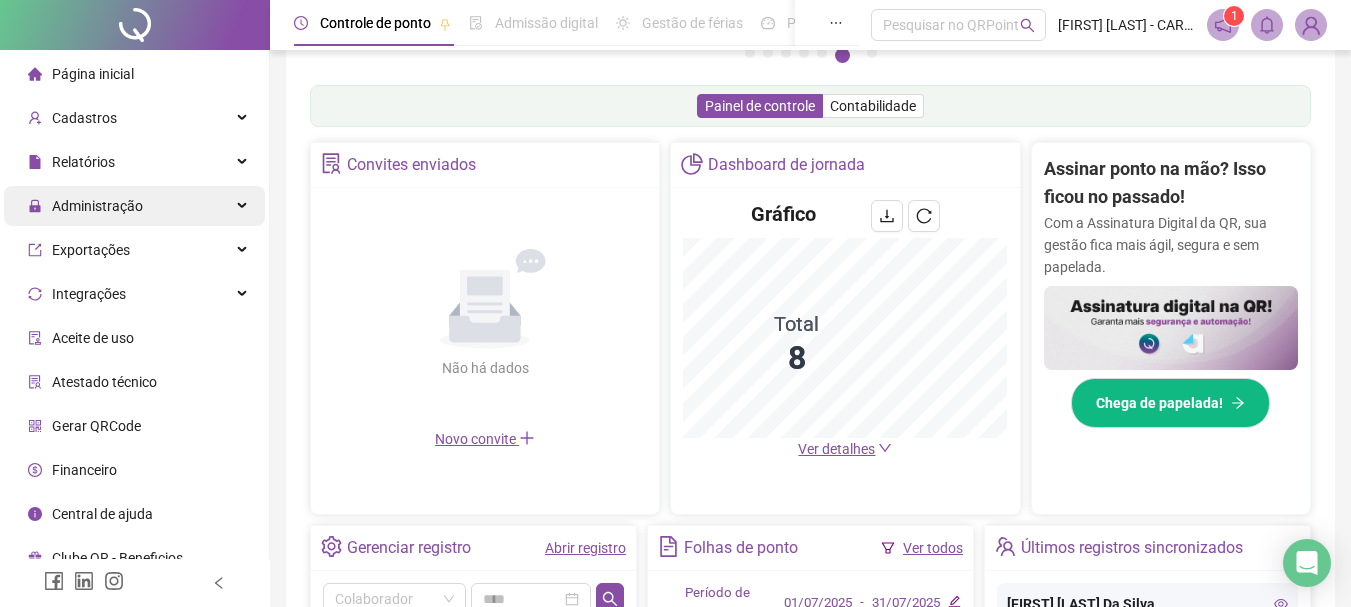 click on "Administração" at bounding box center (97, 206) 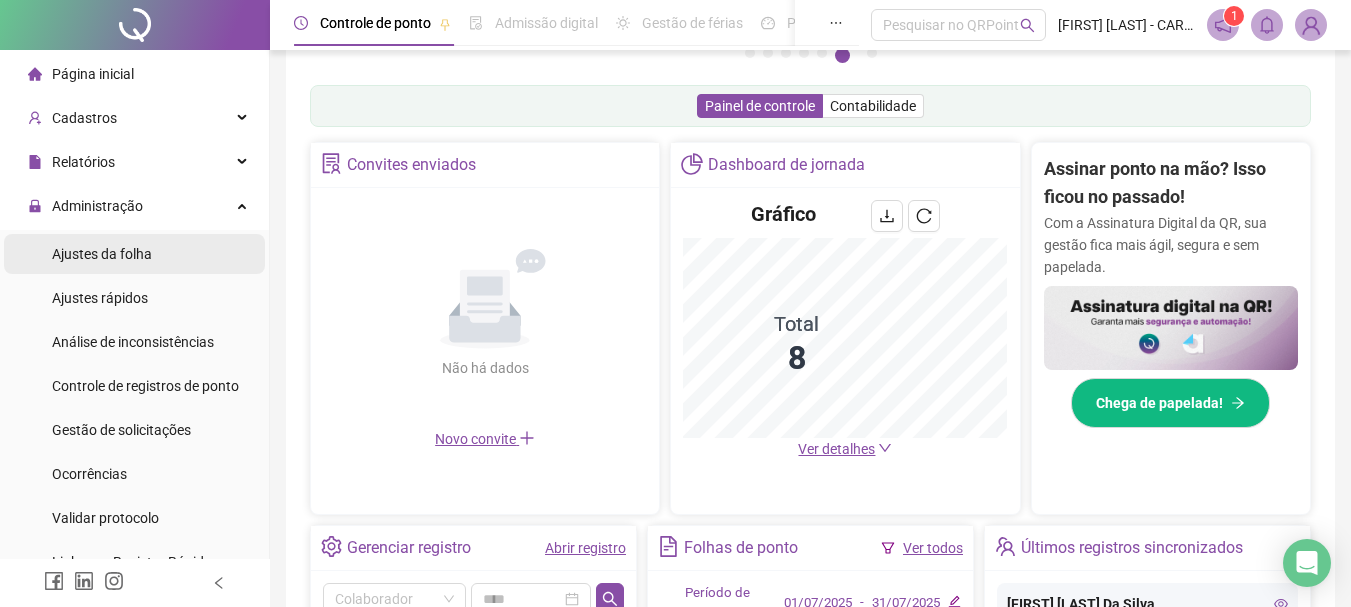 click on "Ajustes da folha" at bounding box center (102, 254) 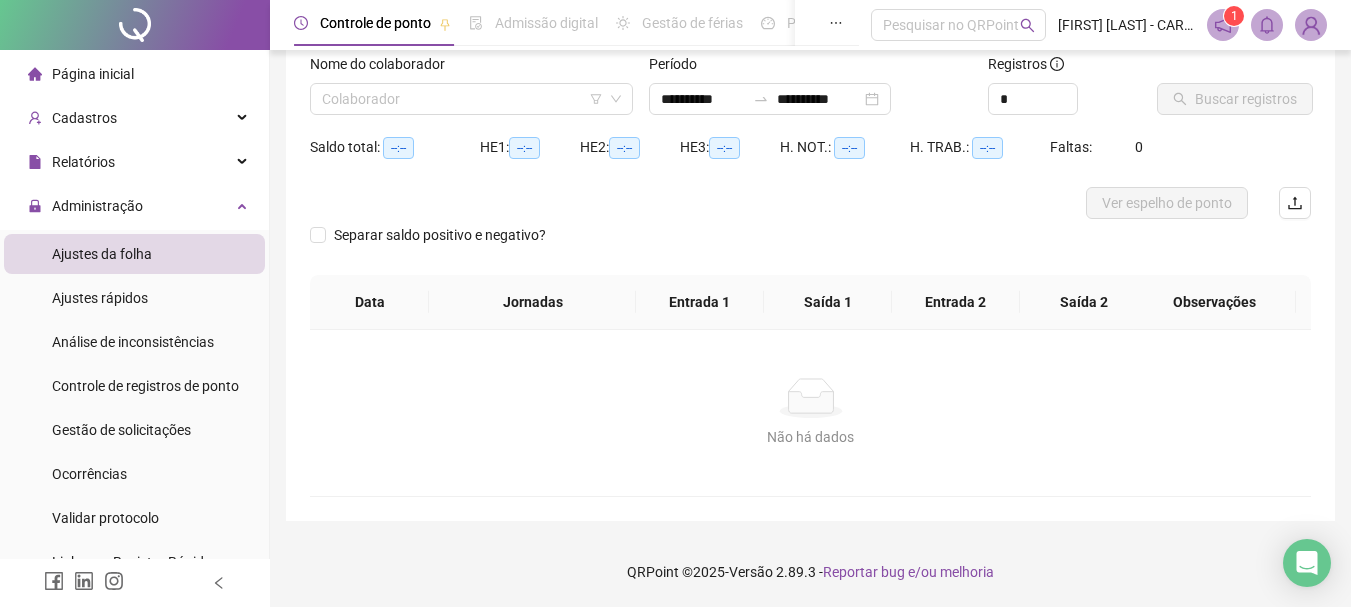 scroll, scrollTop: 131, scrollLeft: 0, axis: vertical 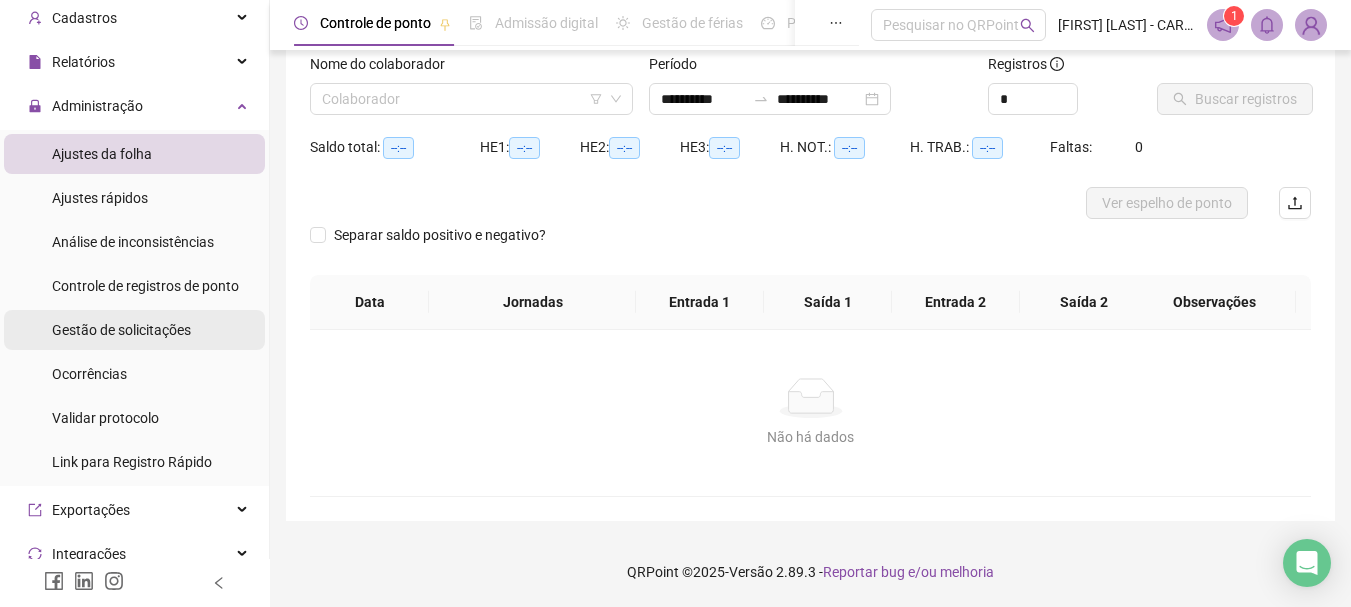 click on "Gestão de solicitações" at bounding box center [121, 330] 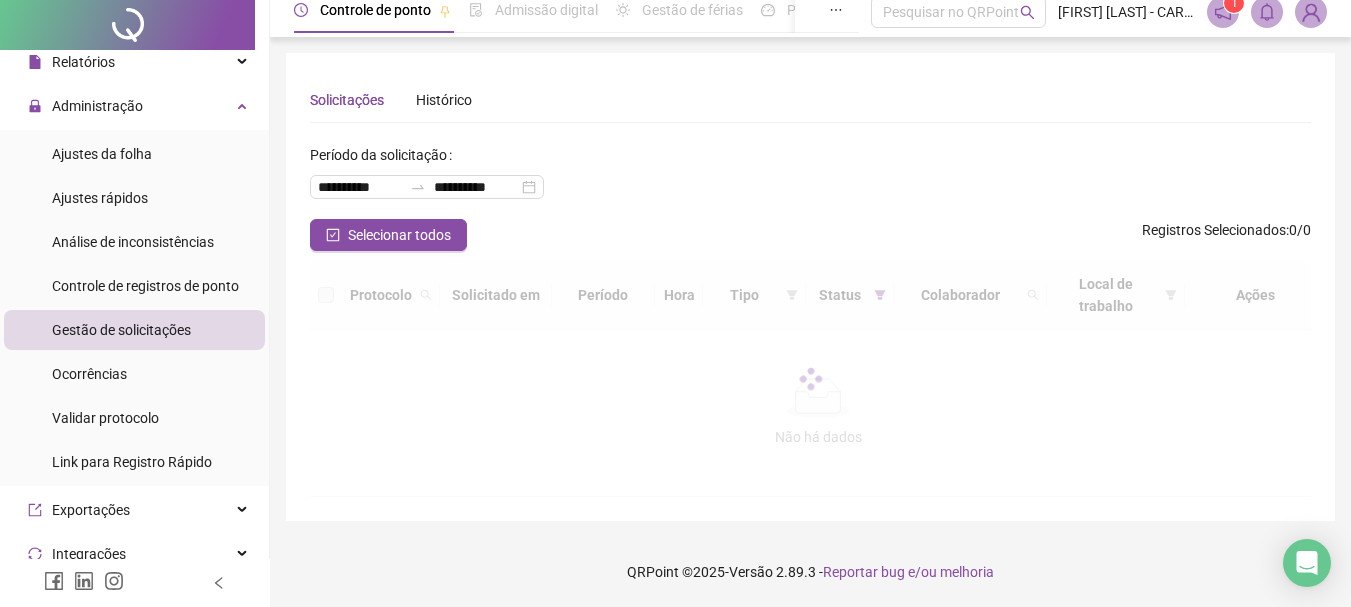 scroll, scrollTop: 0, scrollLeft: 0, axis: both 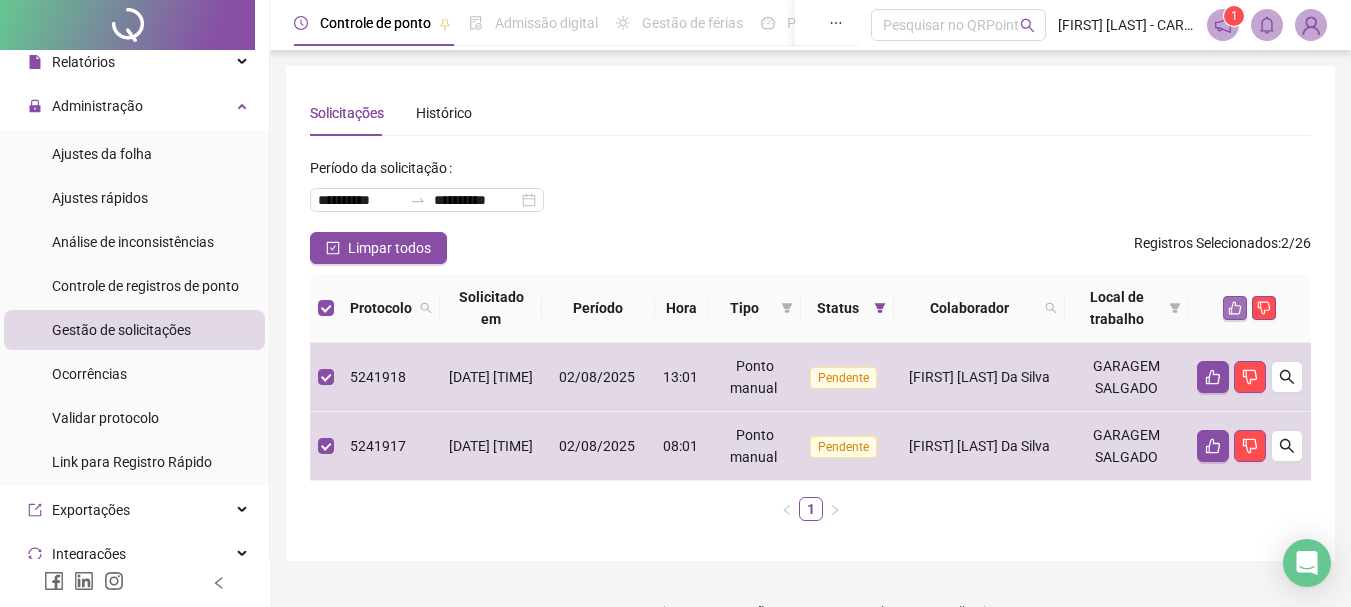 click at bounding box center (1235, 308) 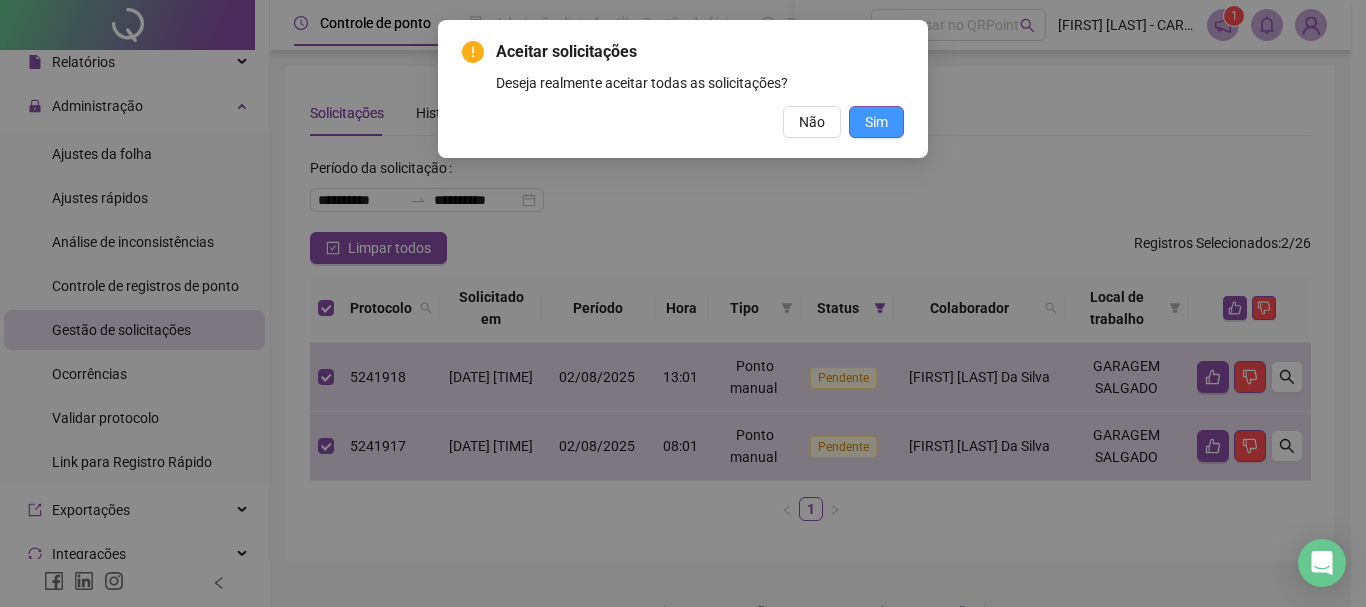 click on "Sim" at bounding box center (876, 122) 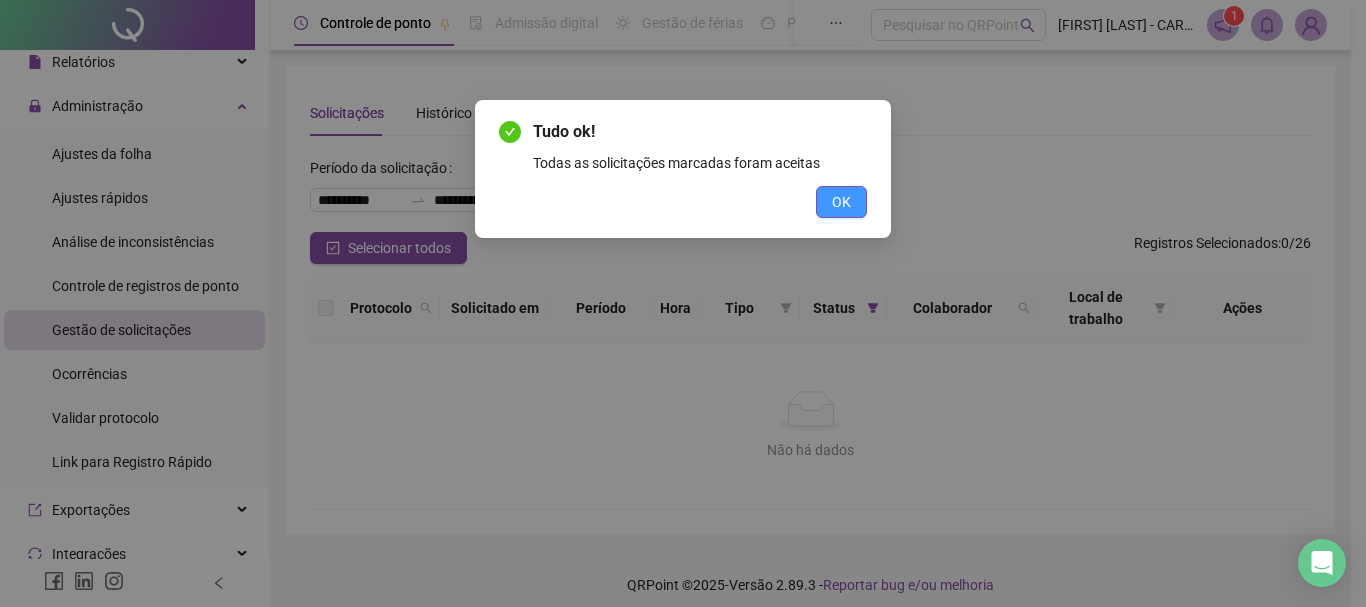 click on "OK" at bounding box center (841, 202) 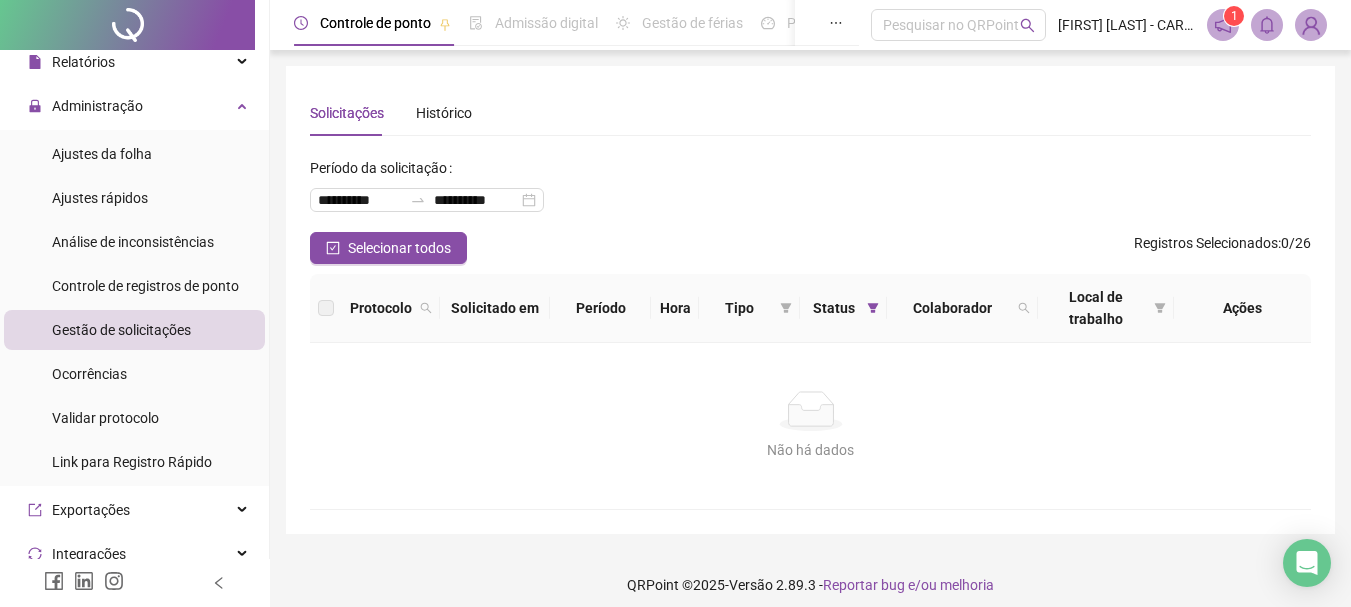 click on "Ajustes da folha Ajustes rápidos Análise de inconsistências Controle de registros de ponto Gestão de solicitações Ocorrências Validar protocolo Link para Registro Rápido" at bounding box center (134, 308) 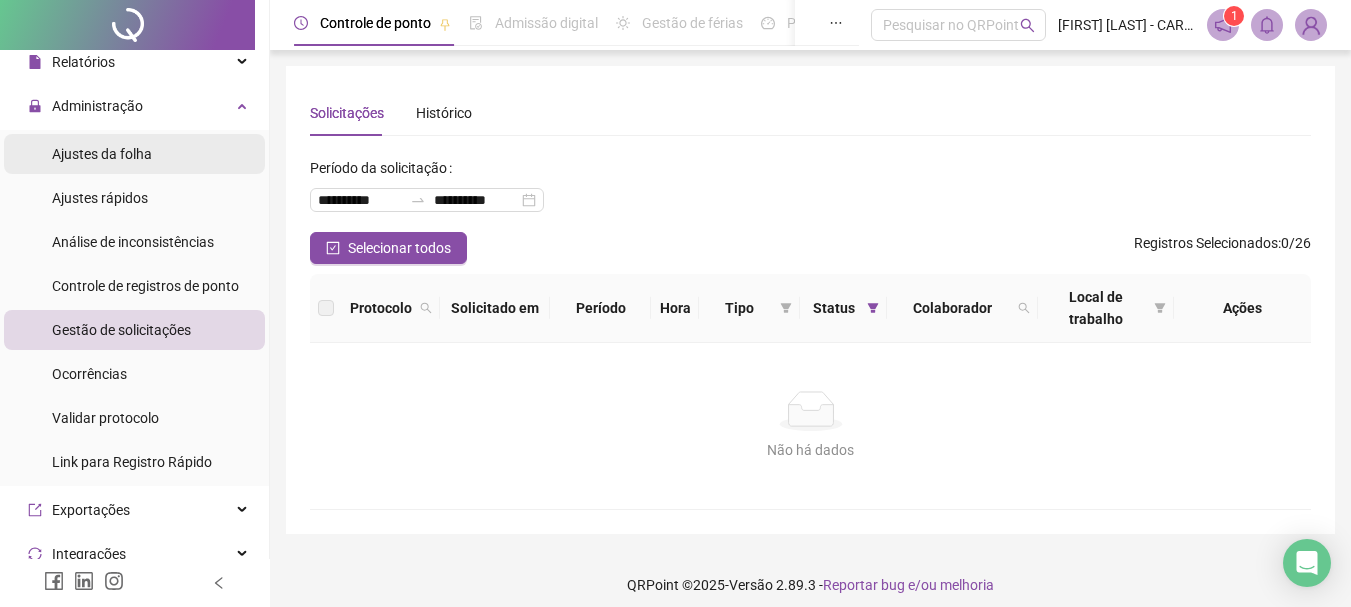 click on "Ajustes da folha" at bounding box center [102, 154] 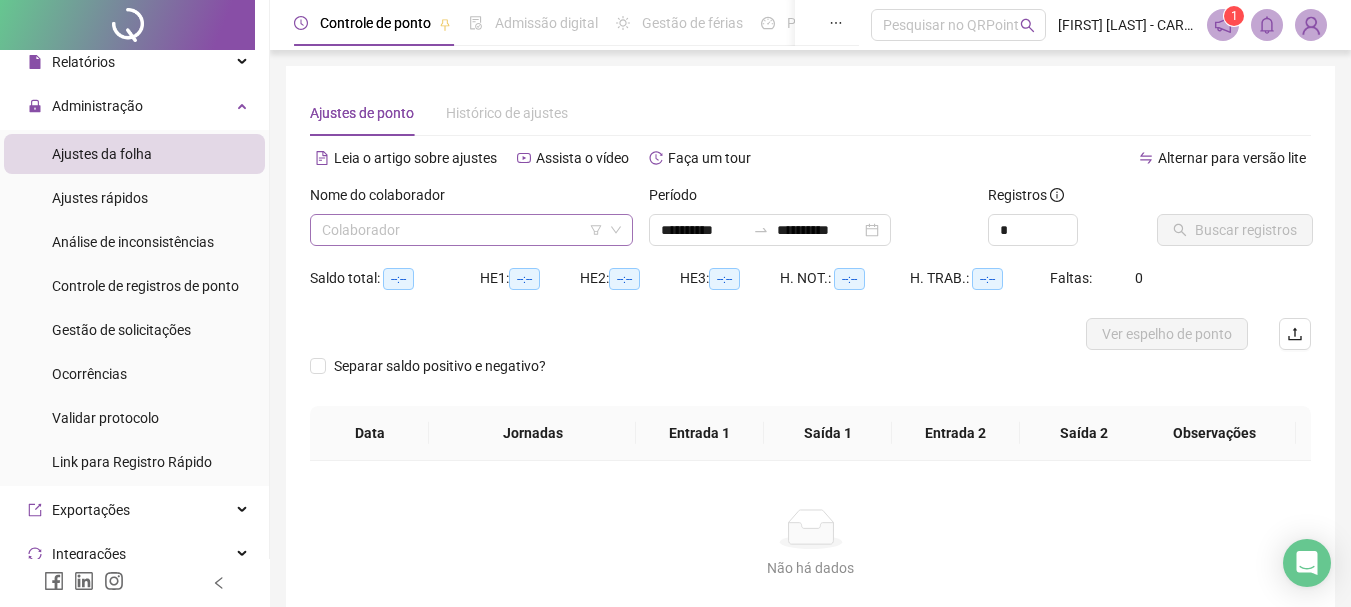 click at bounding box center [462, 230] 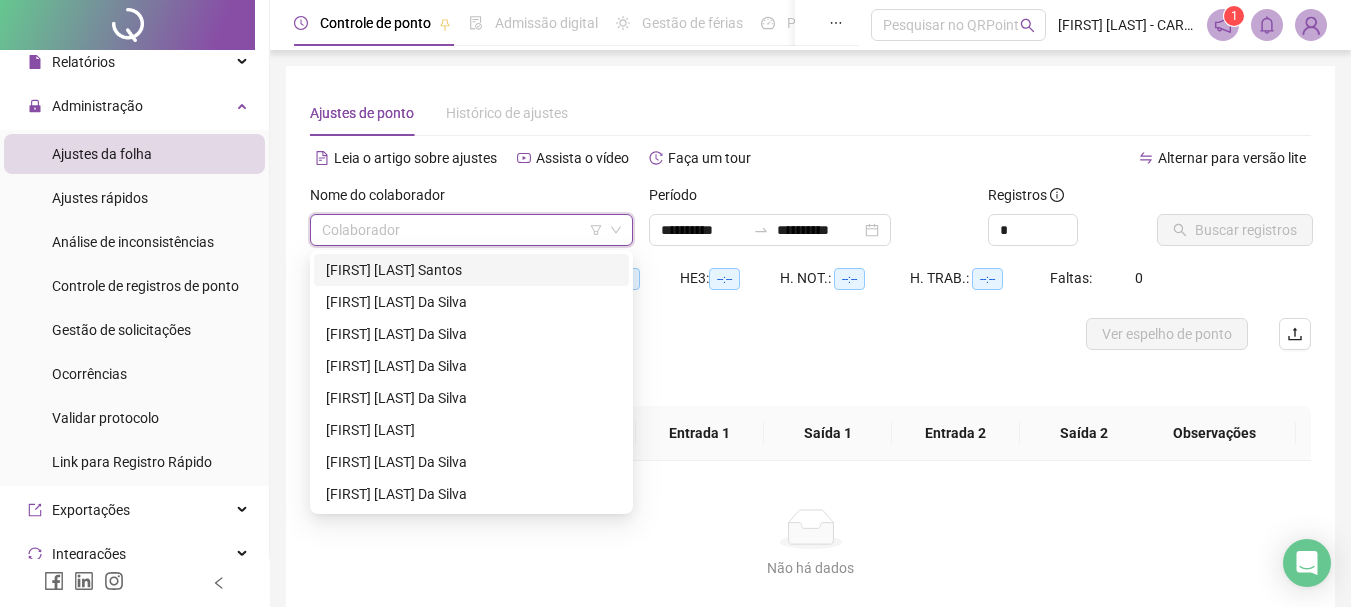 click on "[FIRST] [LAST] Santos" at bounding box center (471, 270) 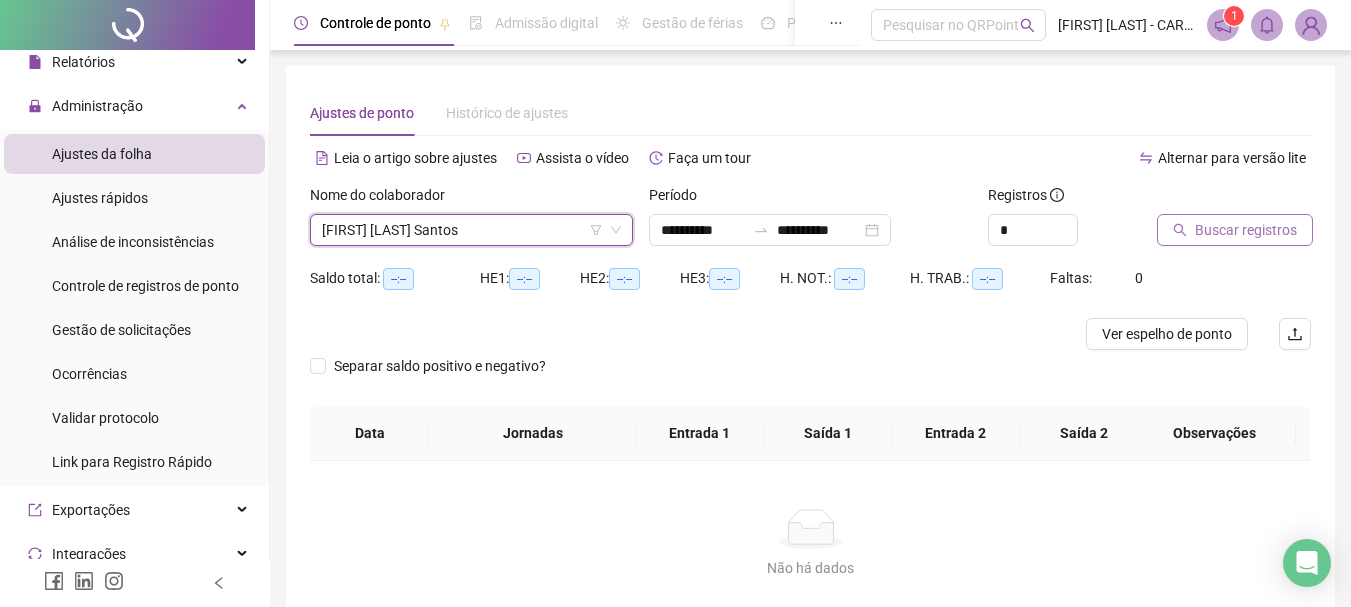 click on "Buscar registros" at bounding box center [1246, 230] 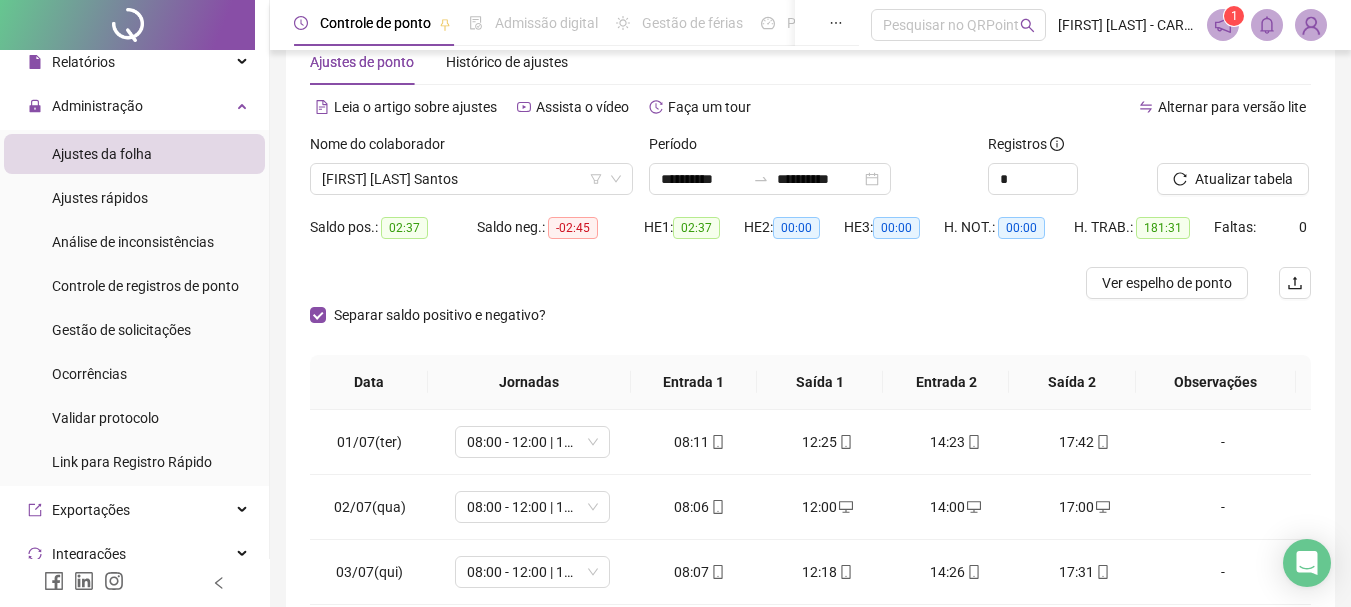 scroll, scrollTop: 100, scrollLeft: 0, axis: vertical 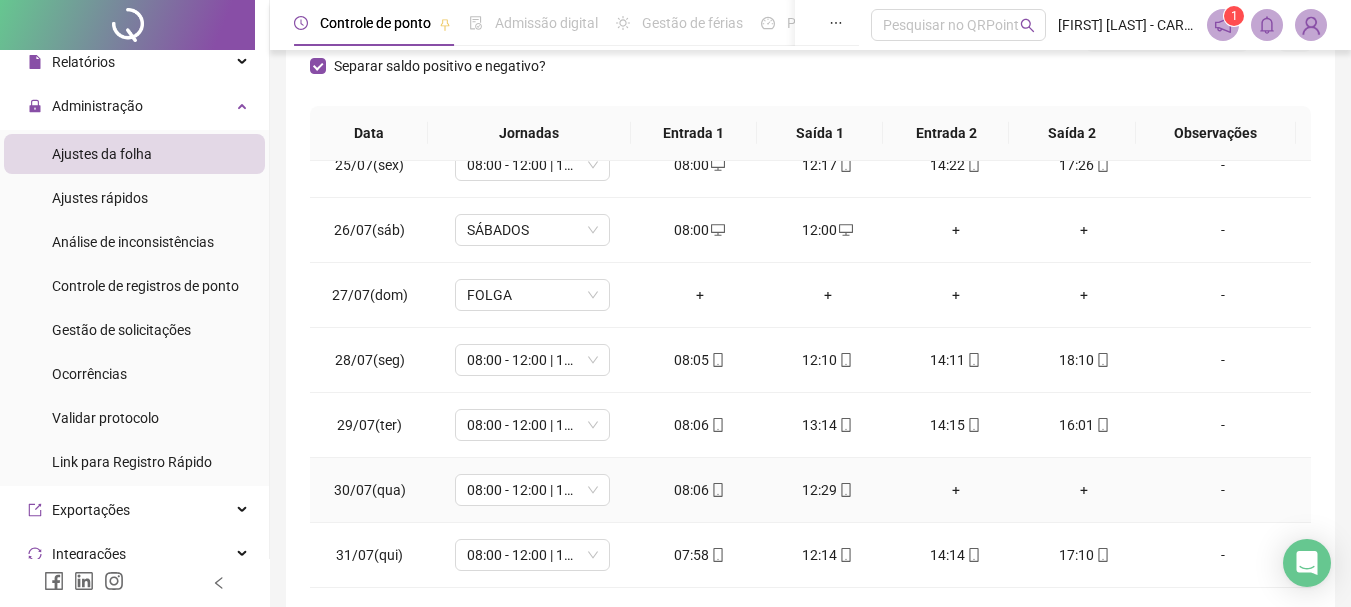 click on "+" at bounding box center [956, 490] 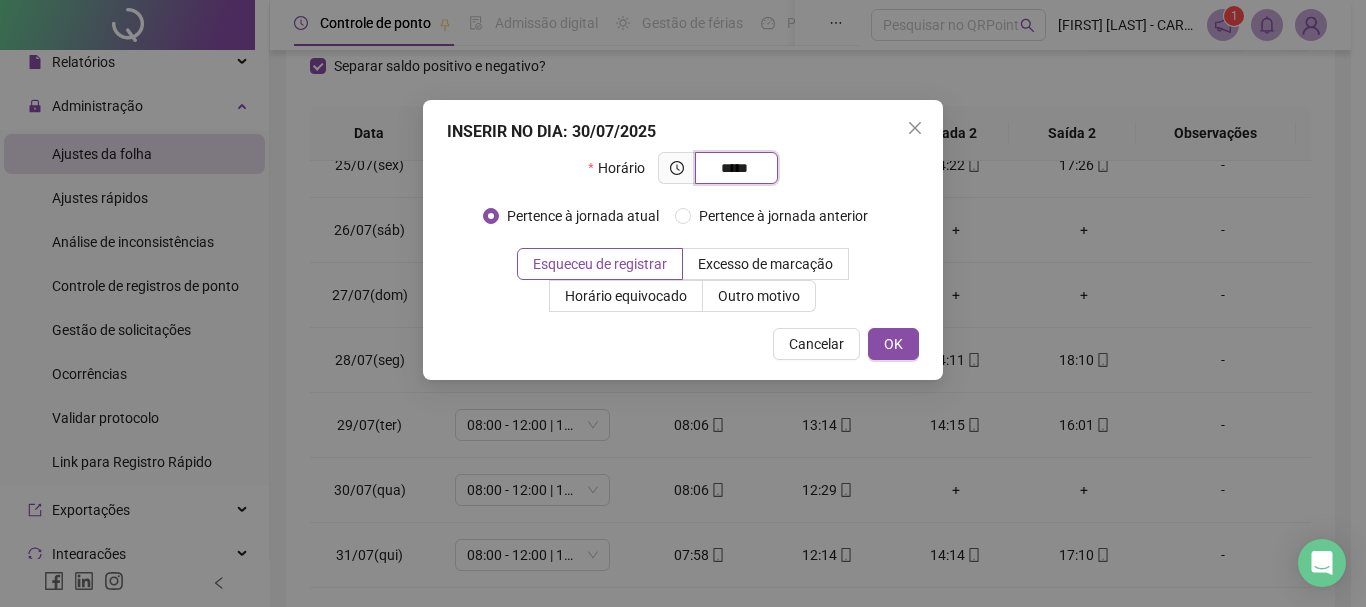 type on "*****" 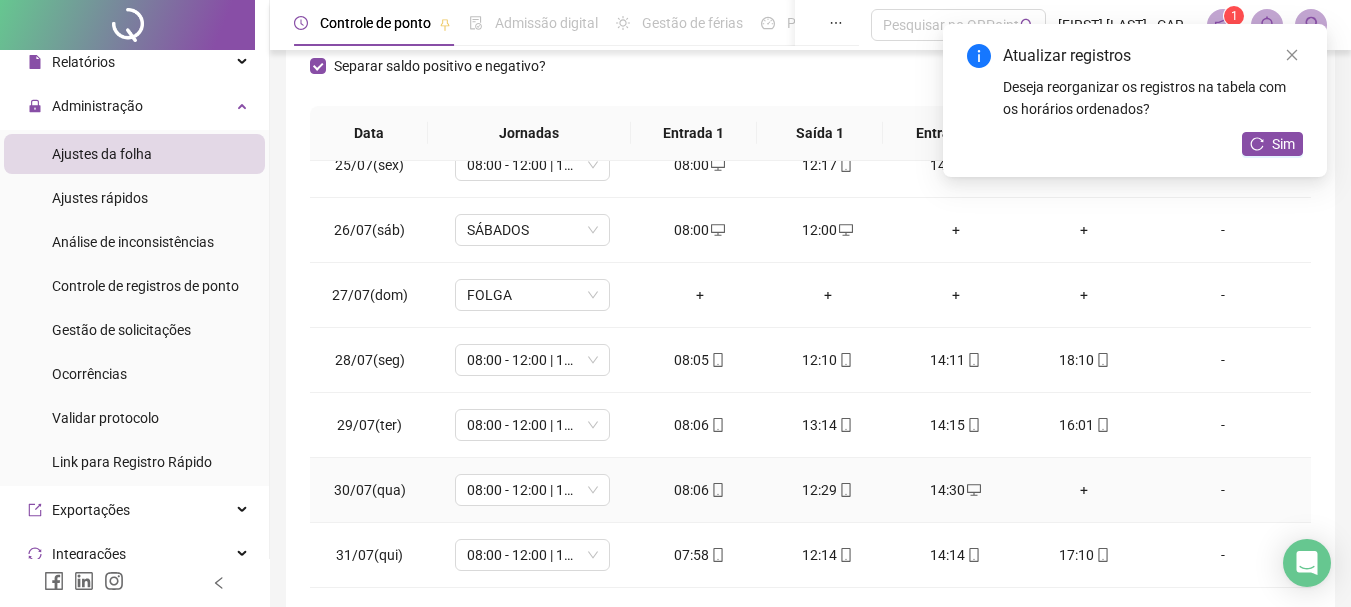 click on "+" at bounding box center (1084, 490) 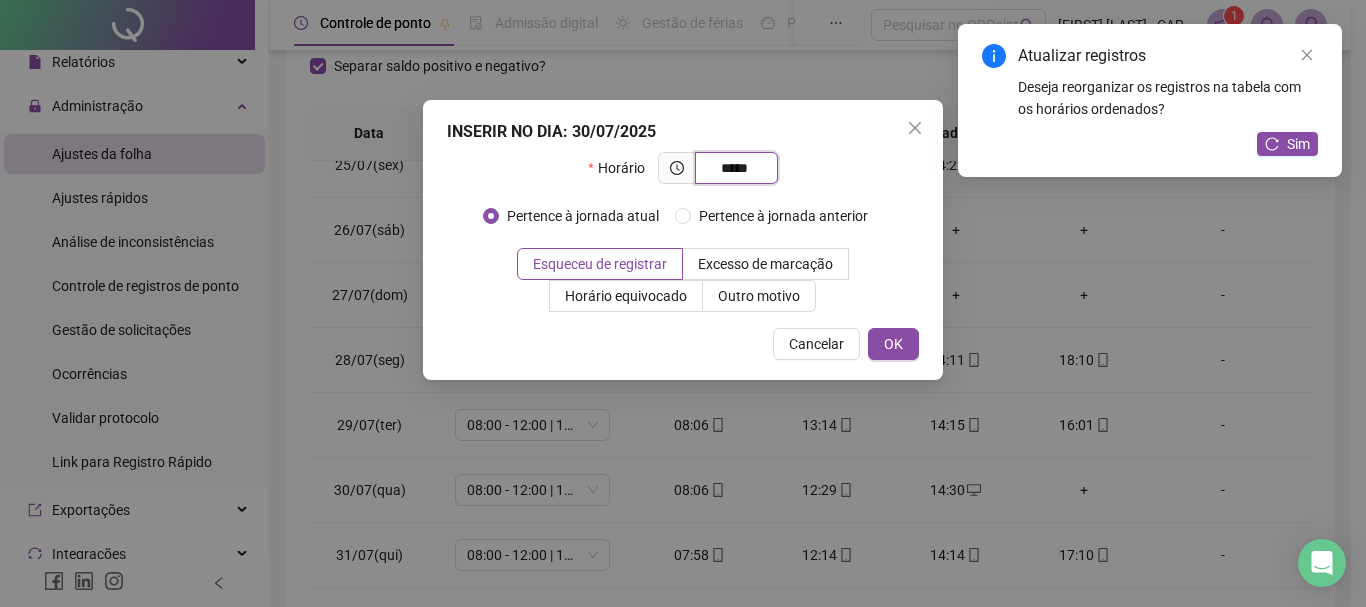 type on "*****" 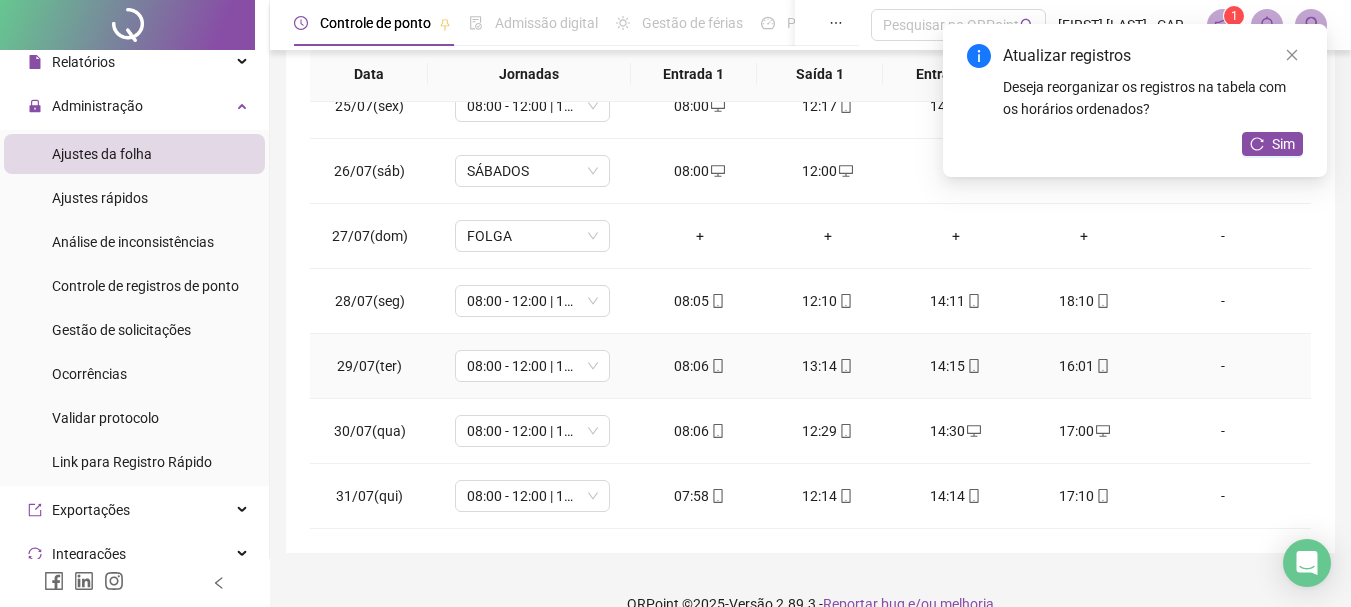 scroll, scrollTop: 391, scrollLeft: 0, axis: vertical 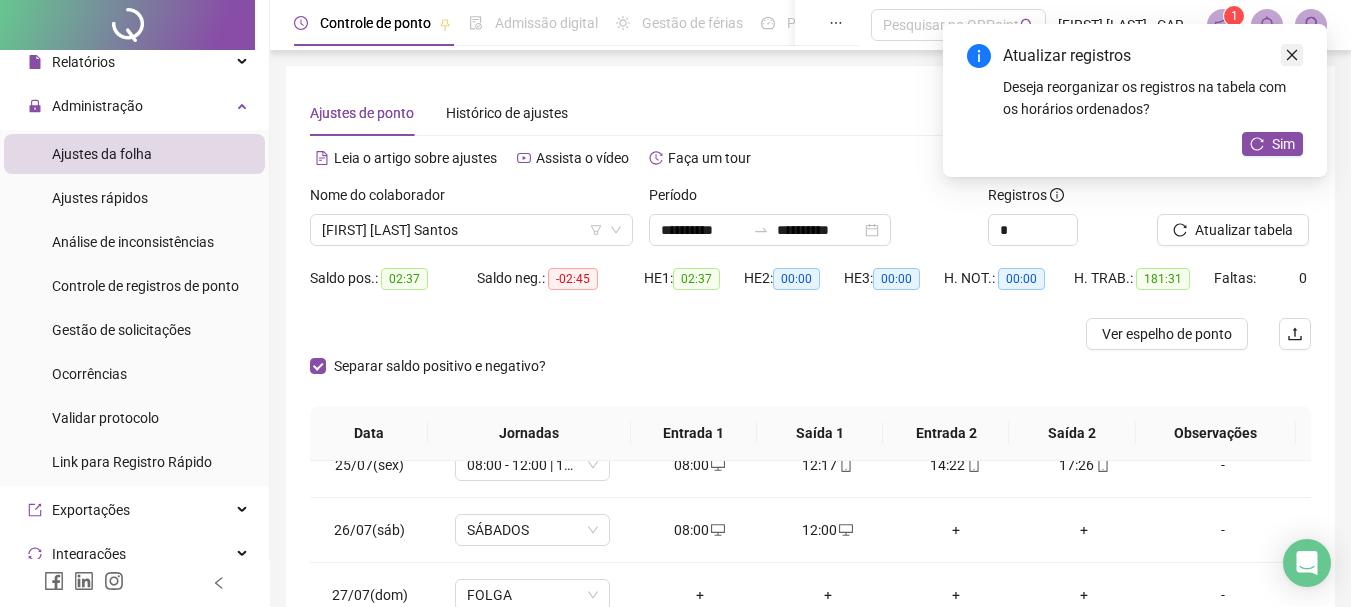 click 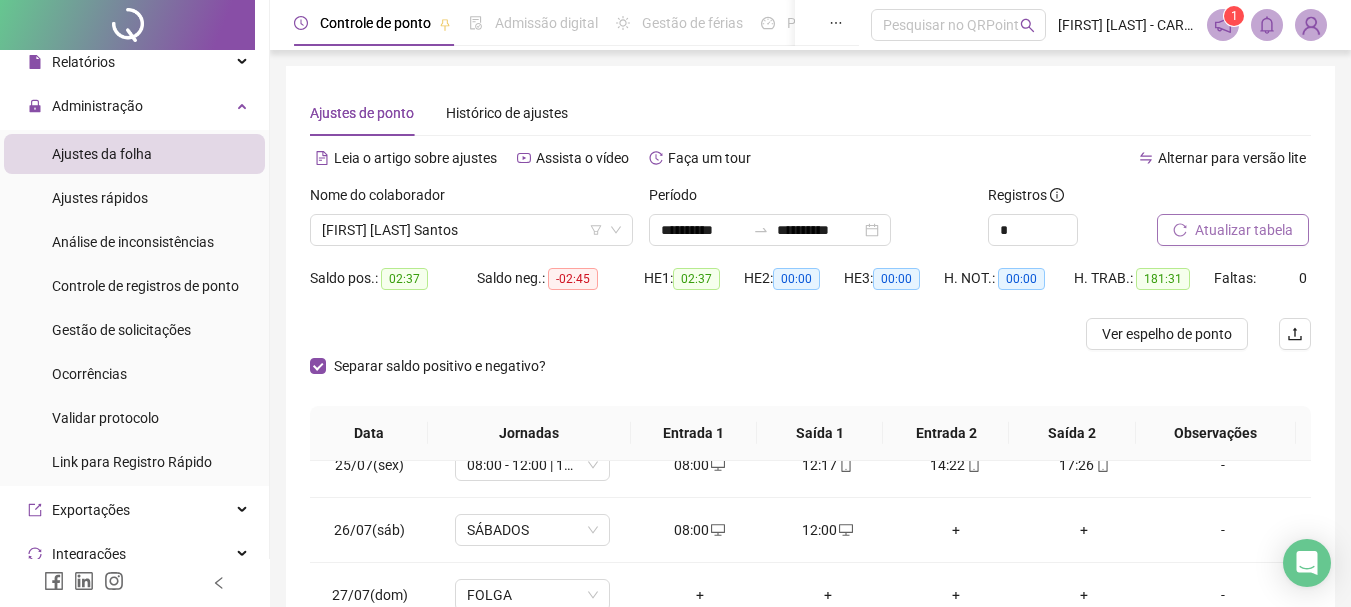 click on "Atualizar tabela" at bounding box center [1244, 230] 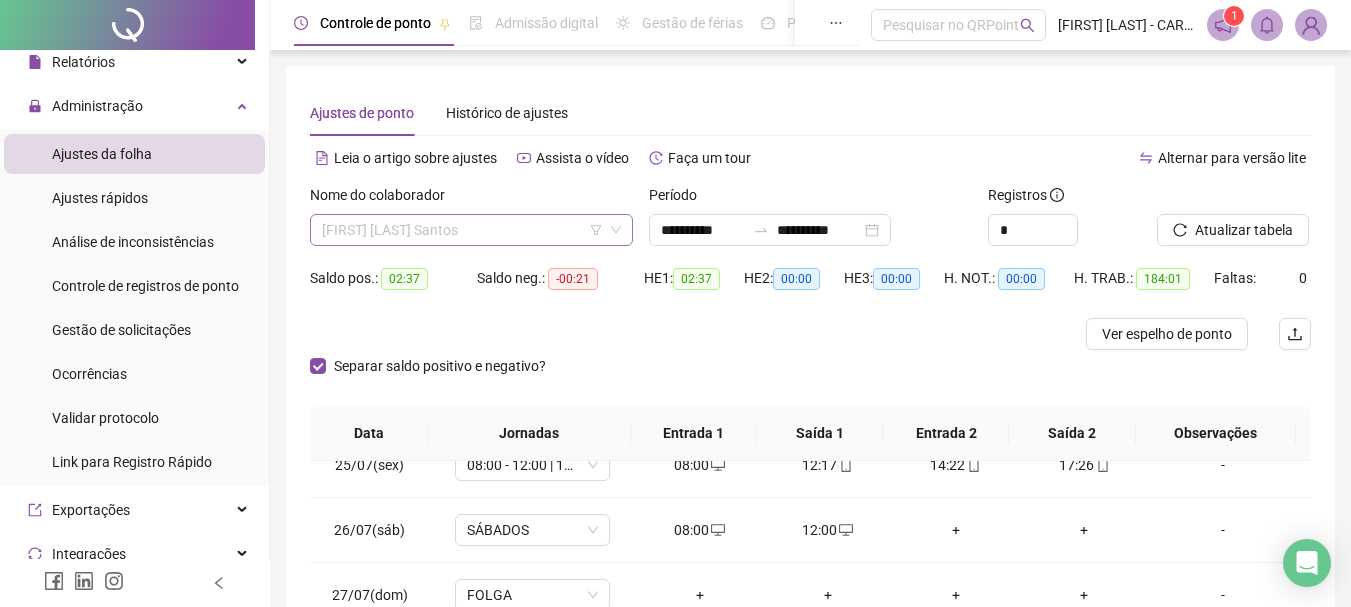 click on "[FIRST] [LAST] Santos" at bounding box center (471, 230) 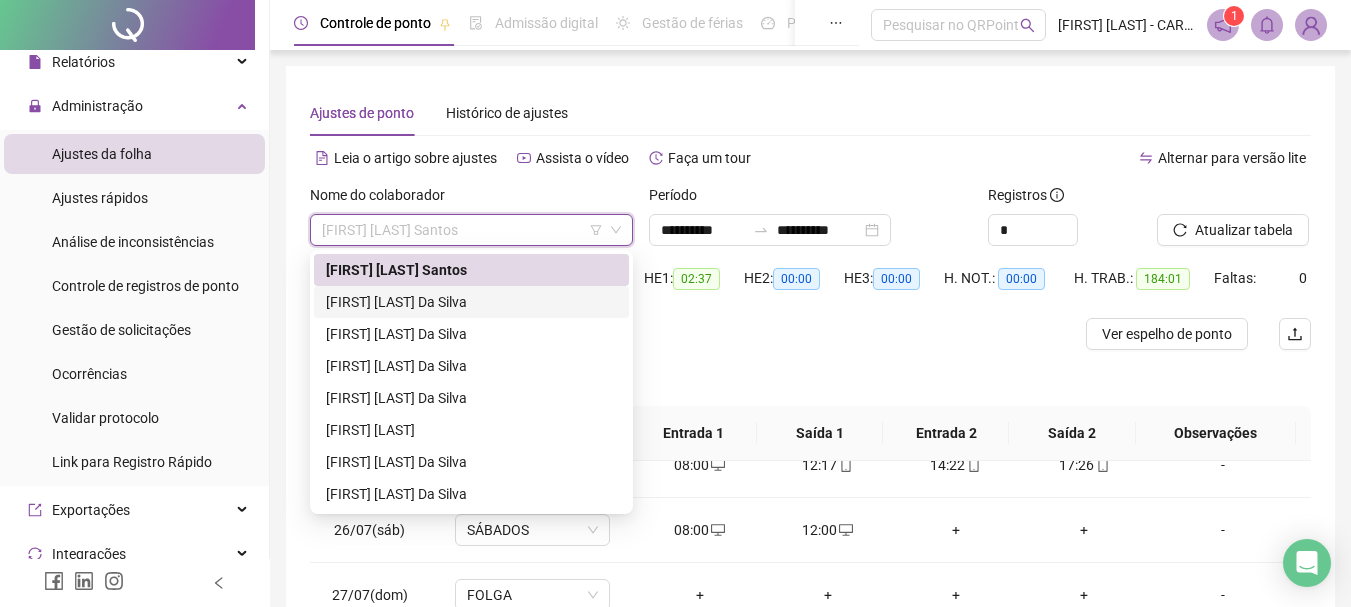 click on "[FIRST] [LAST] Da Silva" at bounding box center [471, 302] 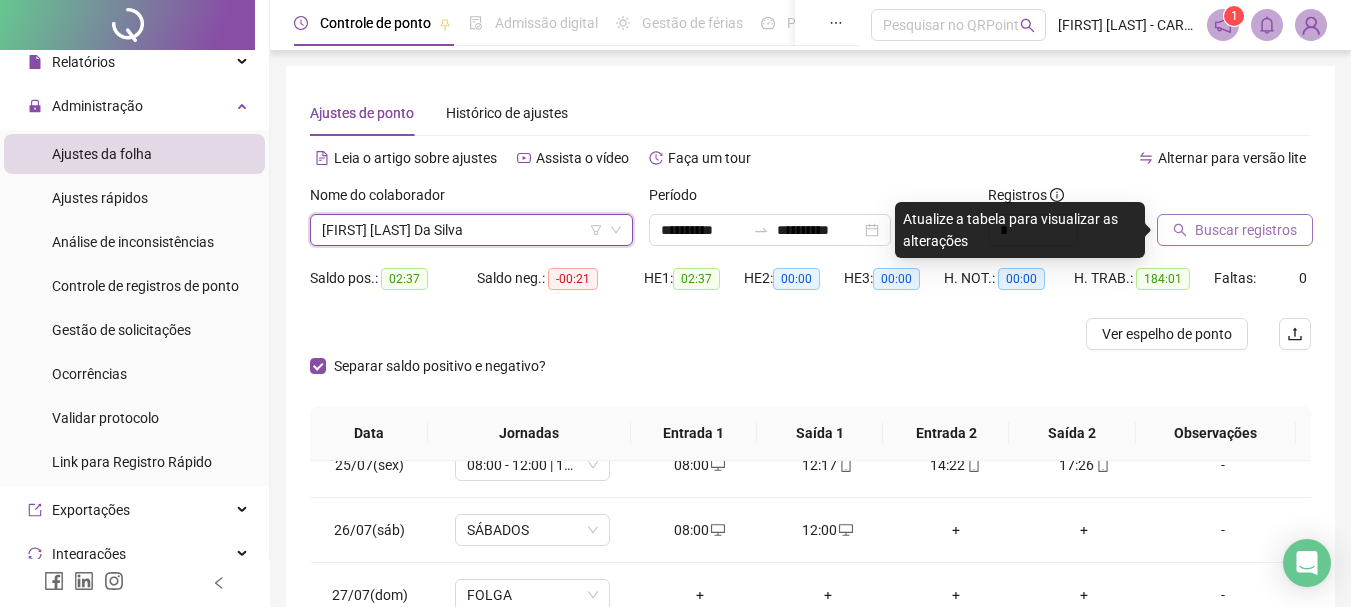 click on "Buscar registros" at bounding box center [1246, 230] 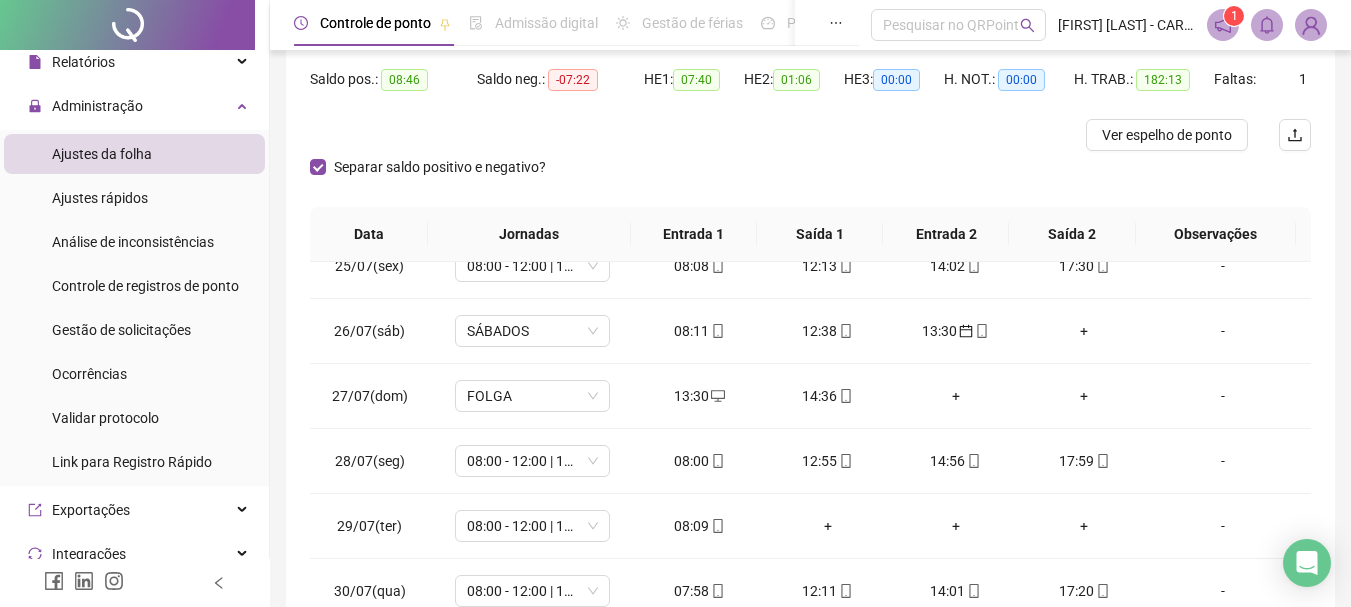 scroll, scrollTop: 200, scrollLeft: 0, axis: vertical 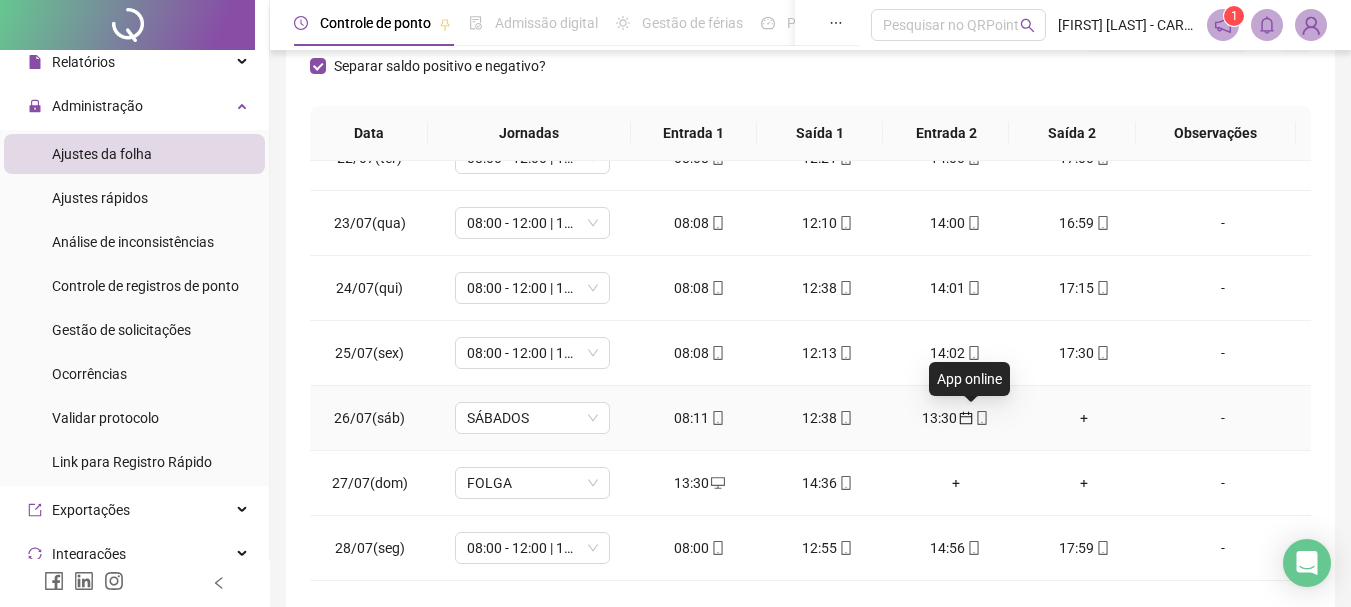 click 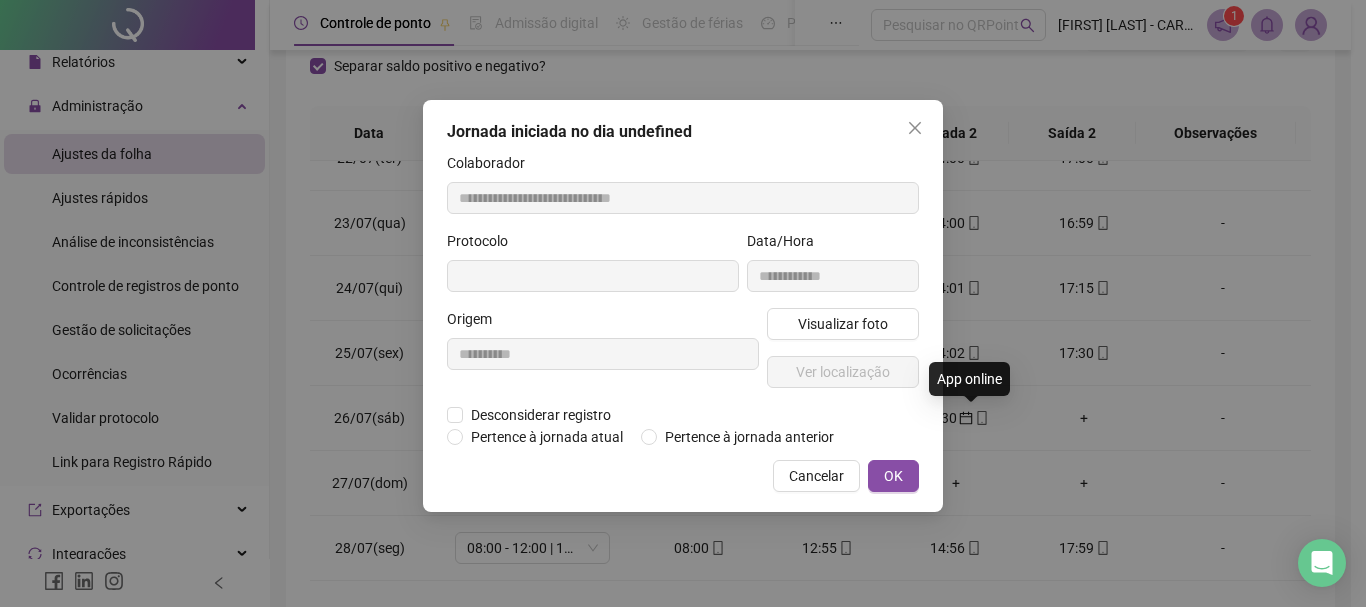 type on "**********" 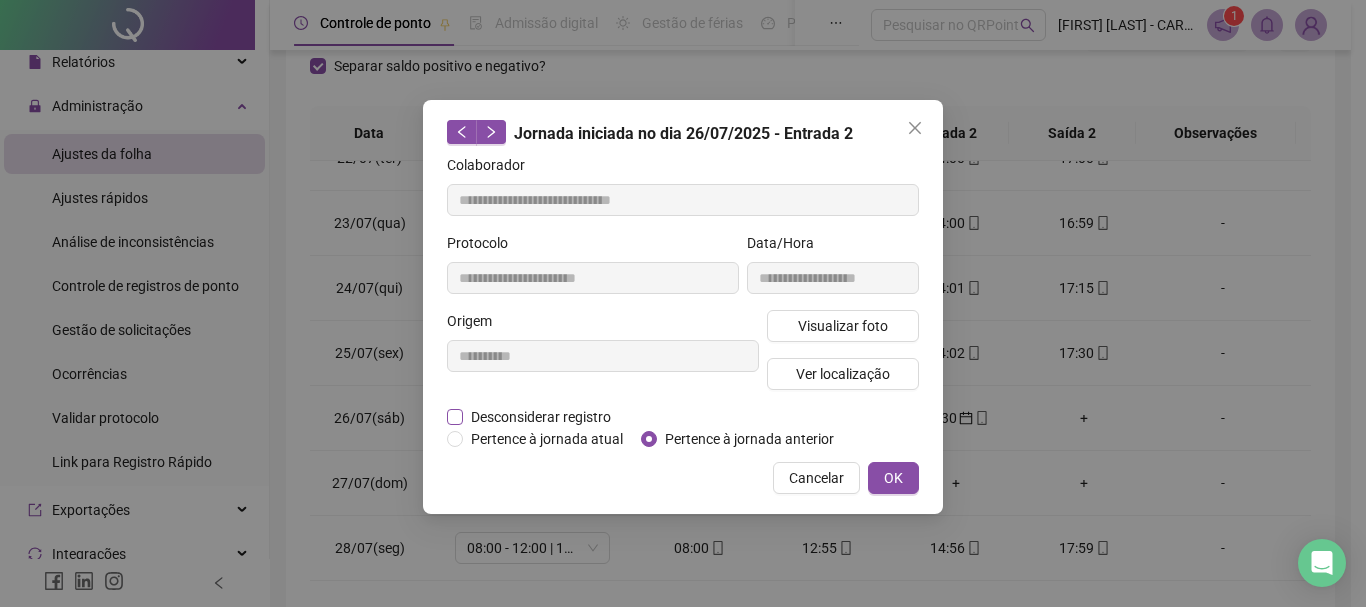 click on "Desconsiderar registro" at bounding box center [541, 417] 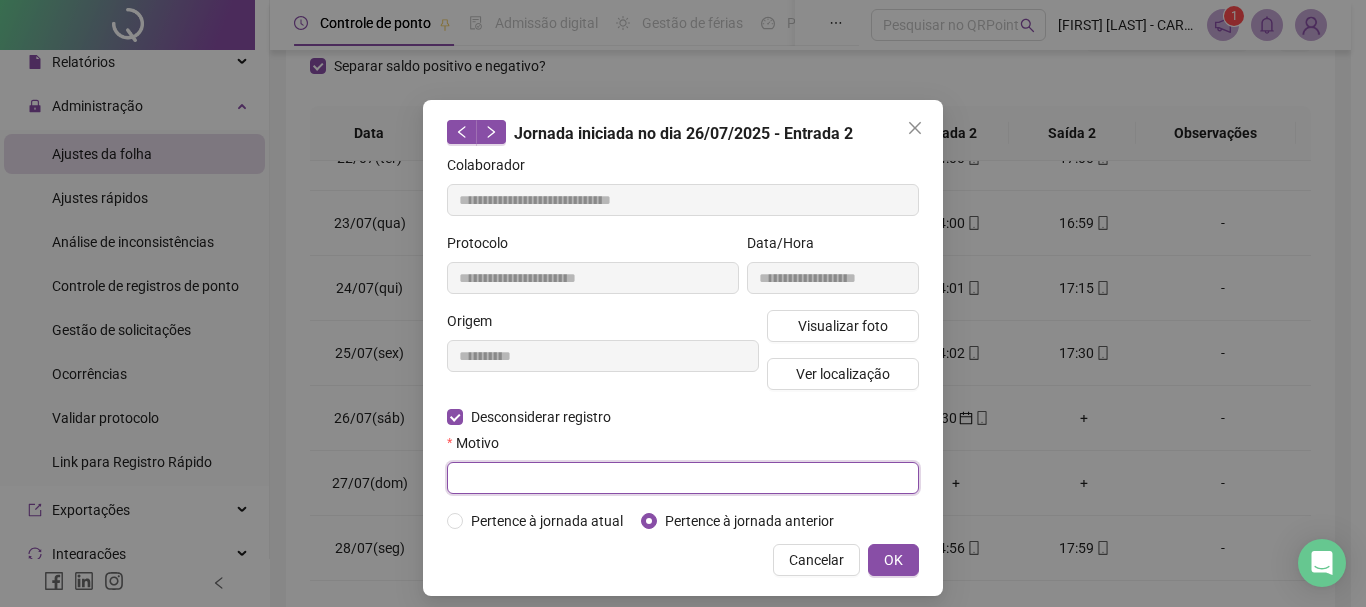 click at bounding box center [683, 478] 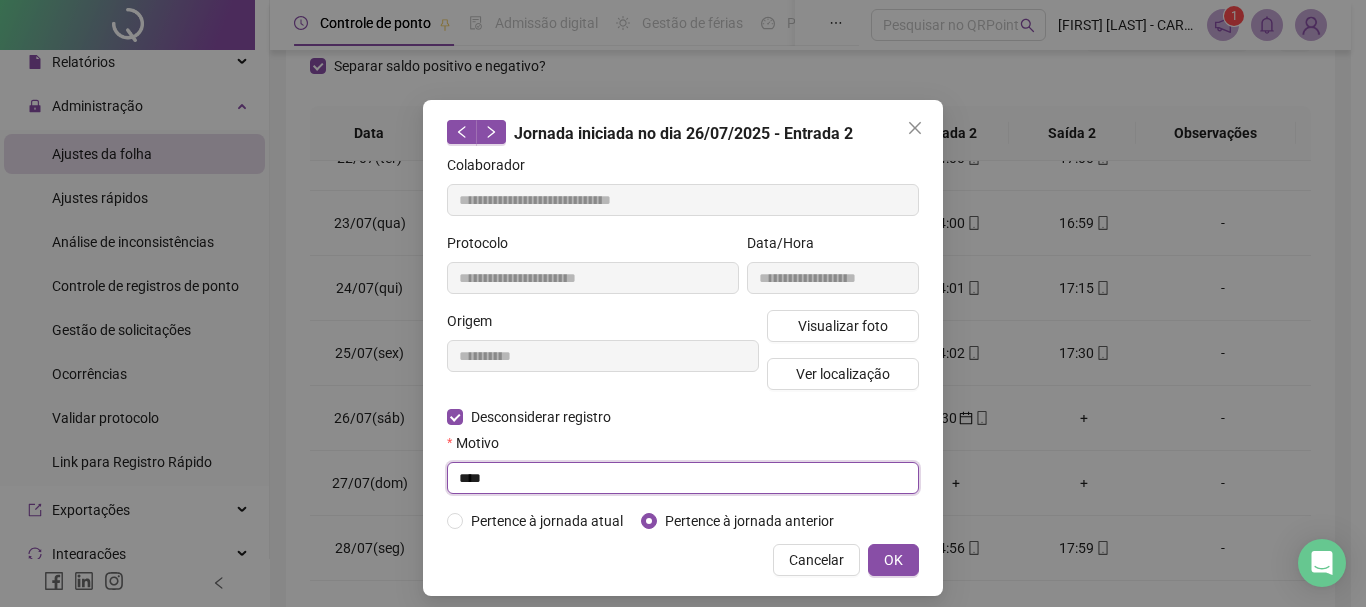 type on "****" 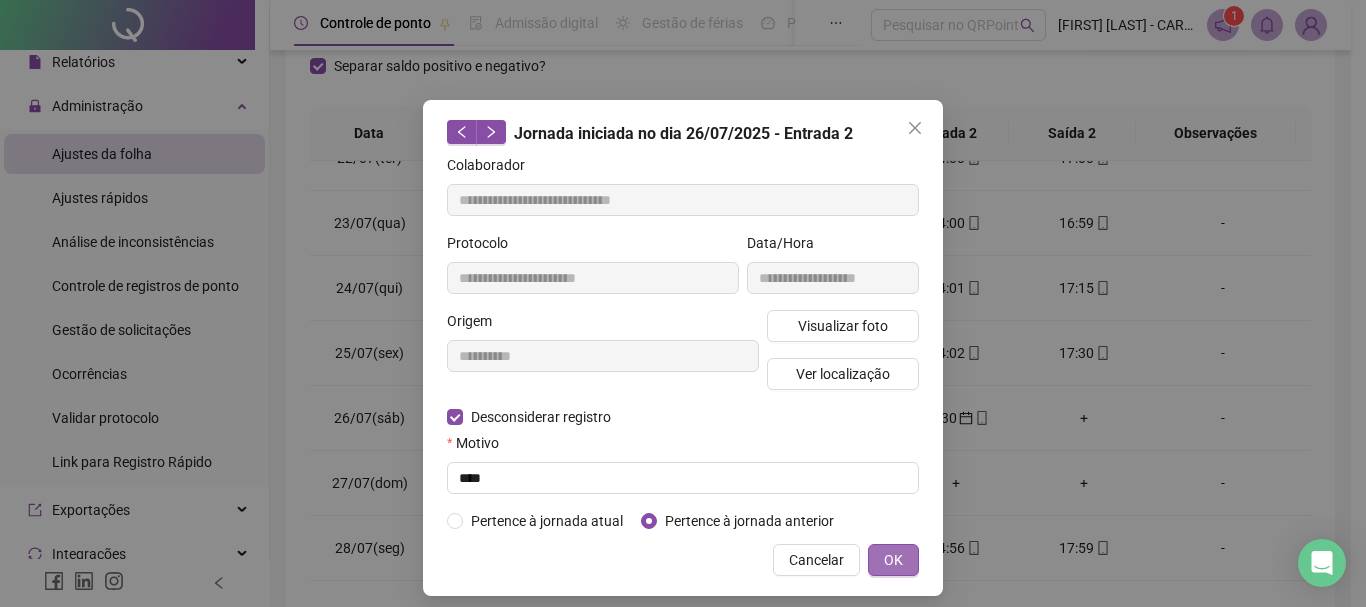 click on "OK" at bounding box center [893, 560] 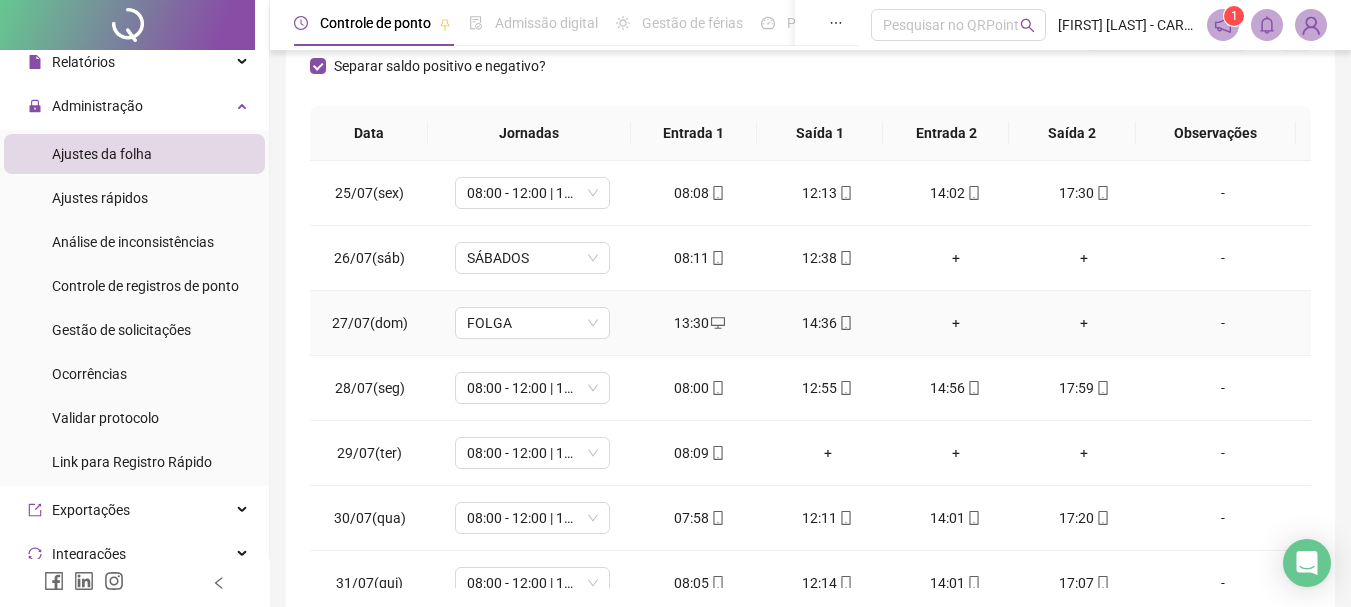 scroll, scrollTop: 1588, scrollLeft: 0, axis: vertical 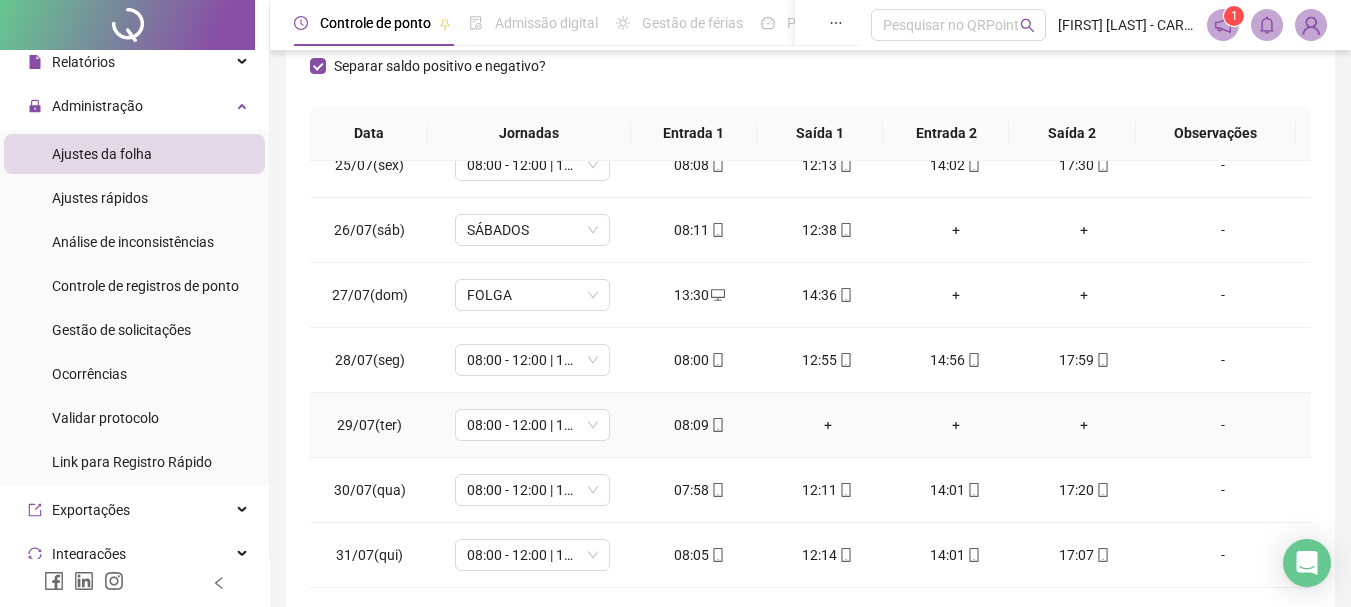 click on "+" at bounding box center [828, 425] 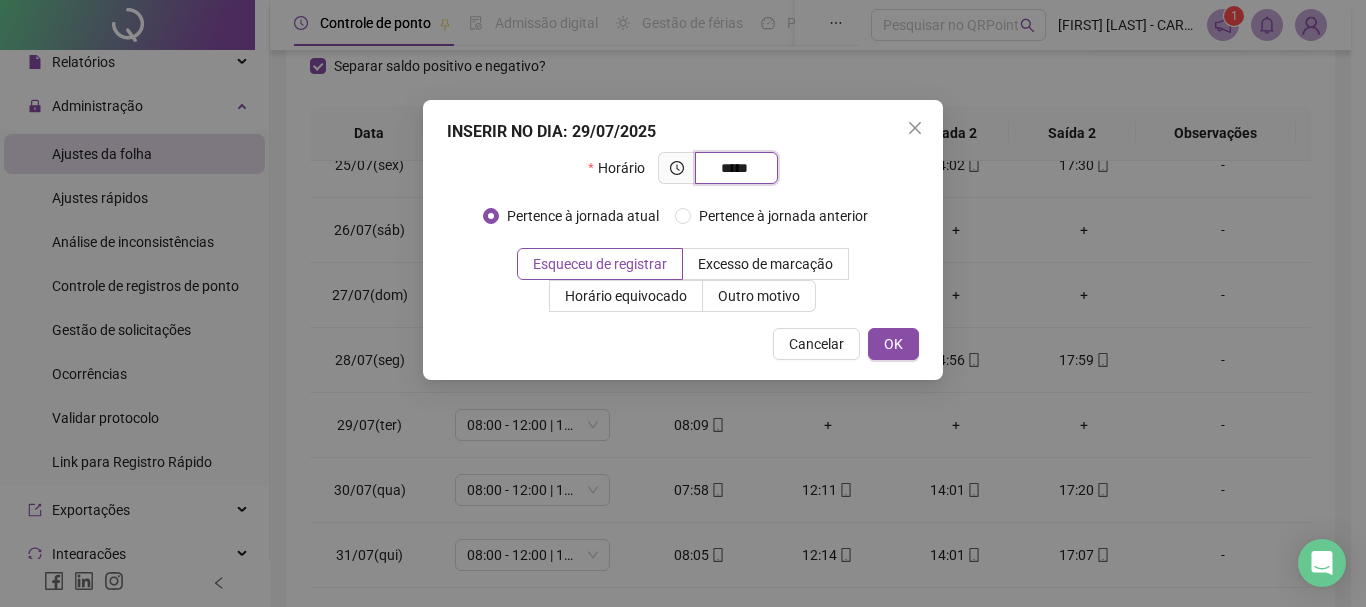 type on "*****" 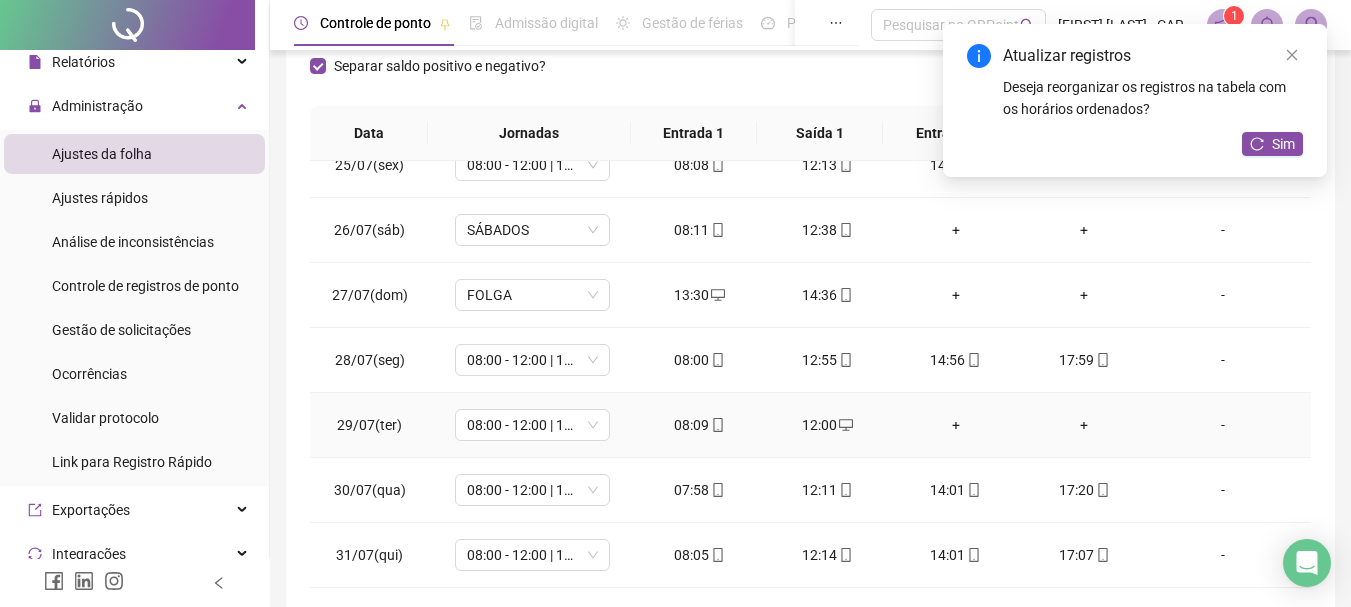 click on "+" at bounding box center [956, 425] 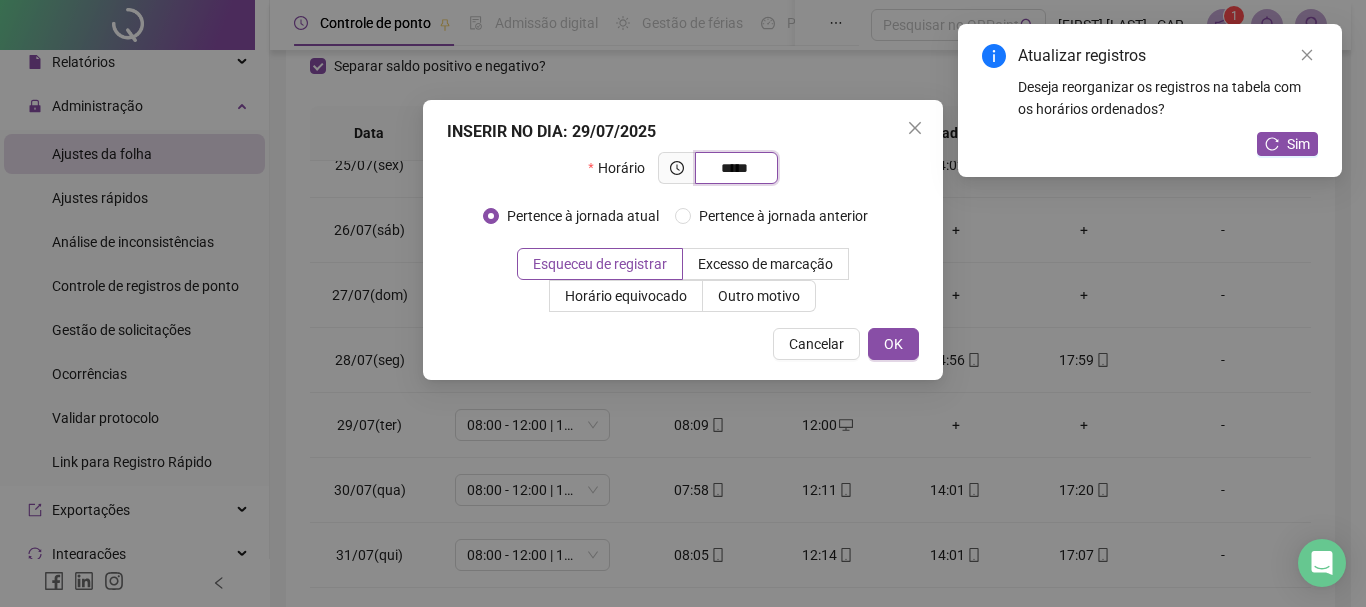 type on "*****" 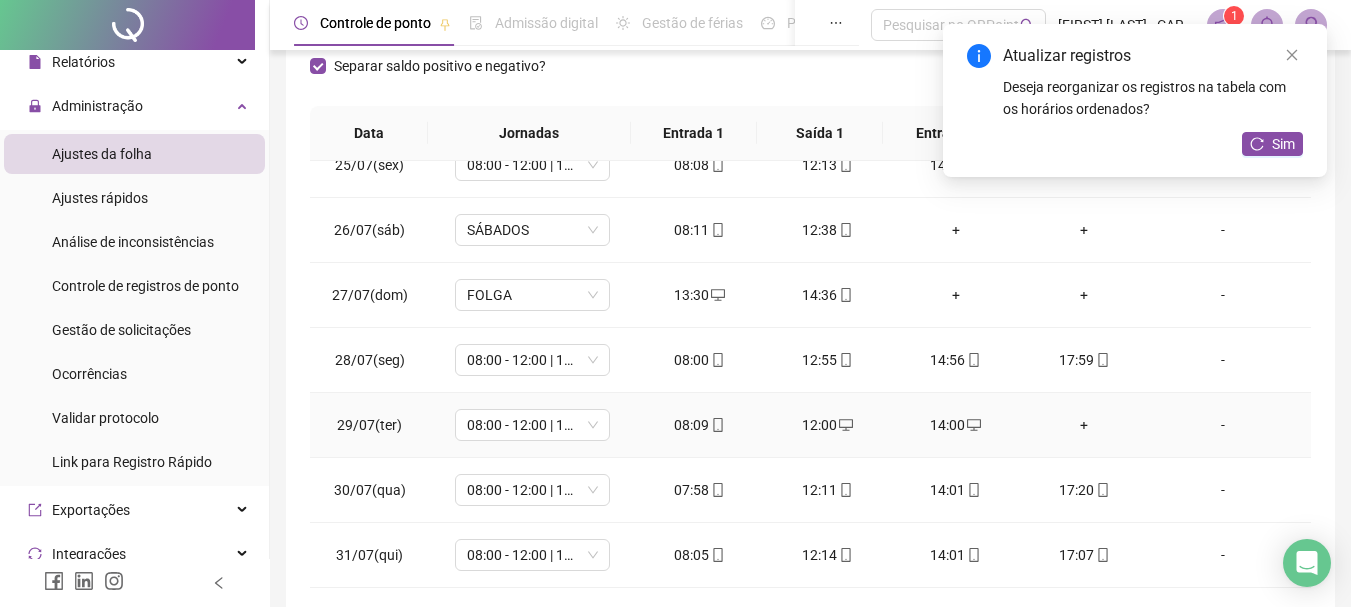 click on "+" at bounding box center [1084, 425] 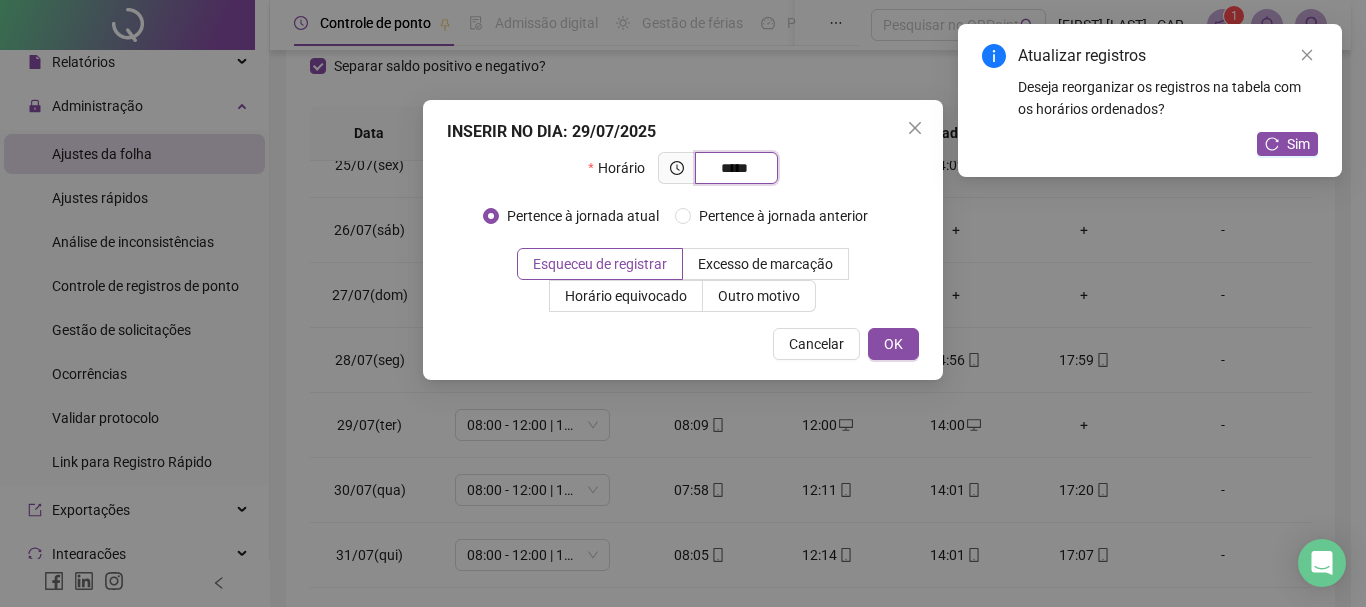 type on "*****" 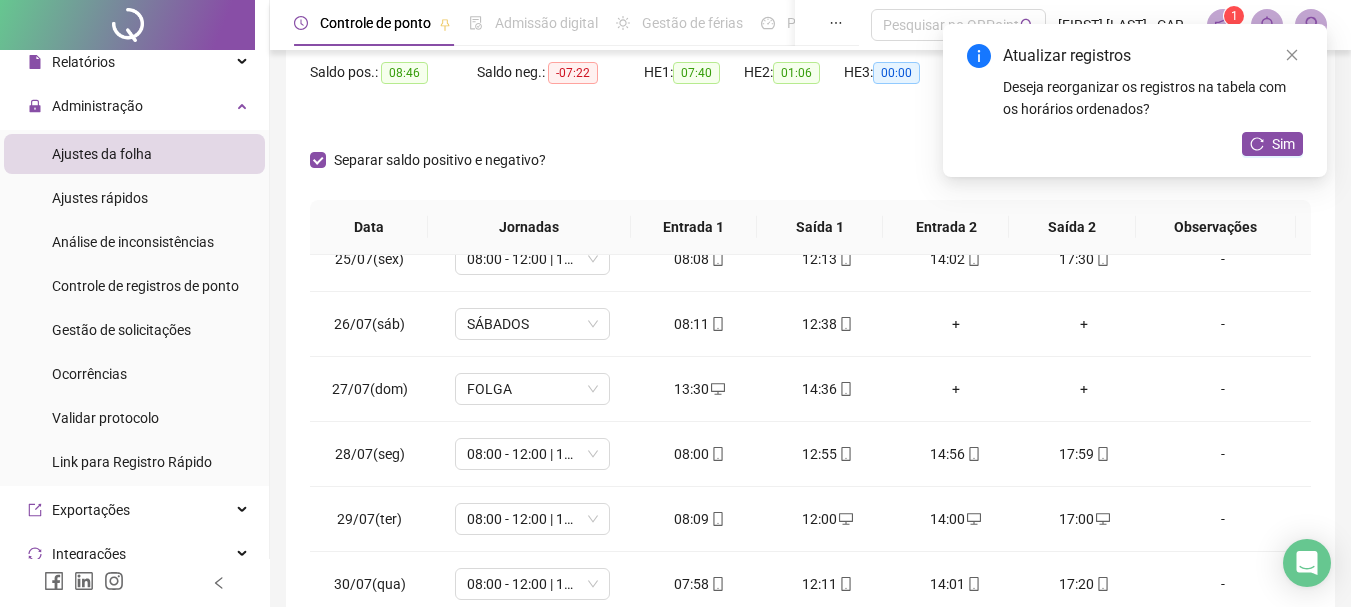 scroll, scrollTop: 0, scrollLeft: 0, axis: both 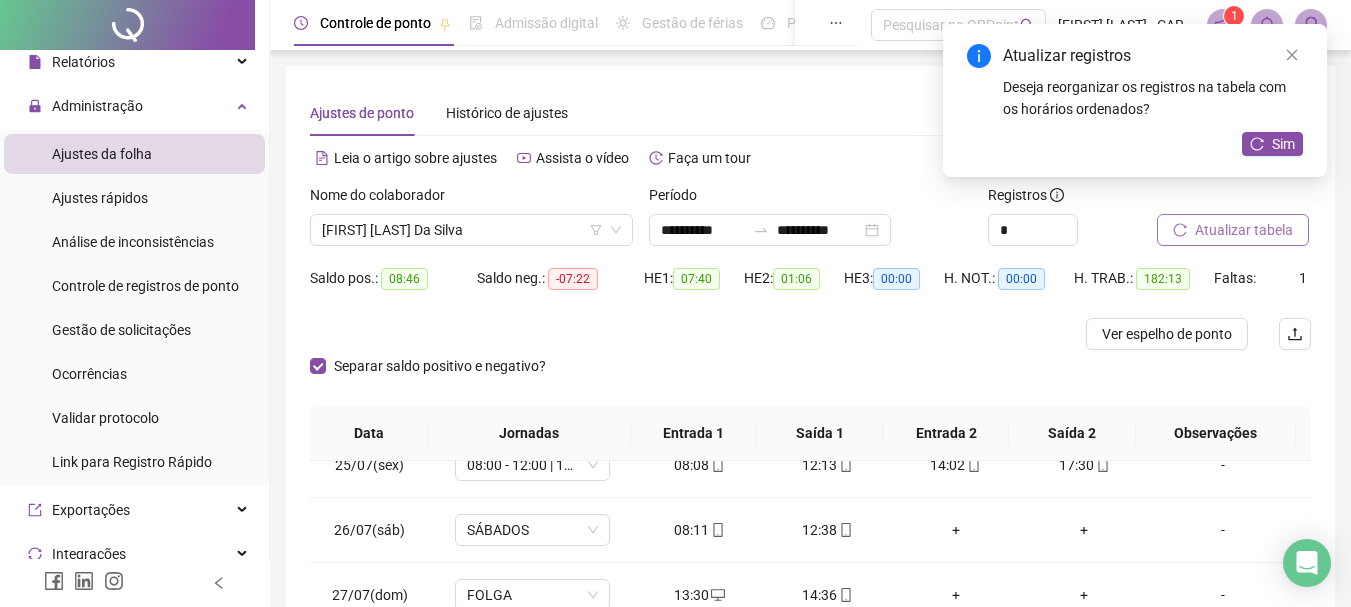 click on "Atualizar tabela" at bounding box center (1244, 230) 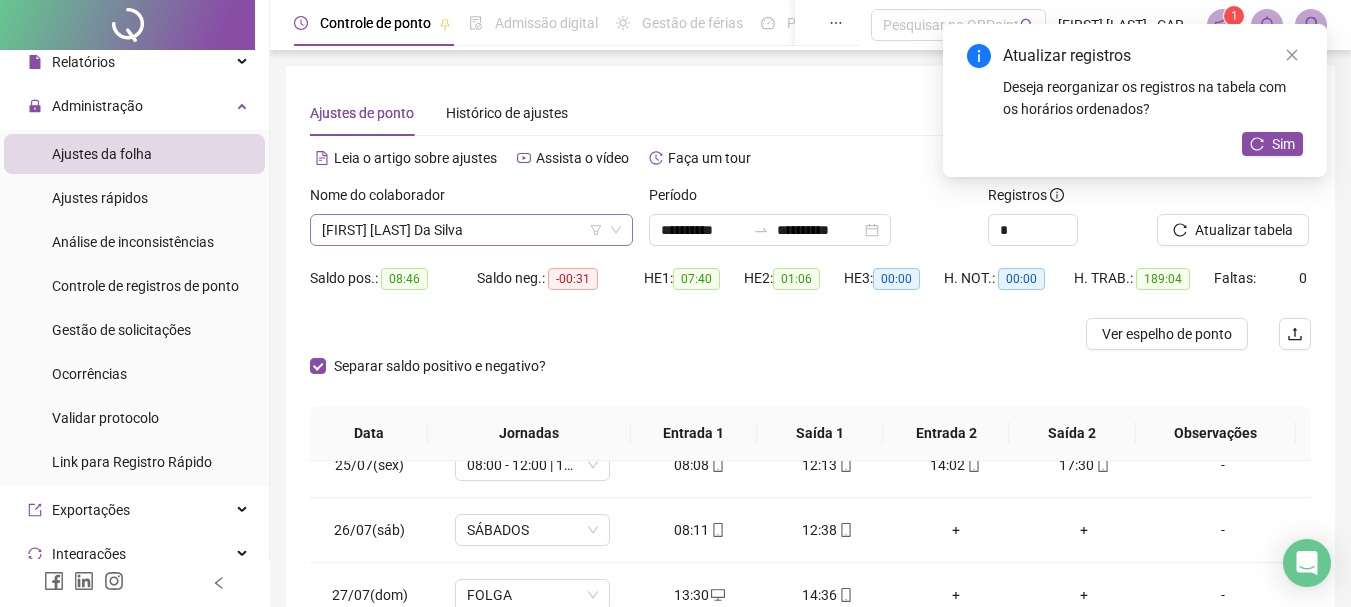 click on "[FIRST] [LAST] Da Silva" at bounding box center [471, 230] 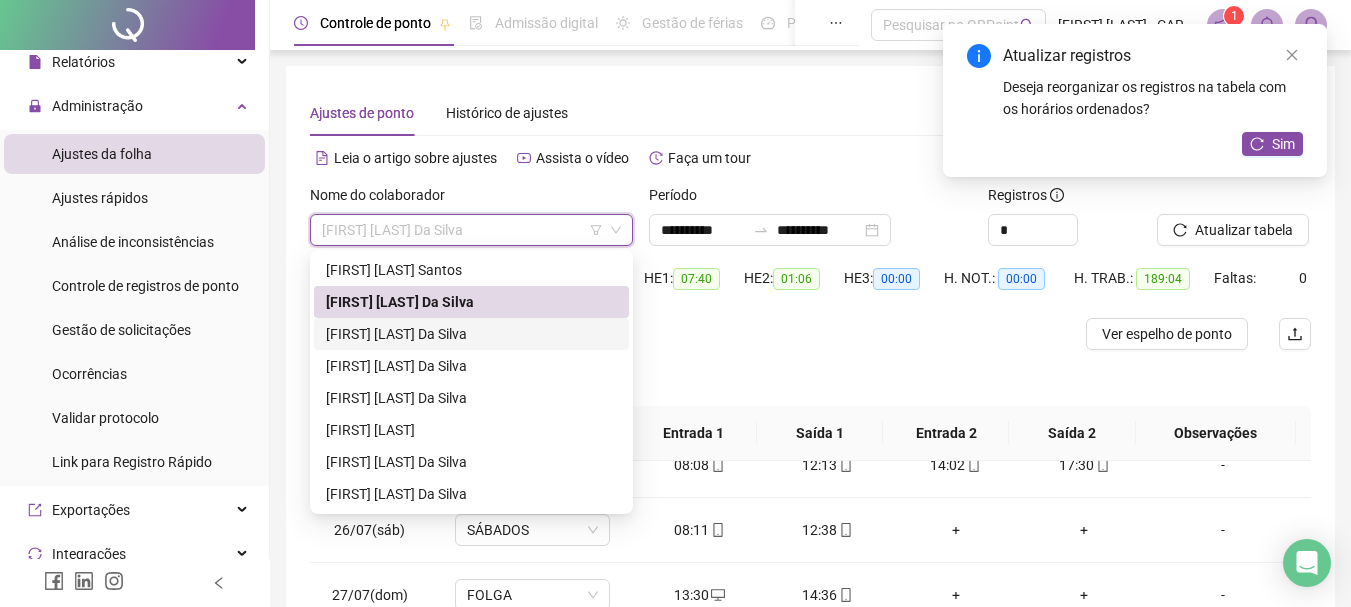 click on "[FIRST] [LAST] Da Silva" at bounding box center [471, 334] 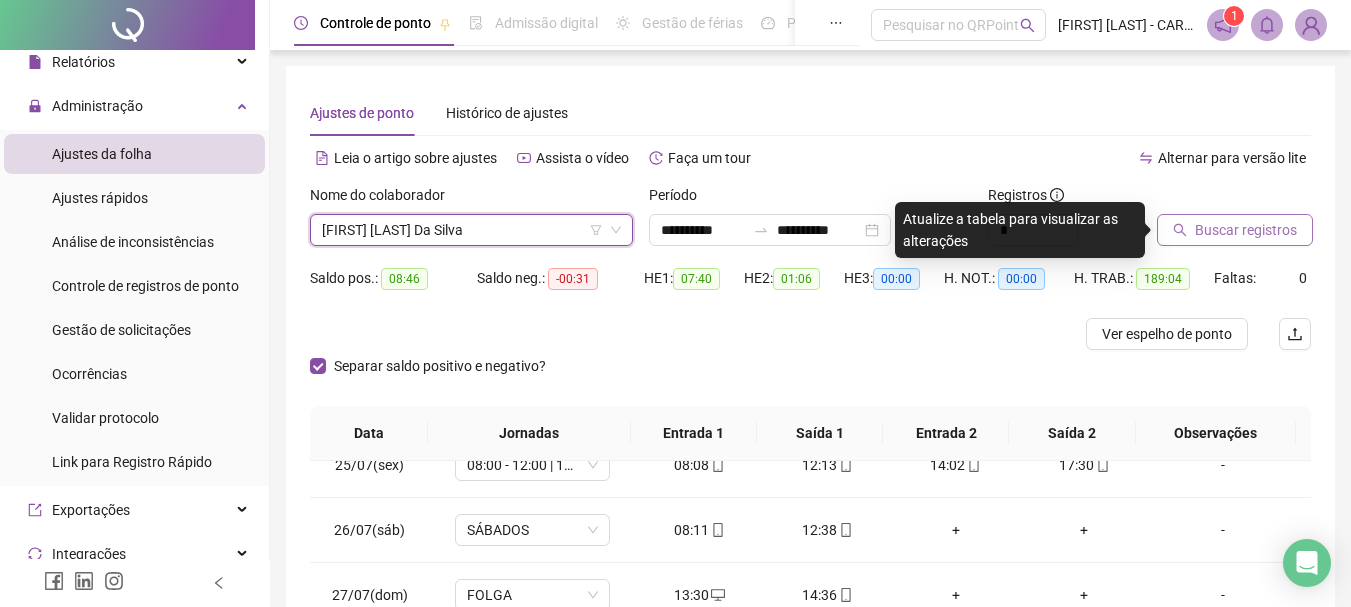 click on "Buscar registros" at bounding box center (1246, 230) 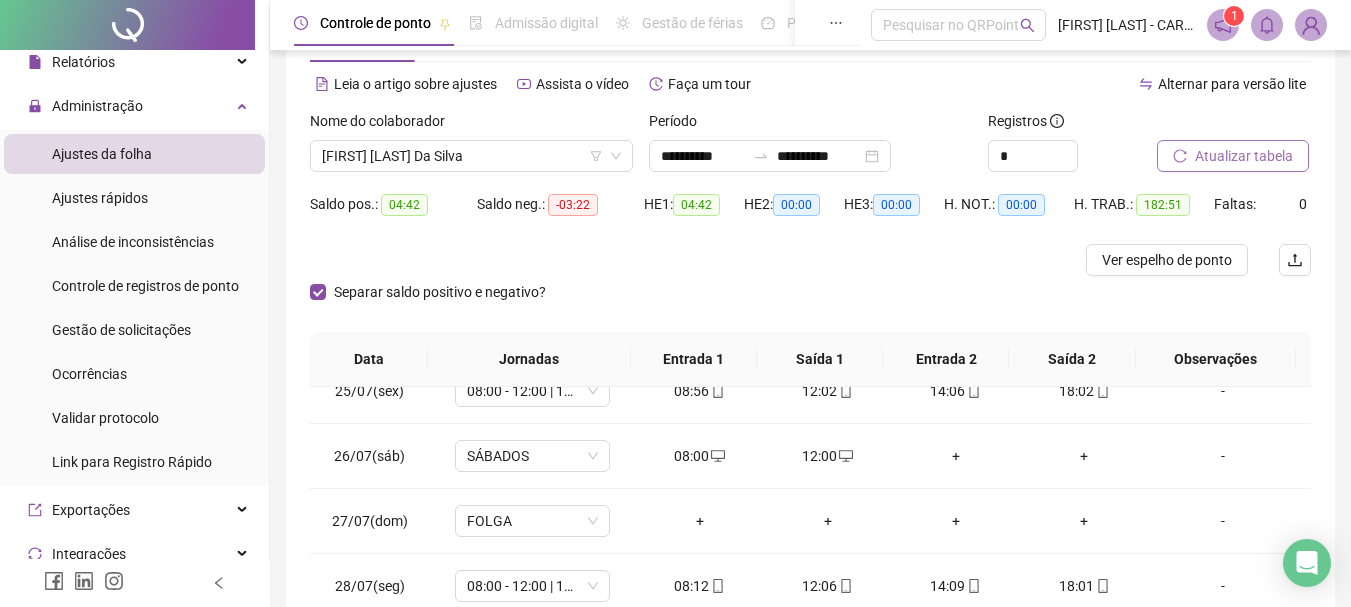 scroll, scrollTop: 200, scrollLeft: 0, axis: vertical 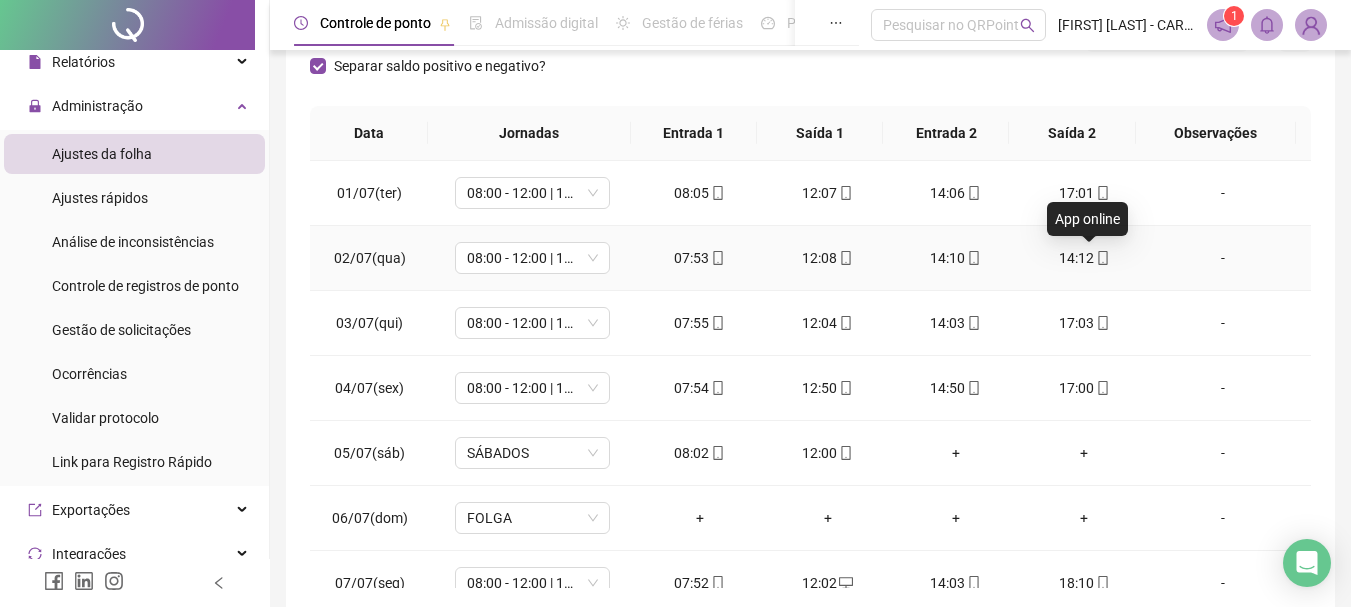 click 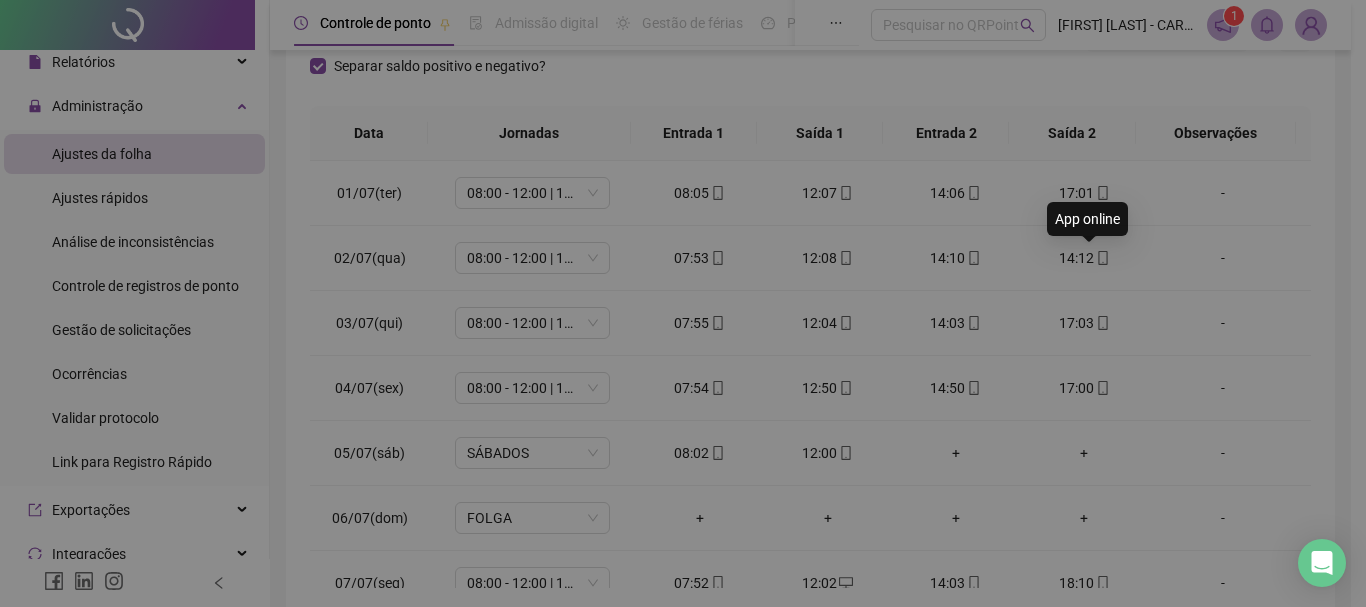 type on "**********" 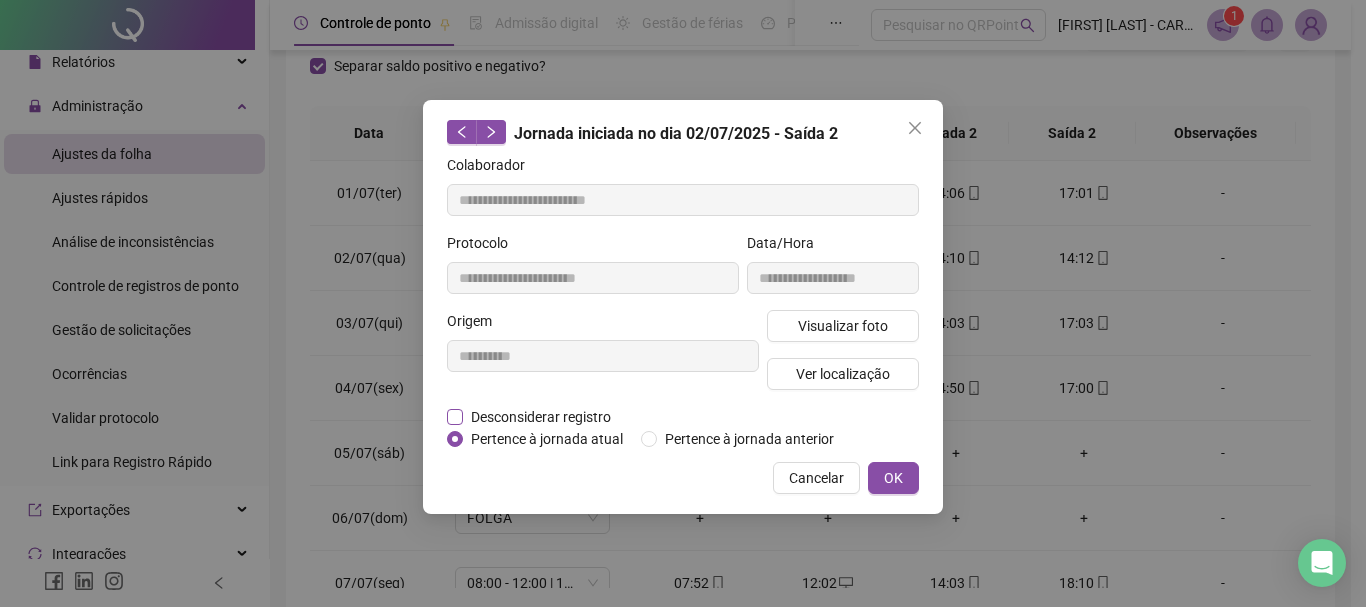 click on "Desconsiderar registro" at bounding box center [541, 417] 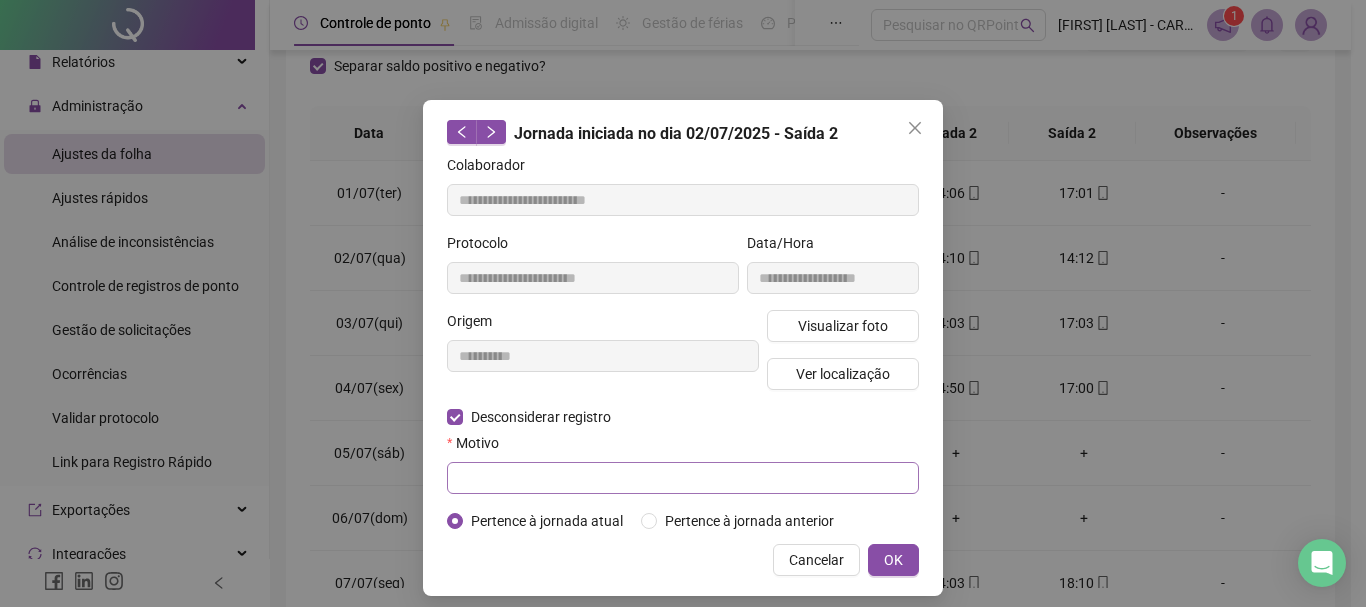 drag, startPoint x: 503, startPoint y: 453, endPoint x: 500, endPoint y: 465, distance: 12.369317 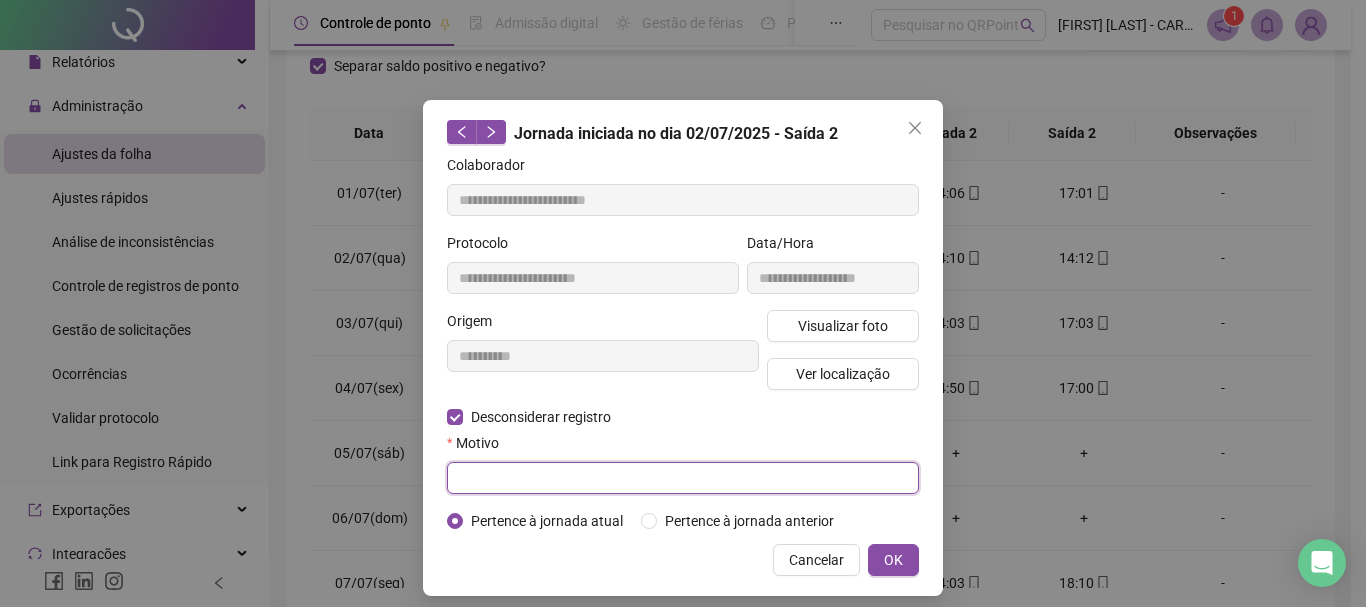 click at bounding box center [683, 478] 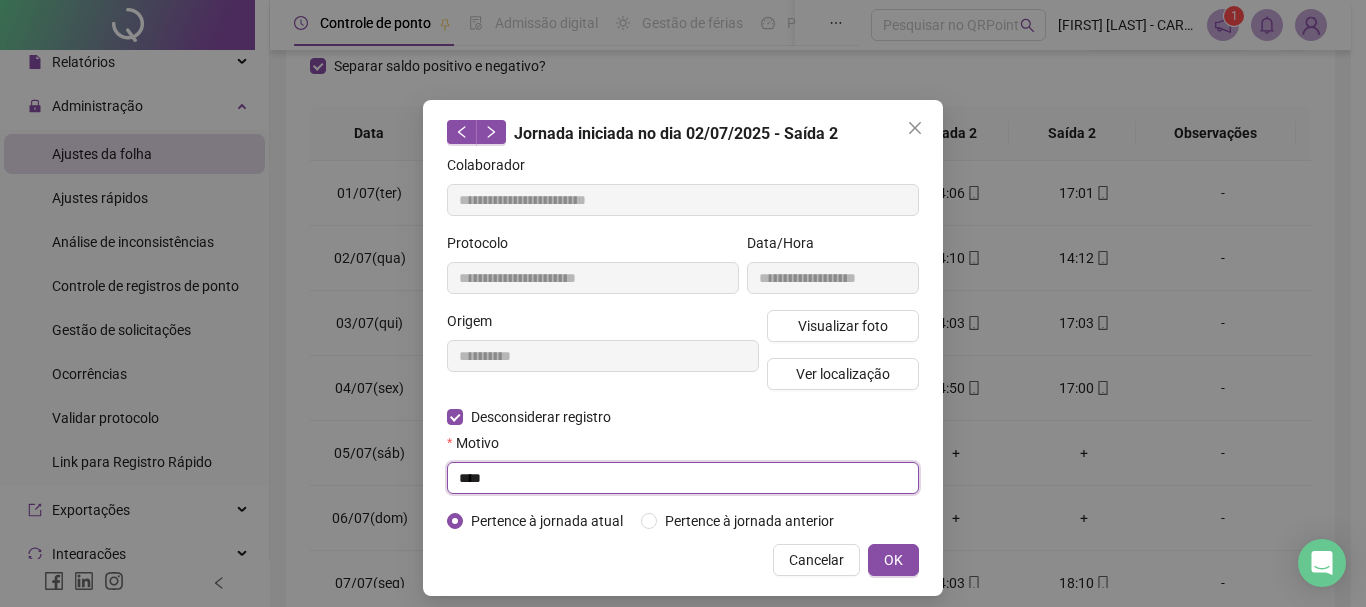 type on "****" 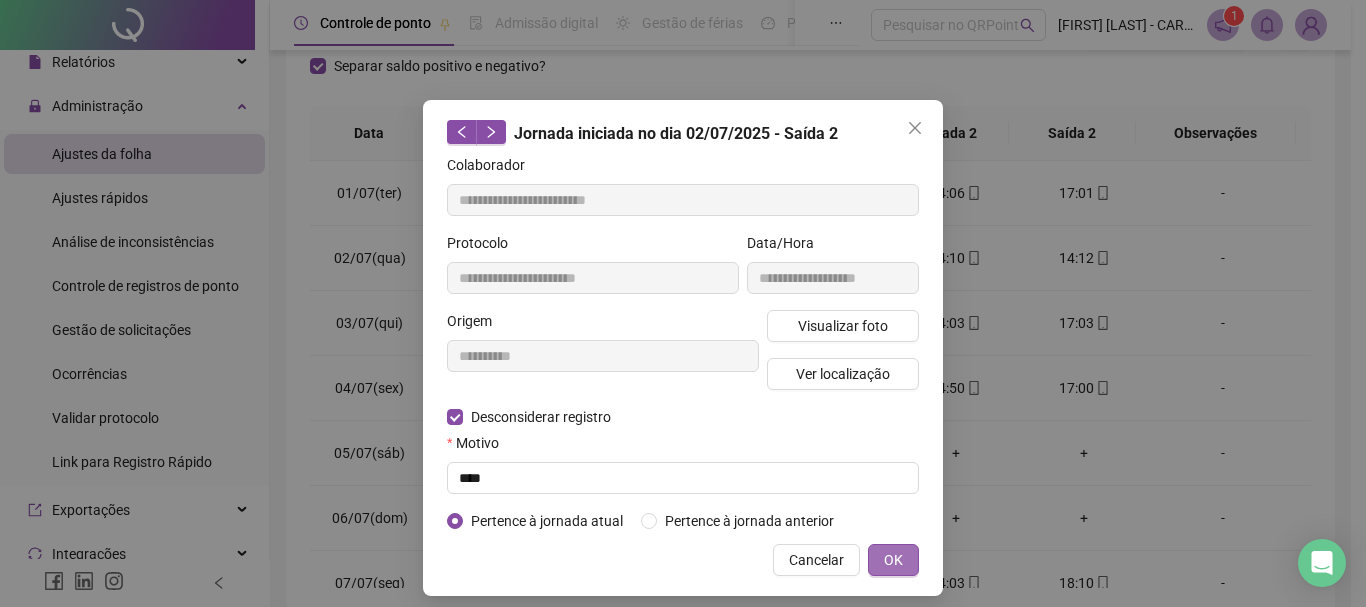 click on "OK" at bounding box center [893, 560] 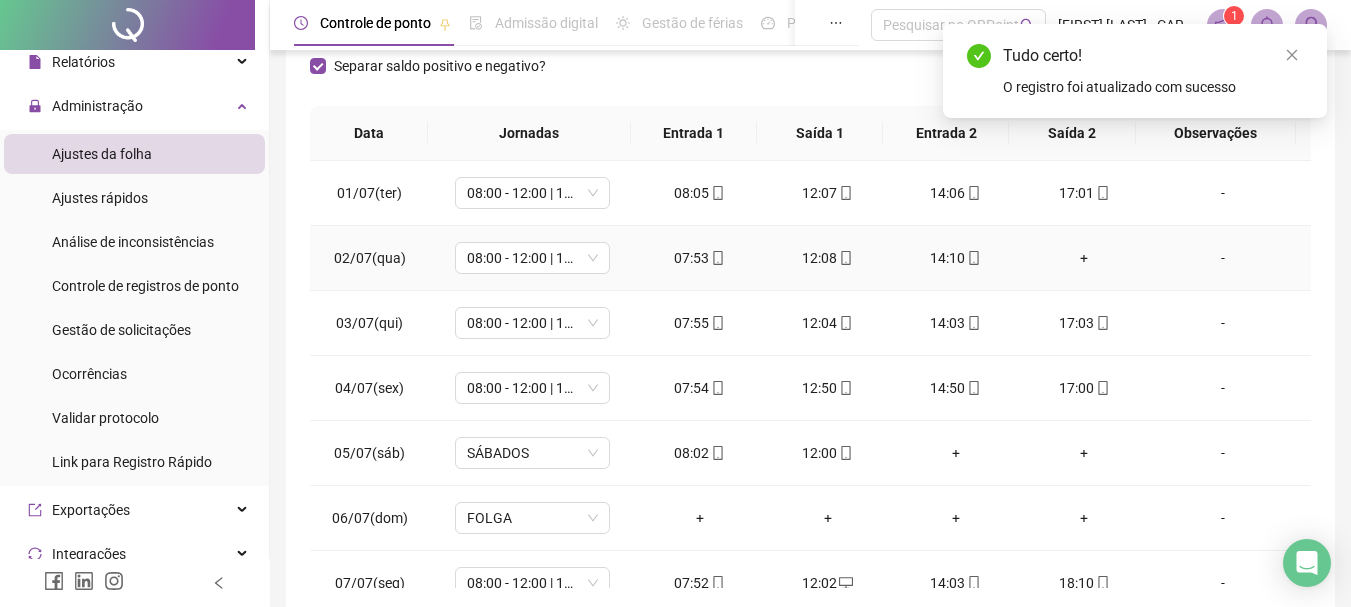 click on "+" at bounding box center [1084, 258] 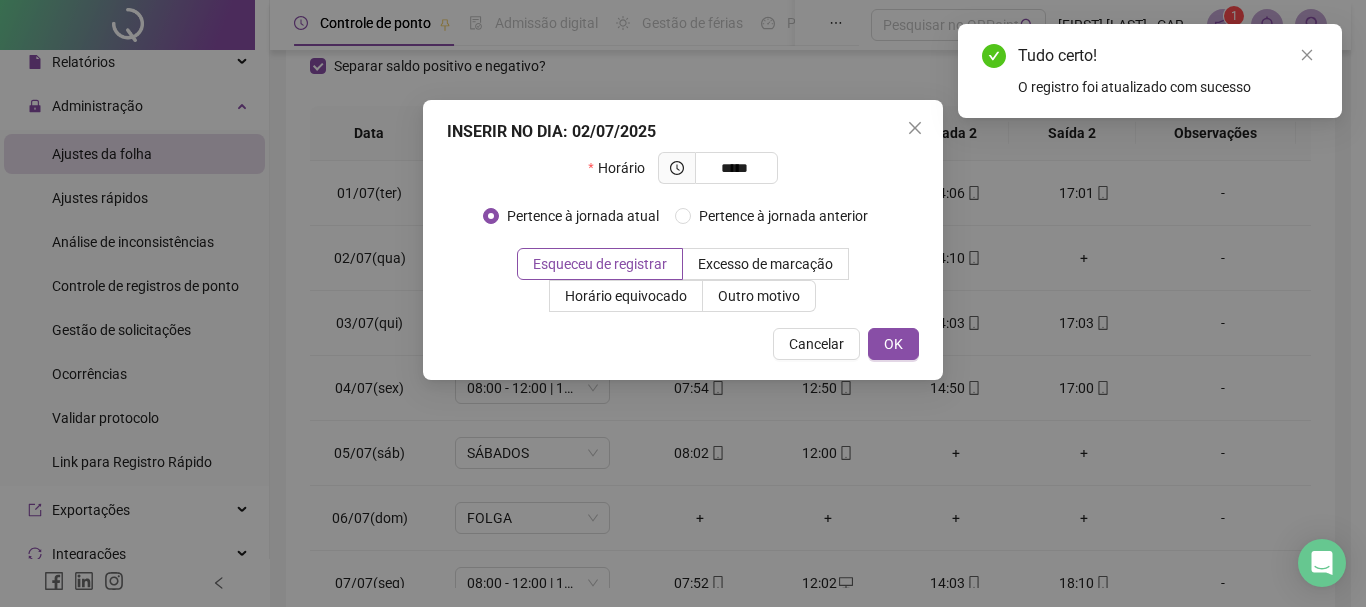 type on "*****" 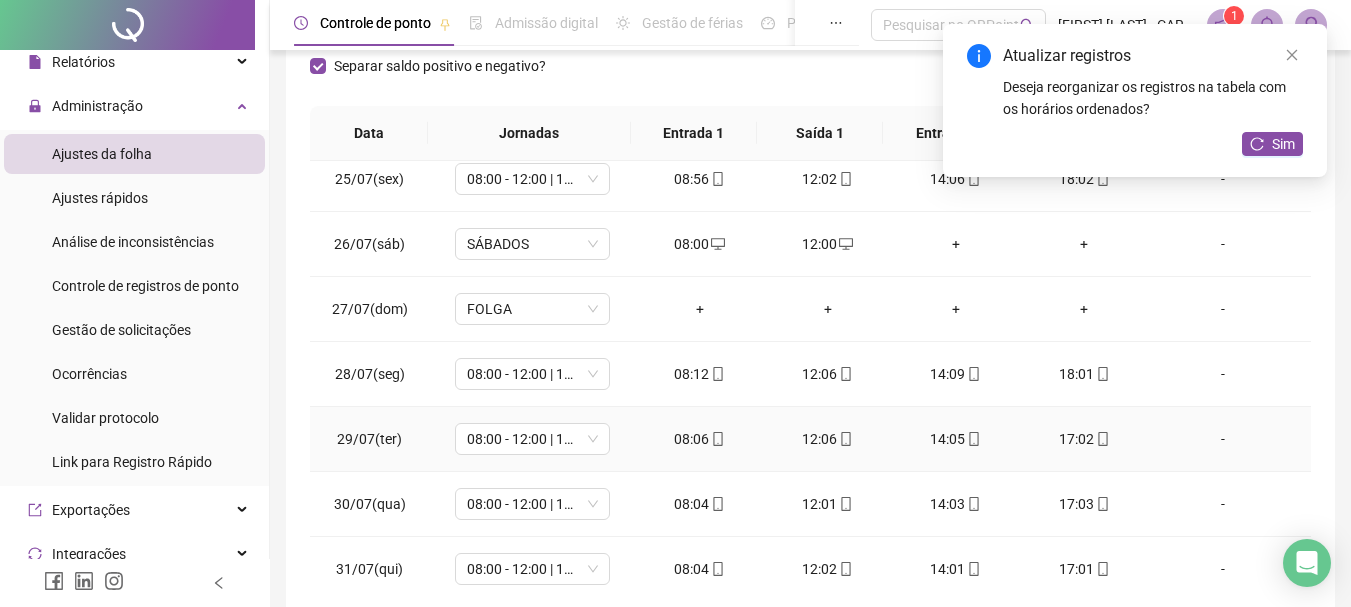 scroll, scrollTop: 1588, scrollLeft: 0, axis: vertical 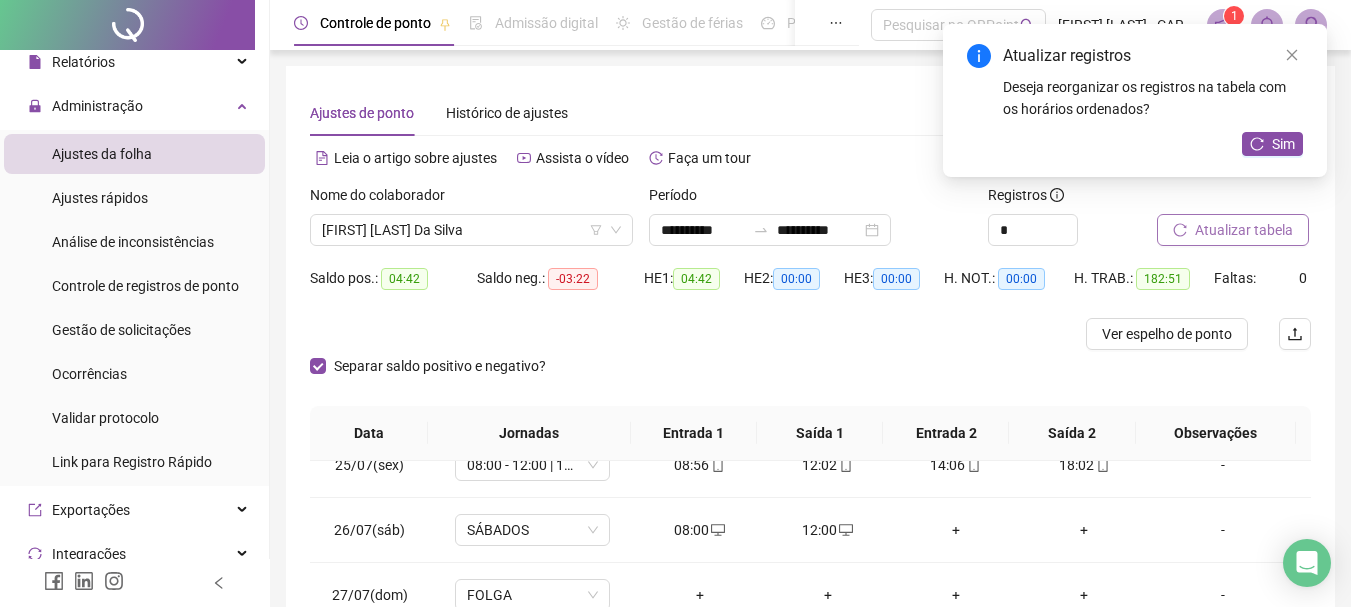 click on "Atualizar tabela" at bounding box center [1244, 230] 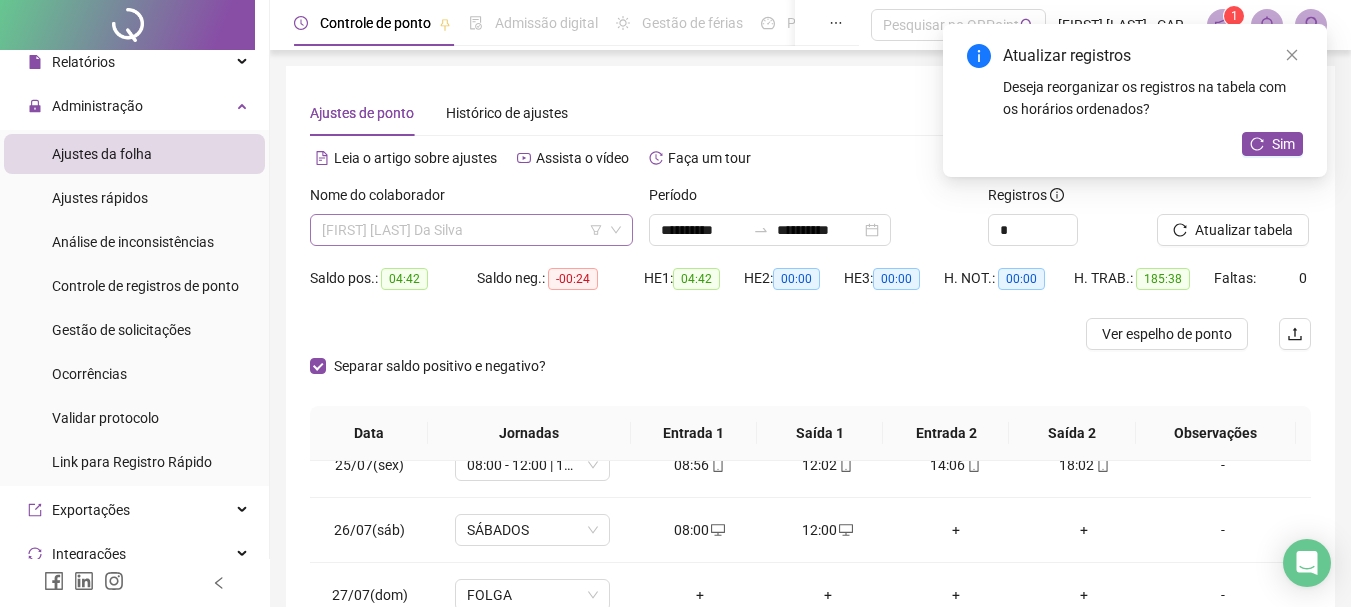 click on "[FIRST] [LAST] Da Silva" at bounding box center (471, 230) 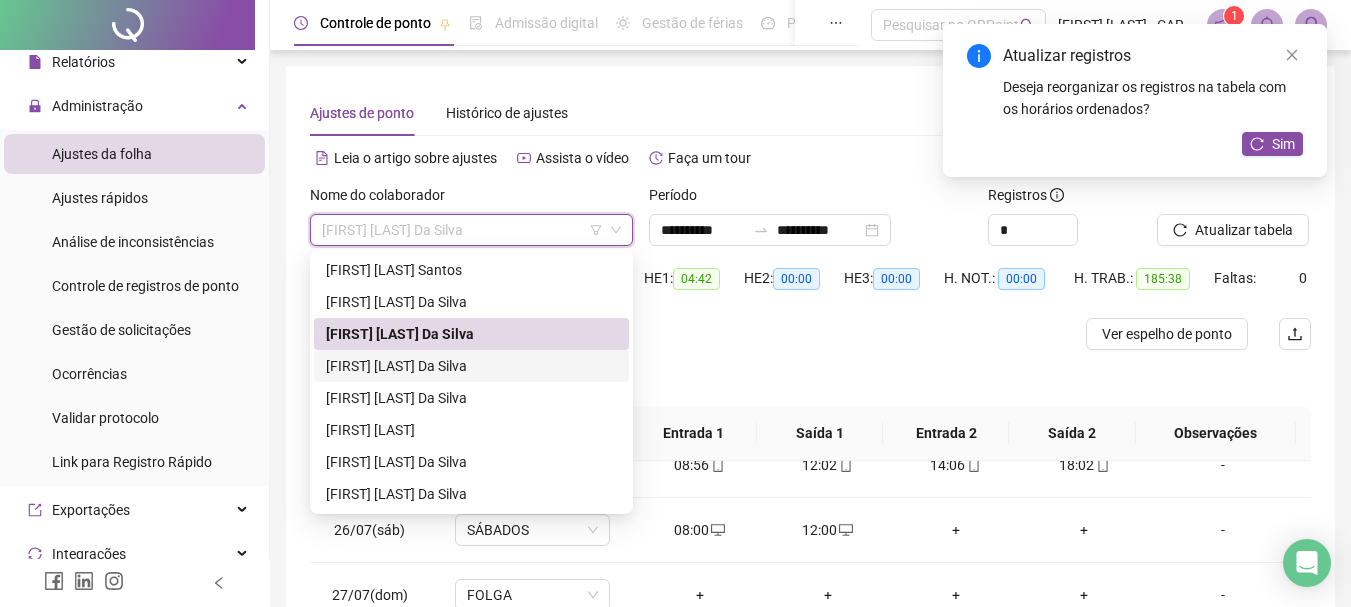 click on "[FIRST] [LAST] Da Silva" at bounding box center (471, 366) 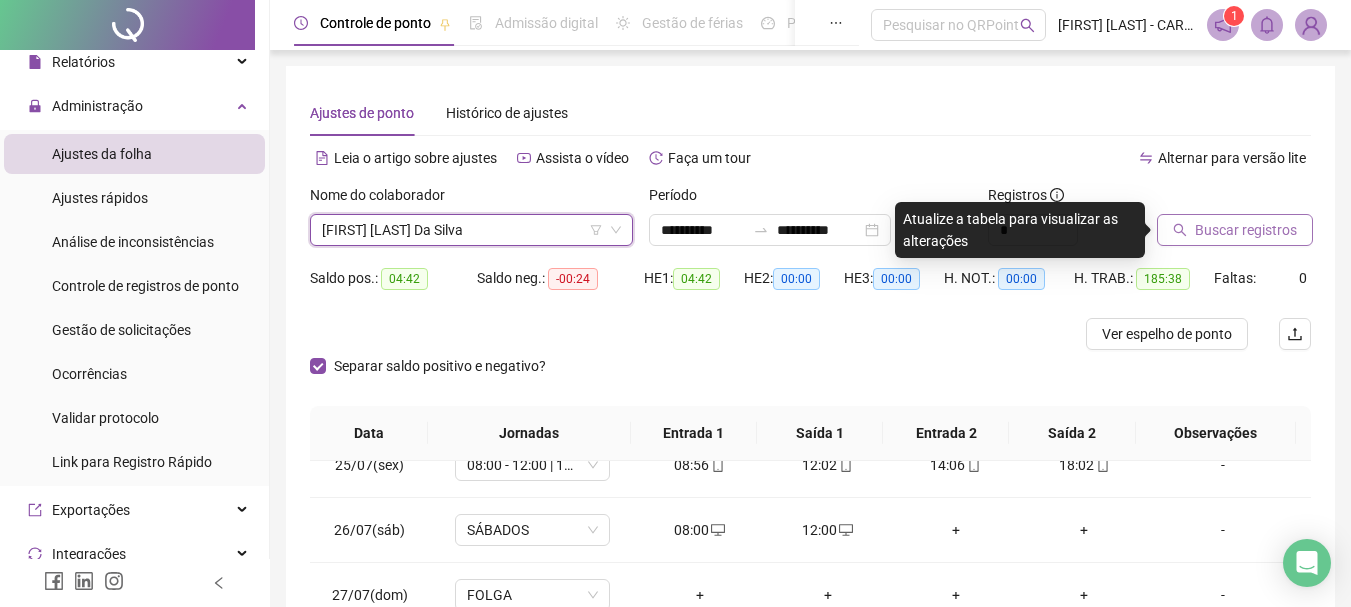 click on "Buscar registros" at bounding box center [1235, 230] 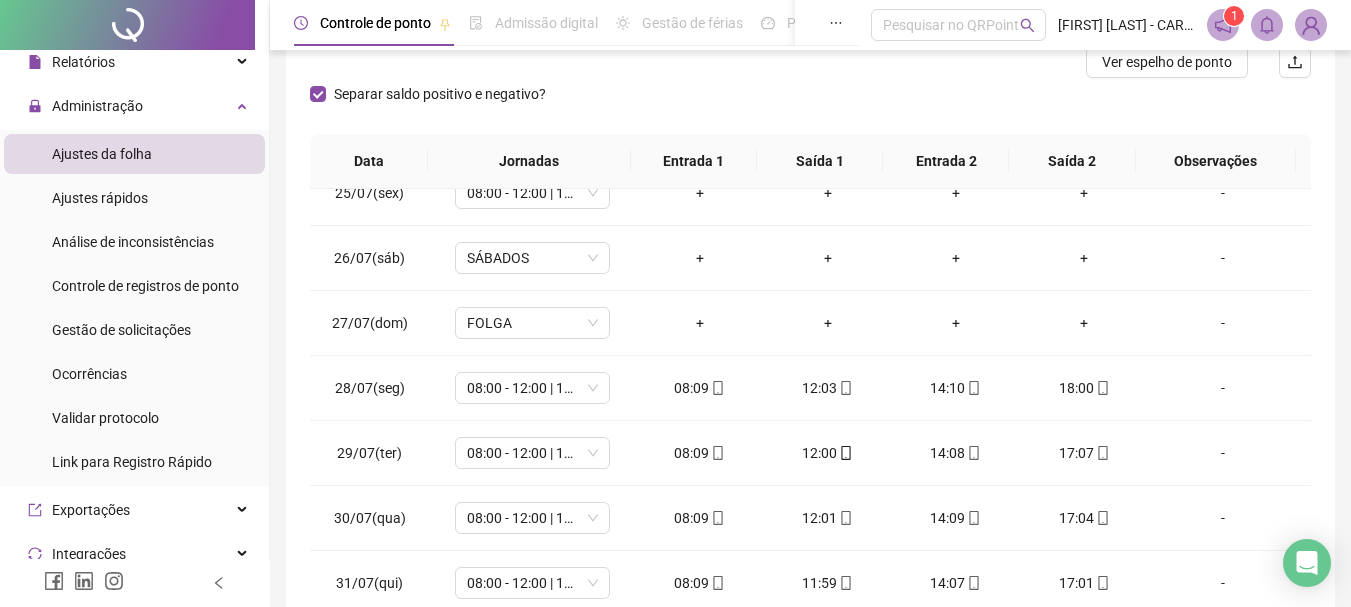 scroll, scrollTop: 300, scrollLeft: 0, axis: vertical 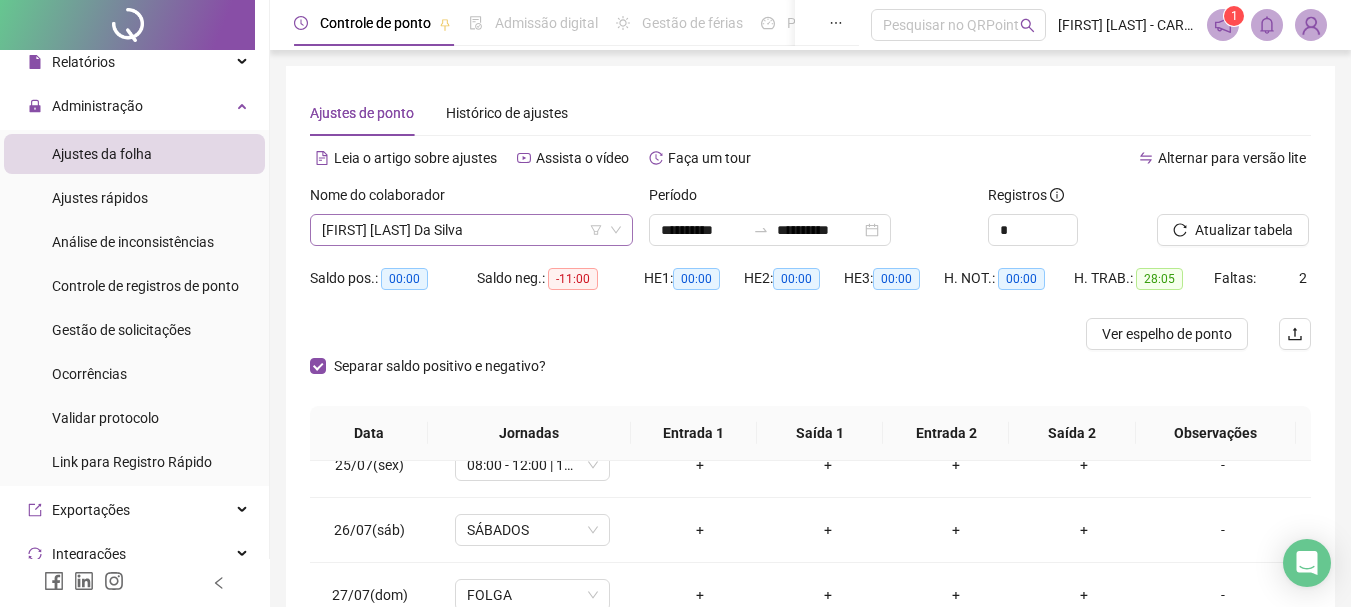 click on "[FIRST] [LAST] Da Silva" at bounding box center [471, 230] 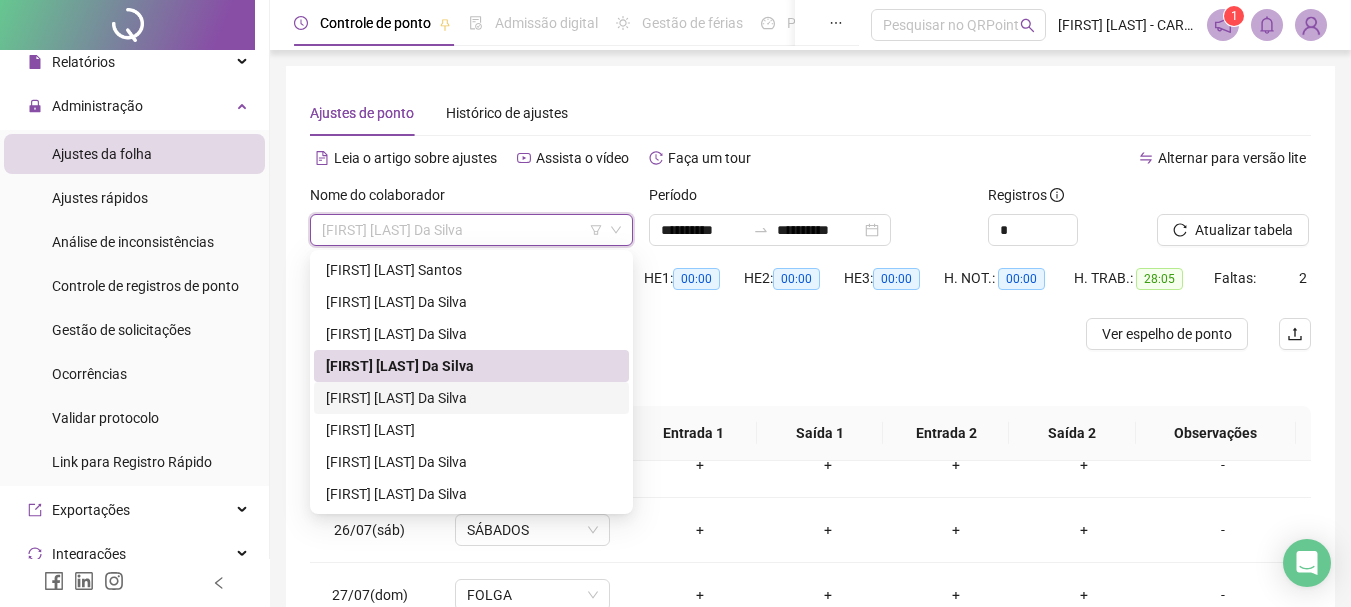 click on "[FIRST] [LAST] Da Silva" at bounding box center (471, 398) 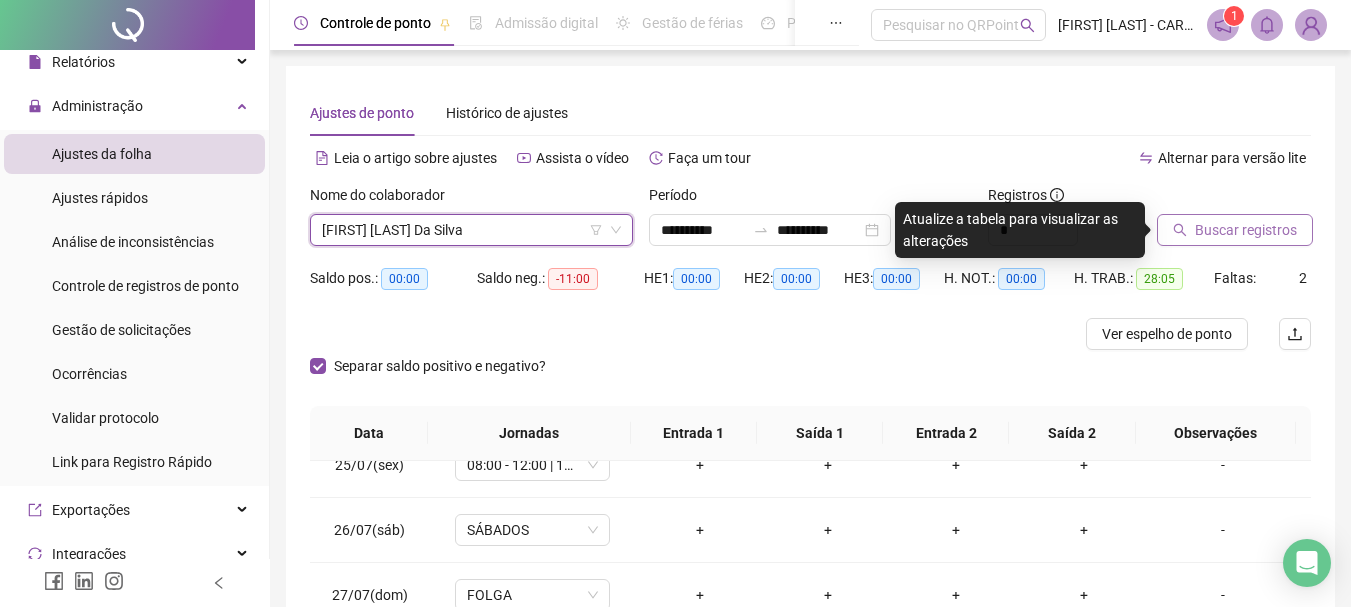click on "Buscar registros" at bounding box center (1246, 230) 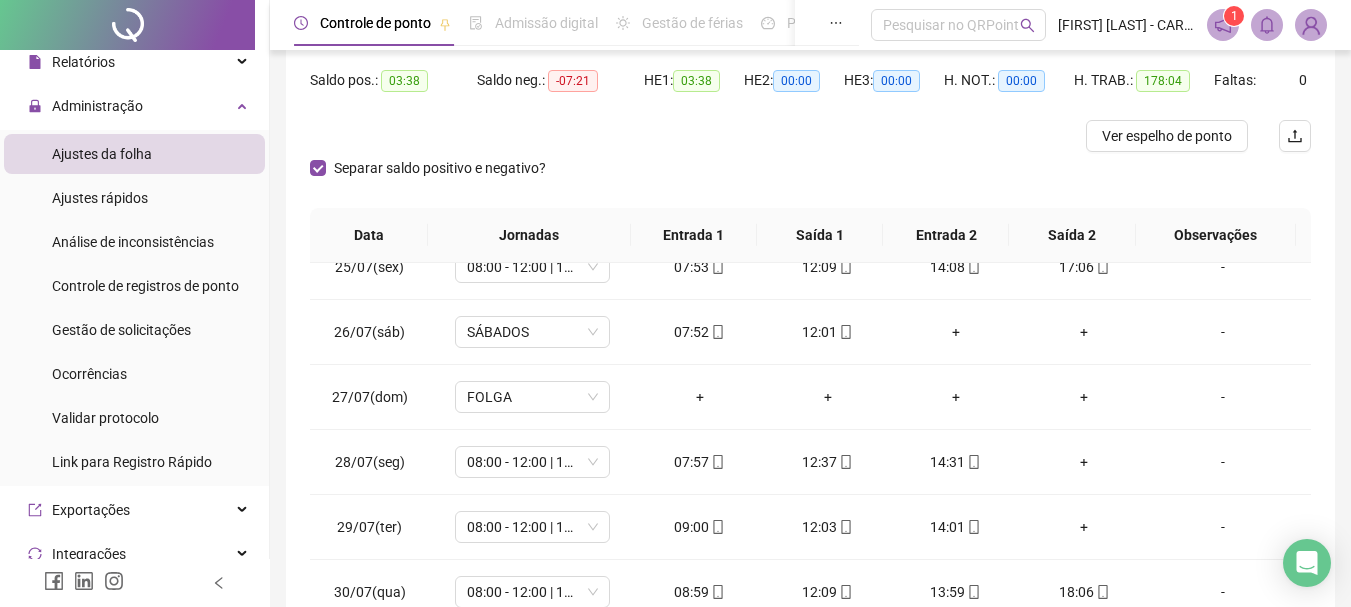 scroll, scrollTop: 200, scrollLeft: 0, axis: vertical 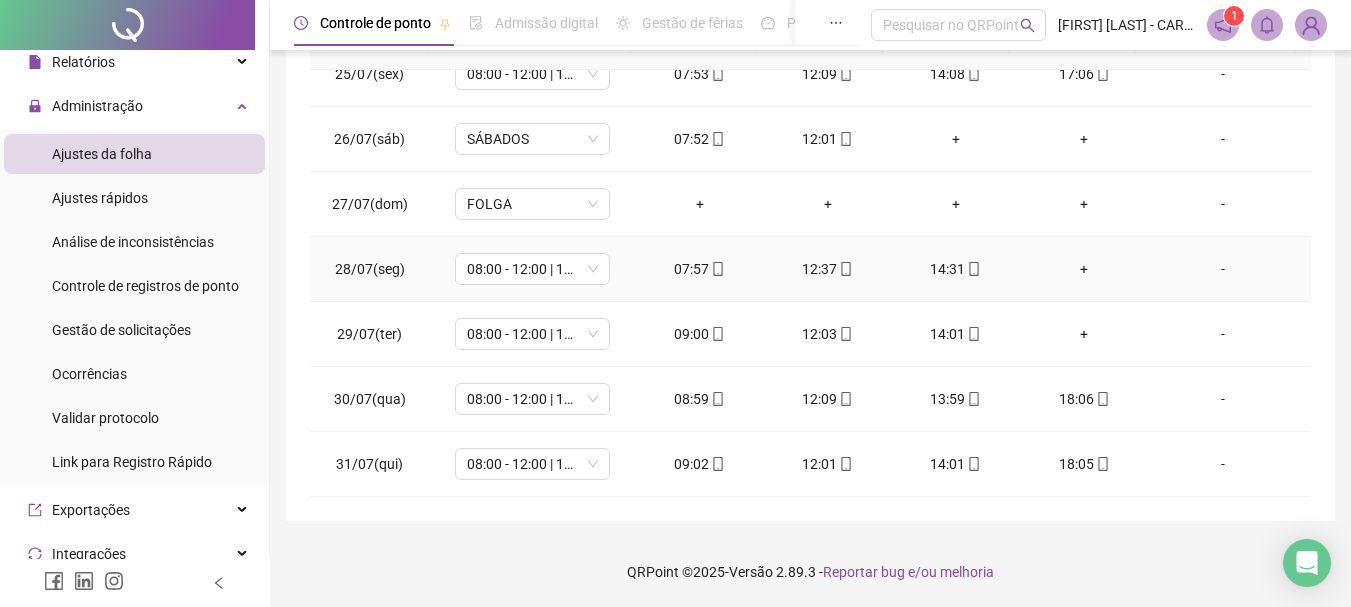 click on "+" at bounding box center (1084, 269) 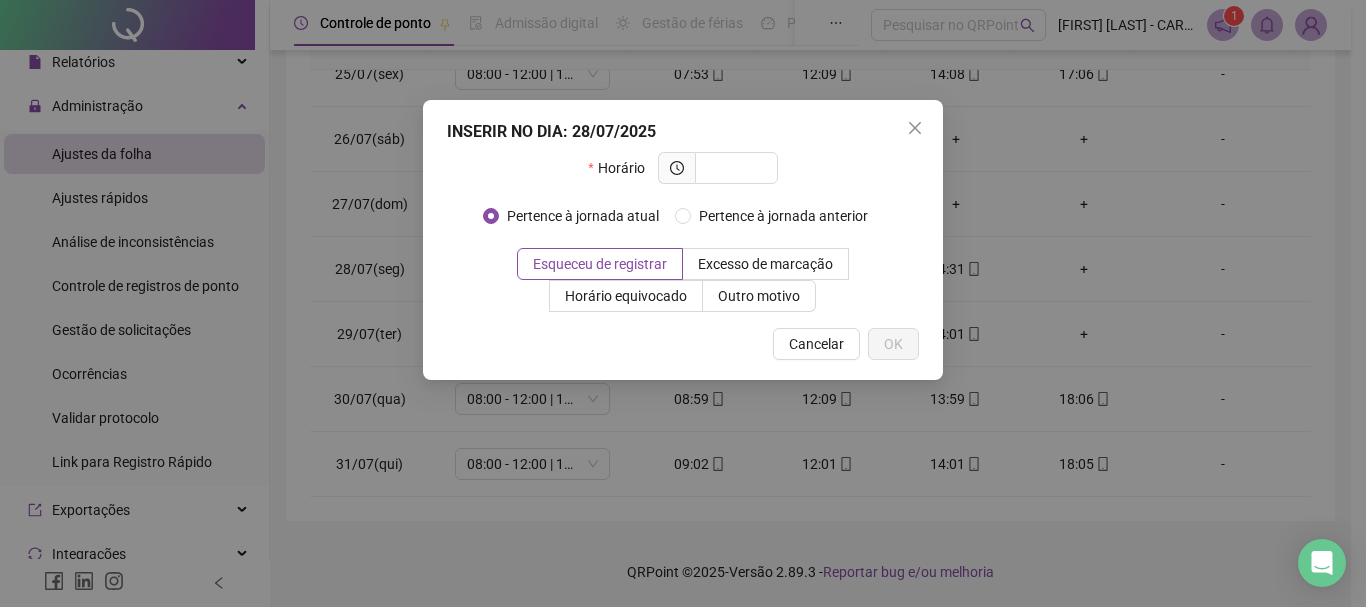 click on "INSERIR NO DIA :   28/07/2025 Horário Pertence à jornada atual Pertence à jornada anterior Esqueceu de registrar Excesso de marcação Horário equivocado Outro motivo Motivo Cancelar OK" at bounding box center (683, 303) 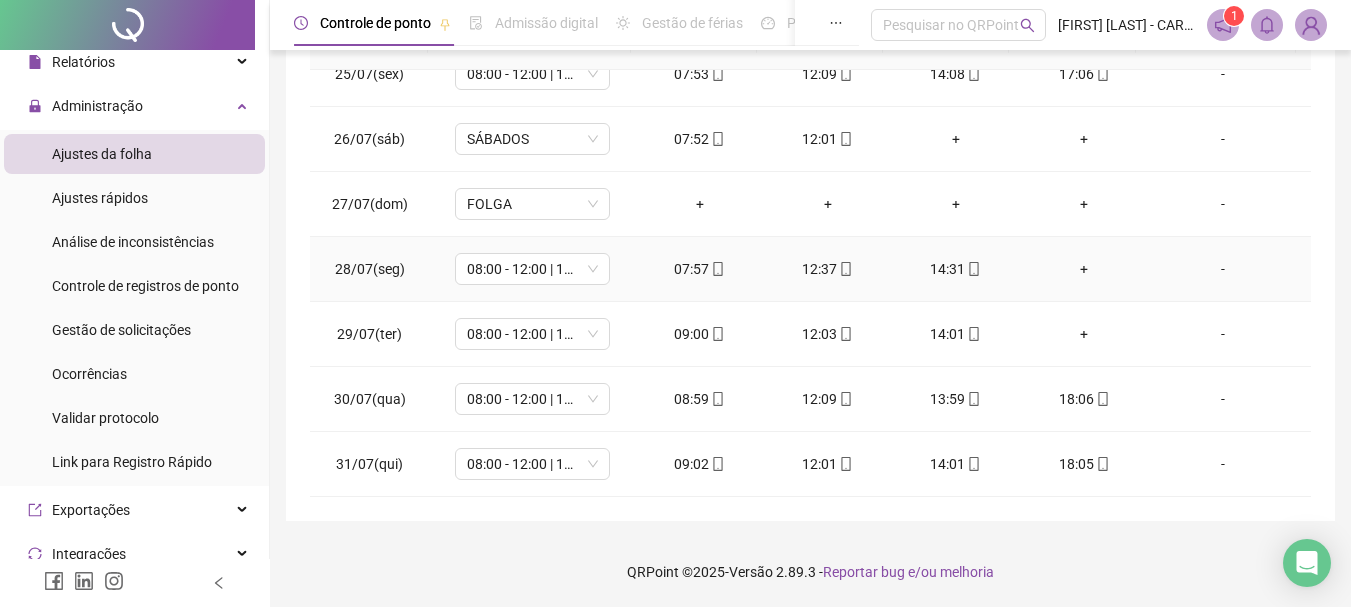 click on "+" at bounding box center [1084, 269] 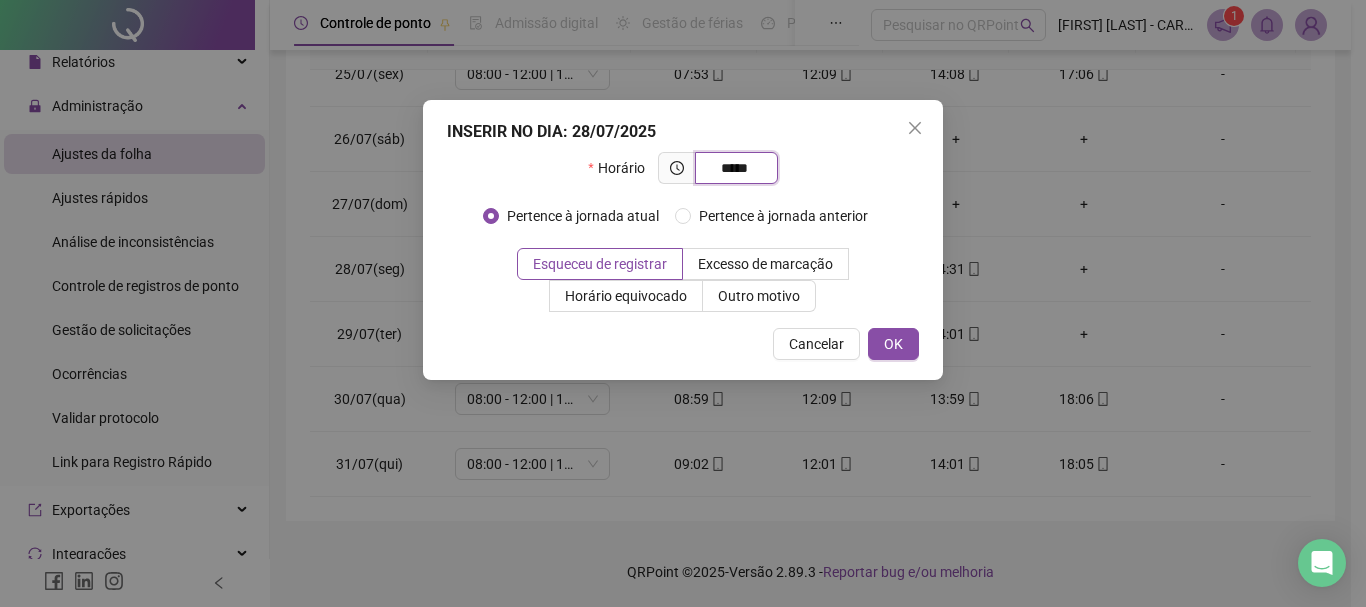 type on "*****" 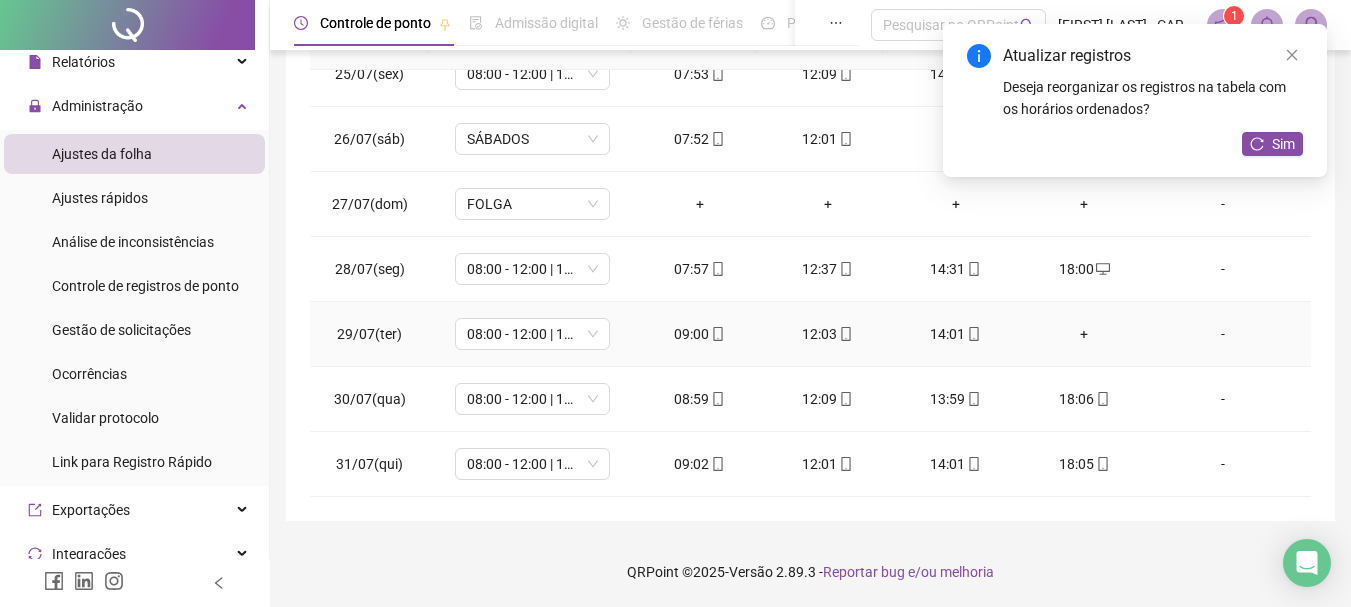 click on "+" at bounding box center [1084, 334] 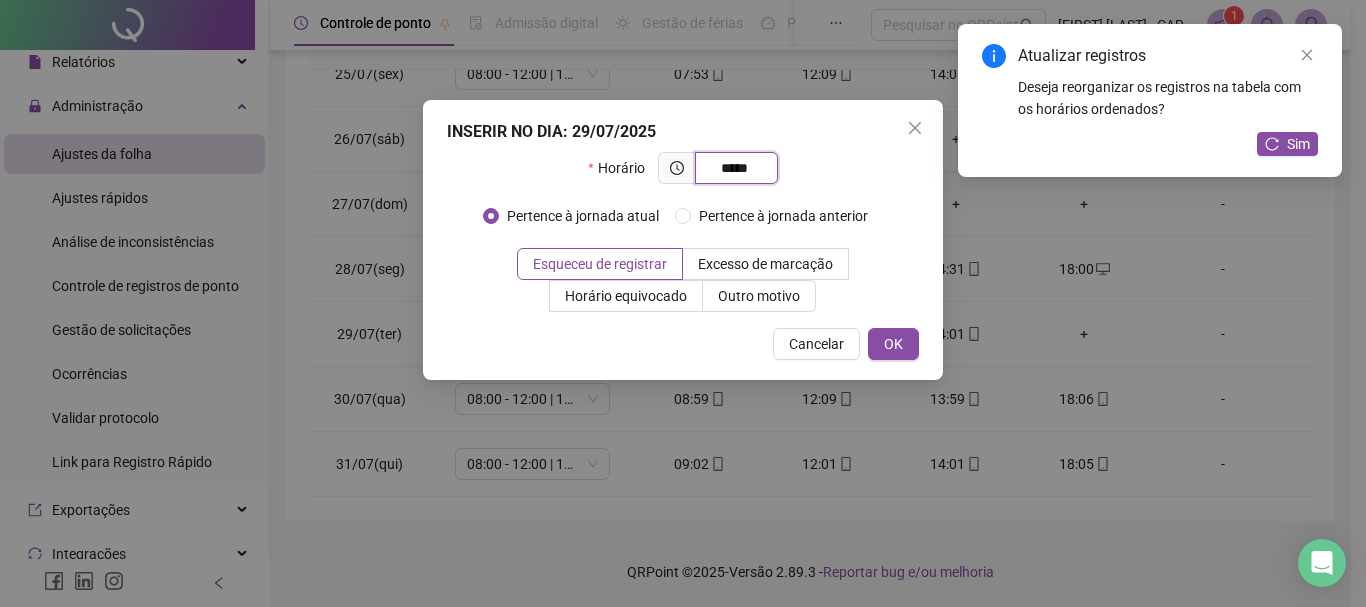 type on "*****" 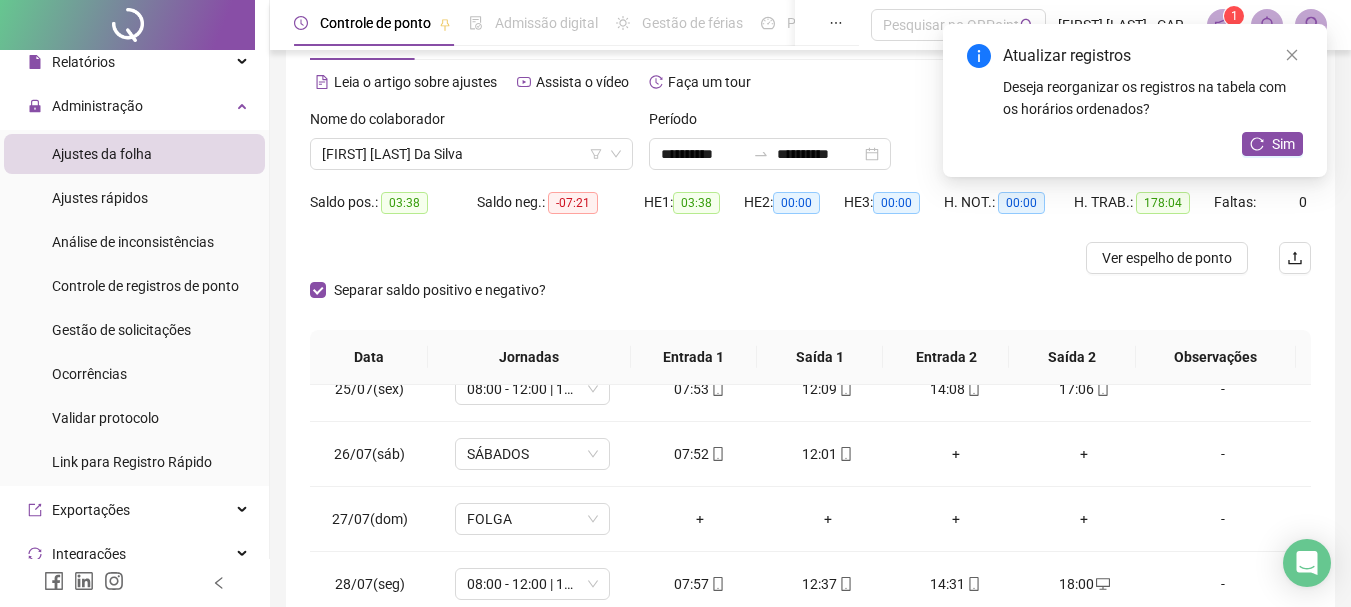 scroll, scrollTop: 0, scrollLeft: 0, axis: both 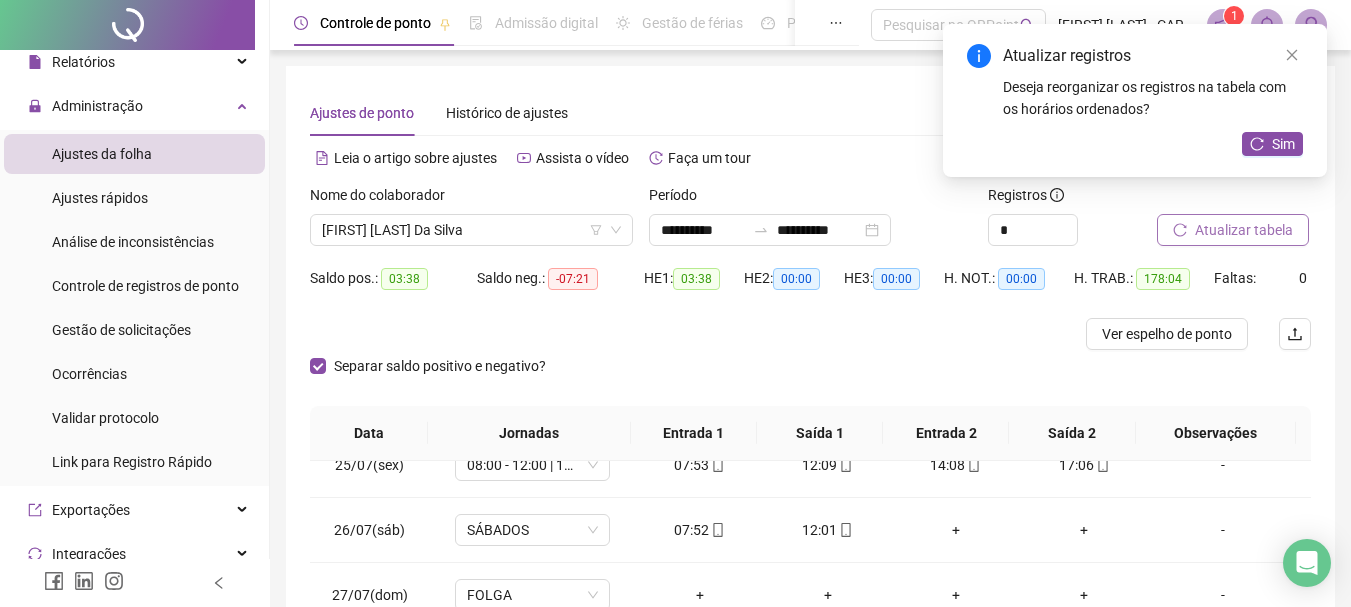 click on "Atualizar tabela" at bounding box center [1244, 230] 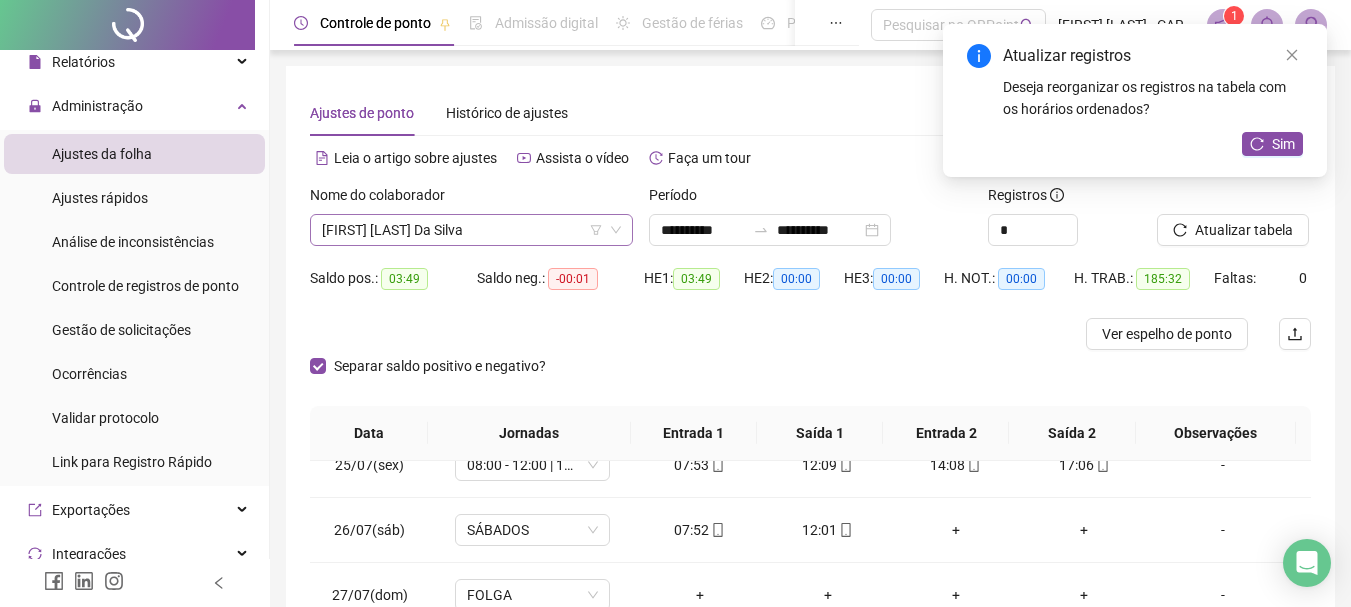 click on "[FIRST] [LAST] Da Silva" at bounding box center (471, 230) 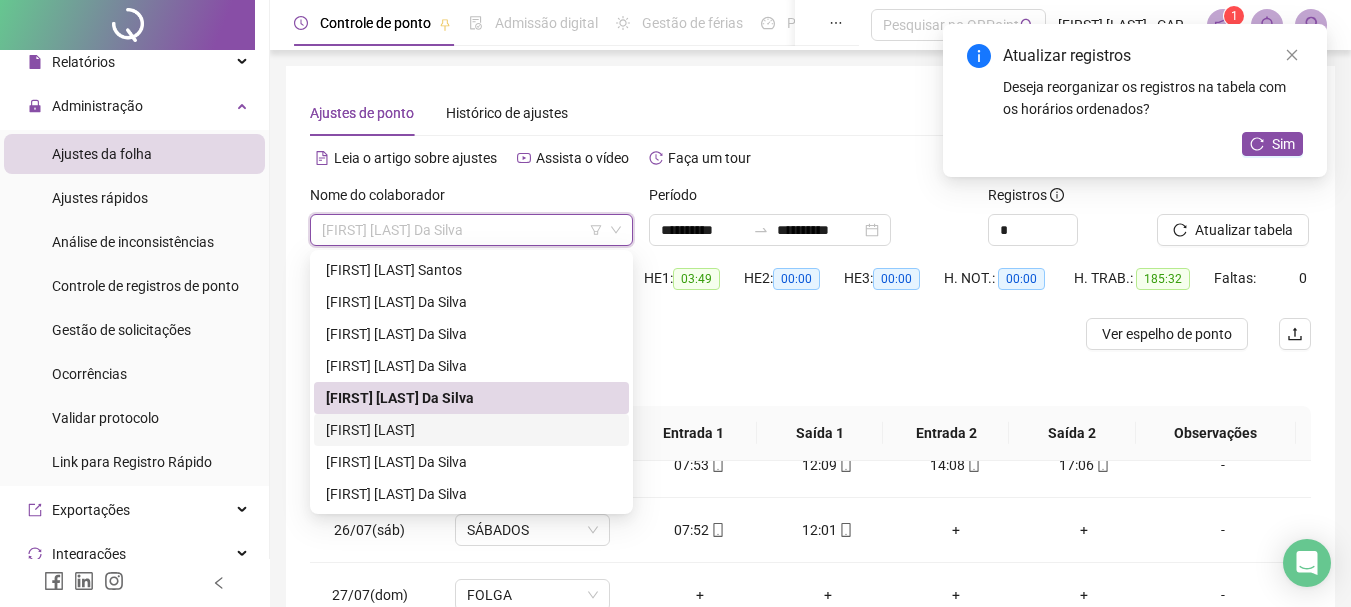 click on "[FIRST] [LAST]" at bounding box center (471, 430) 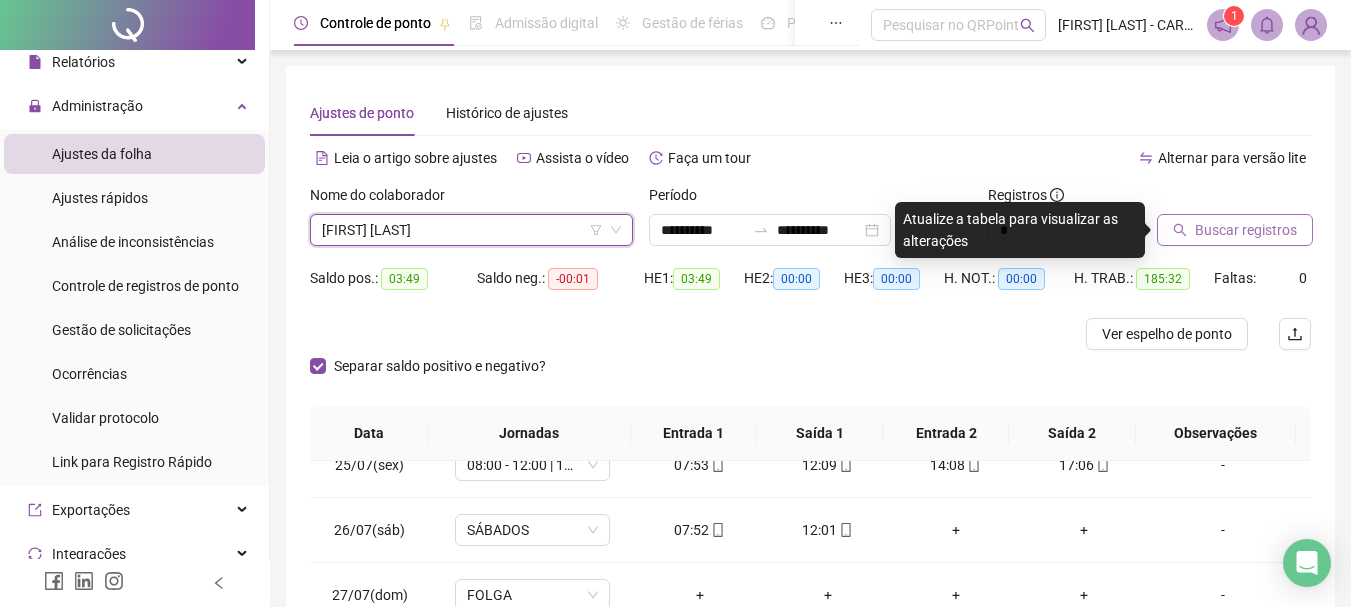 click on "Buscar registros" at bounding box center [1246, 230] 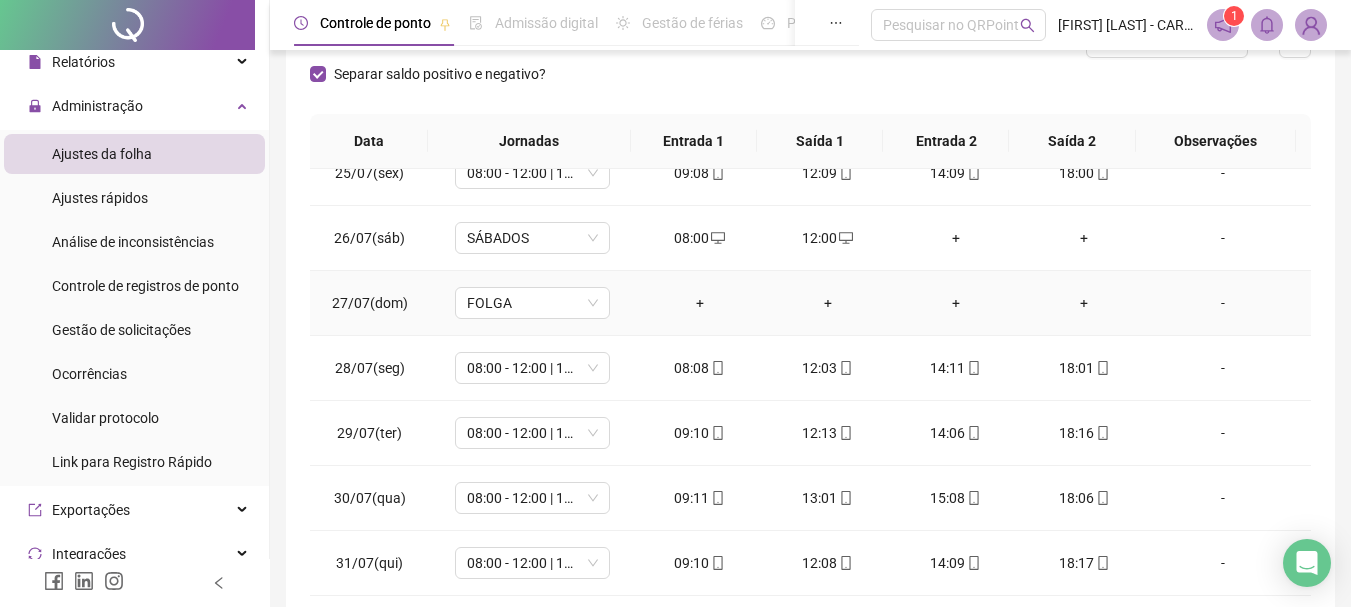 scroll, scrollTop: 300, scrollLeft: 0, axis: vertical 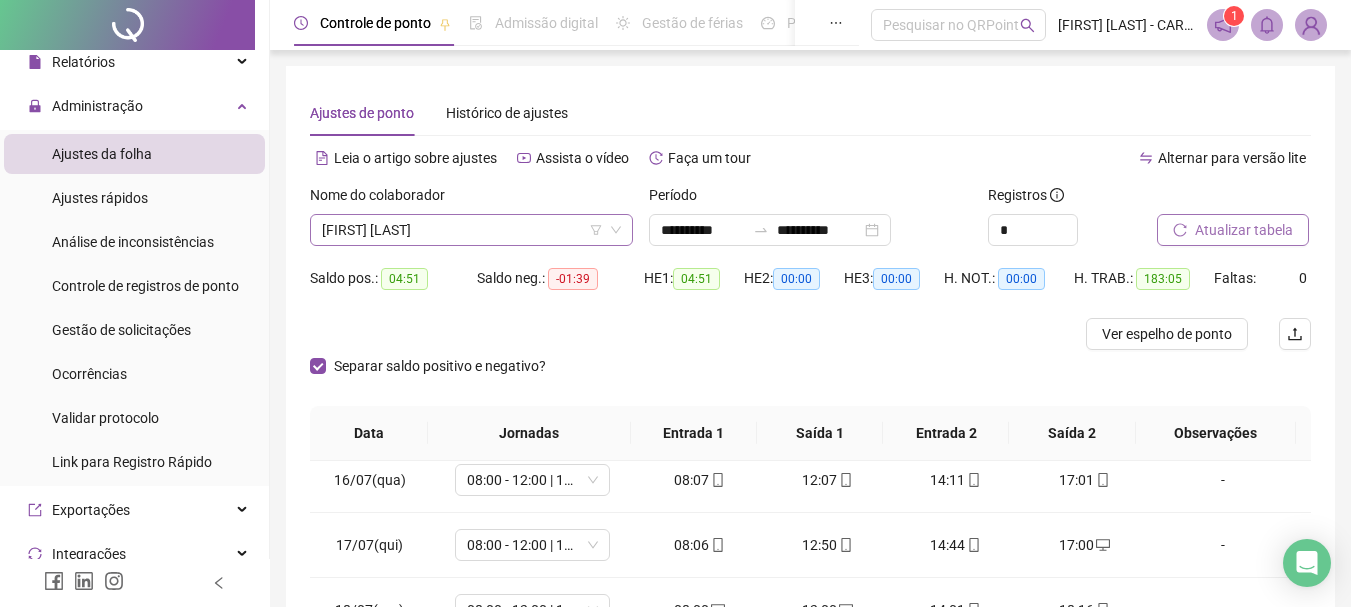 click on "[FIRST] [LAST]" at bounding box center (471, 230) 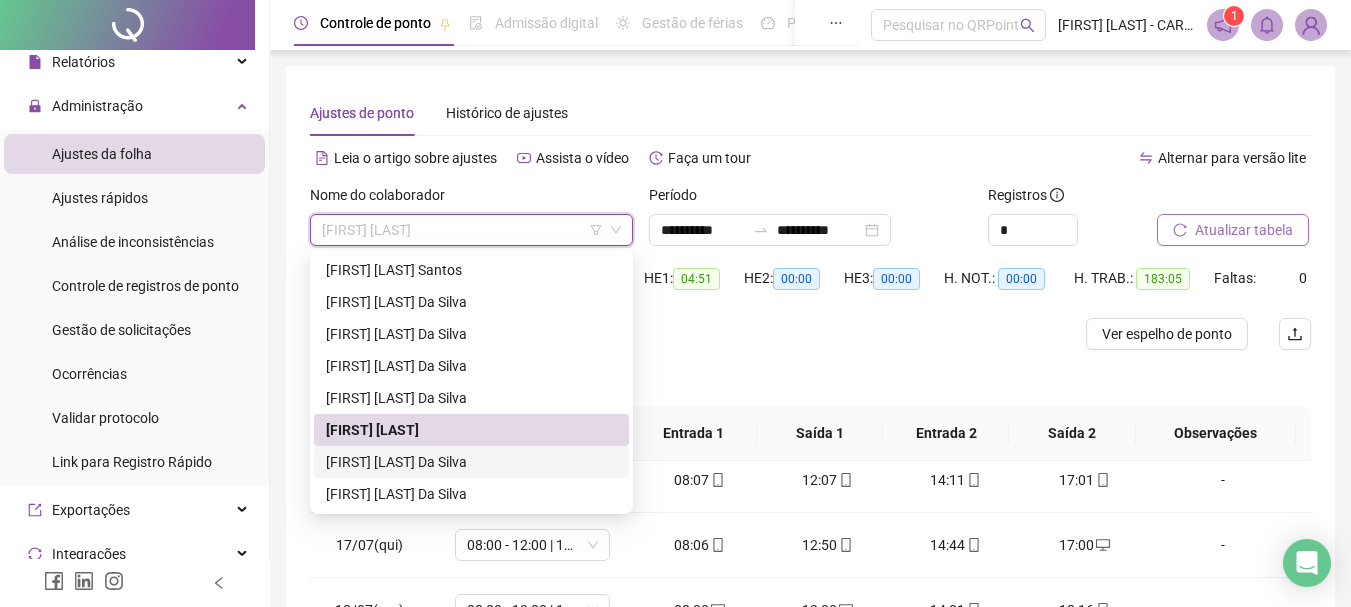 click on "[FIRST] [LAST] Da Silva" at bounding box center [471, 462] 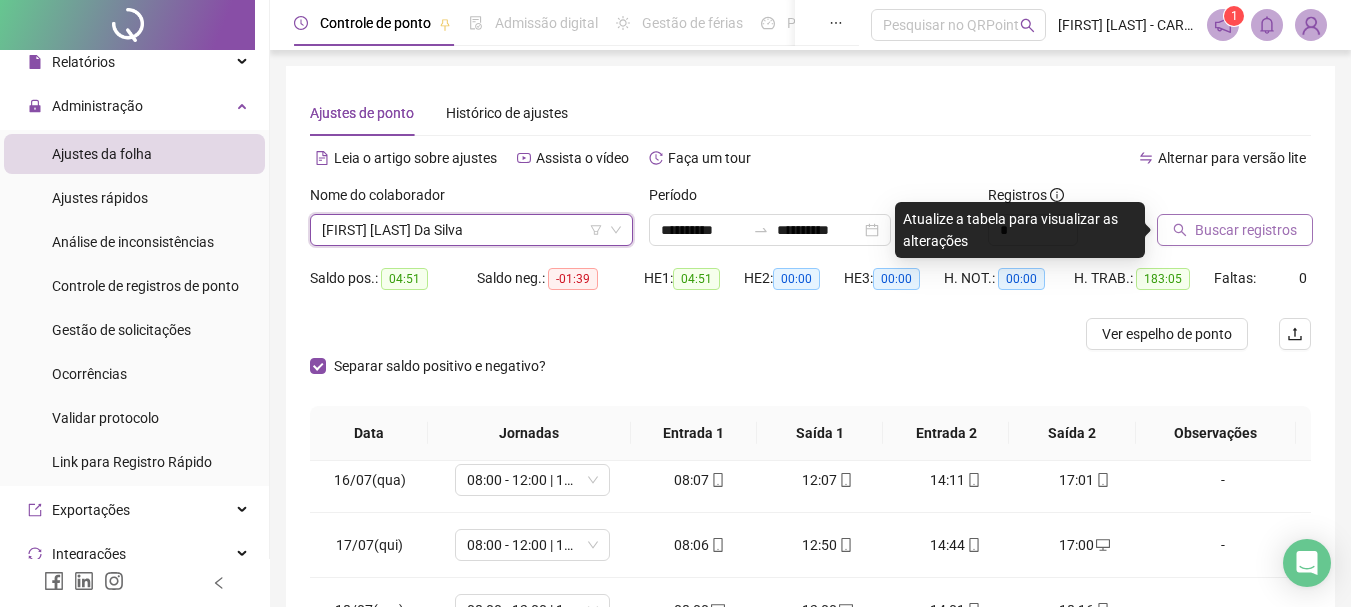 click on "Buscar registros" at bounding box center [1246, 230] 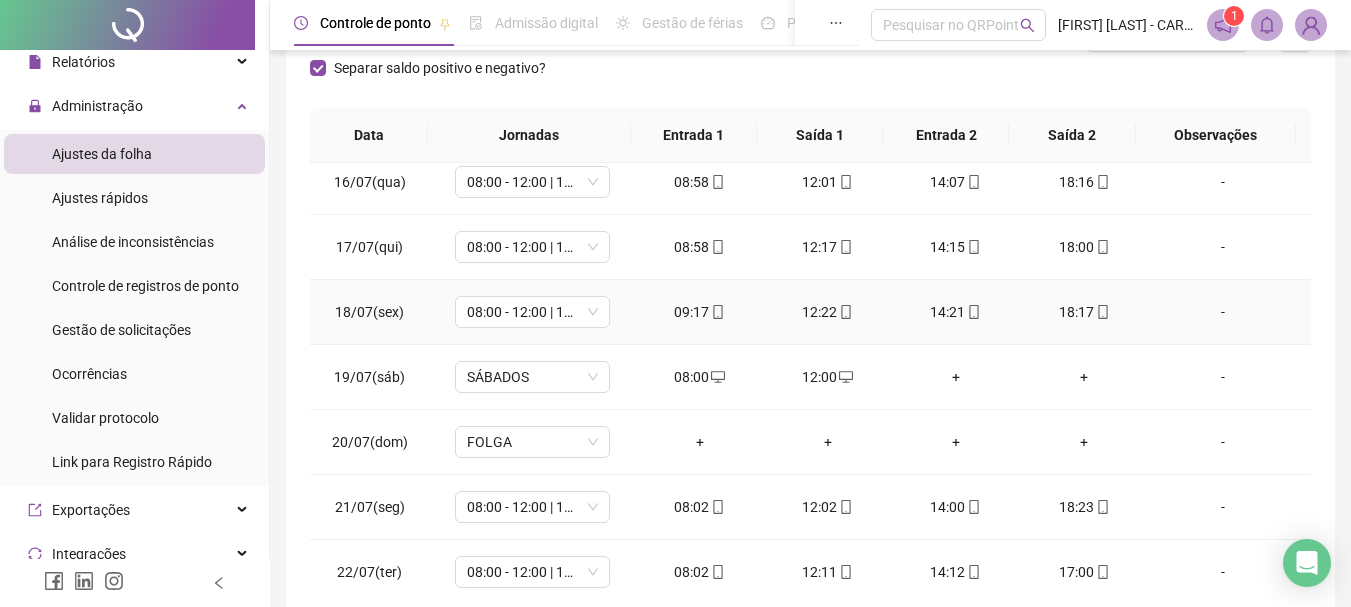 scroll, scrollTop: 300, scrollLeft: 0, axis: vertical 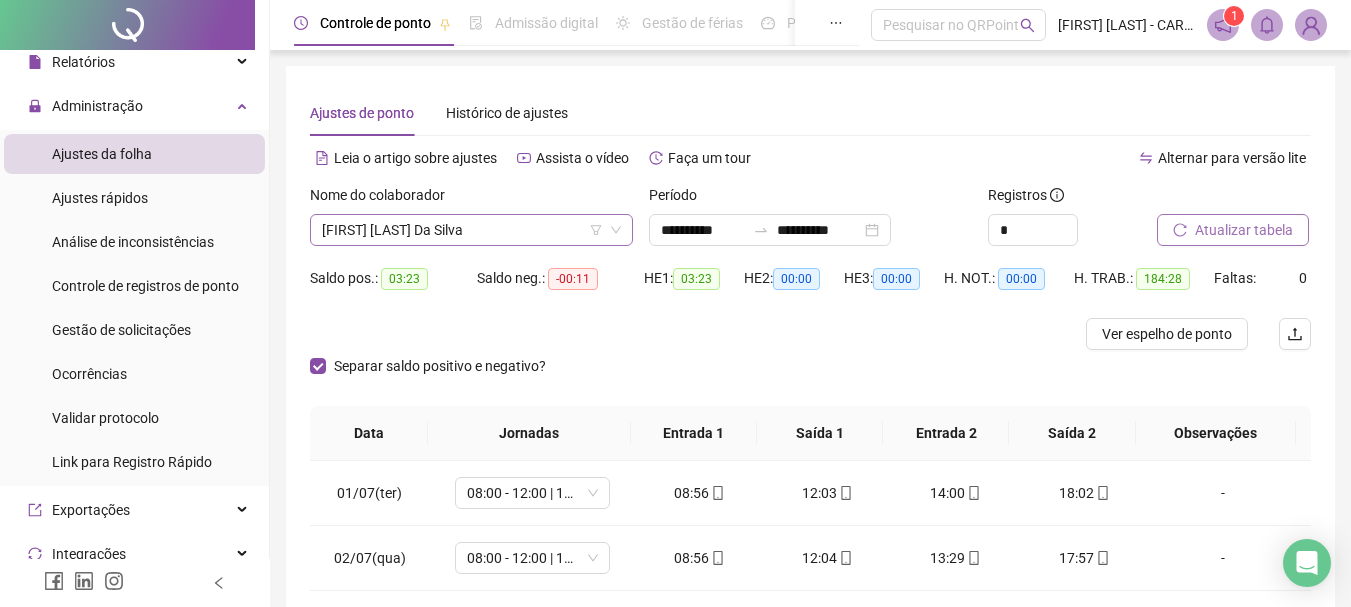 click on "[FIRST] [LAST] Da Silva" at bounding box center (471, 230) 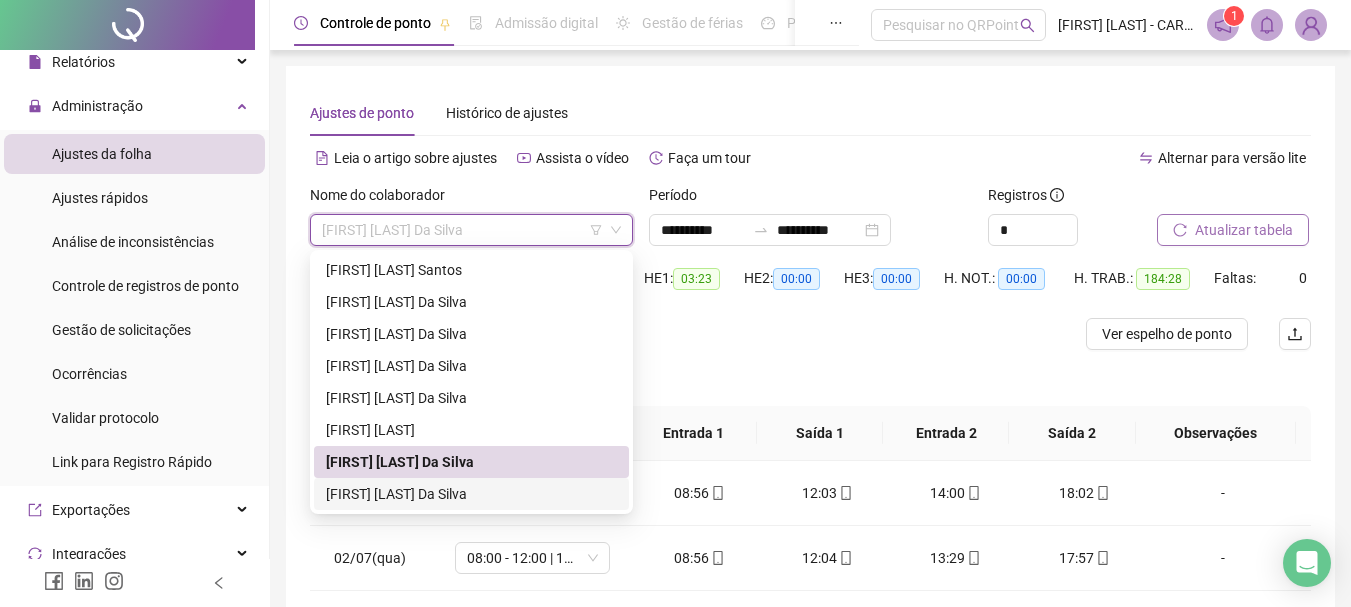 click on "[FIRST] [LAST] Da Silva" at bounding box center [471, 494] 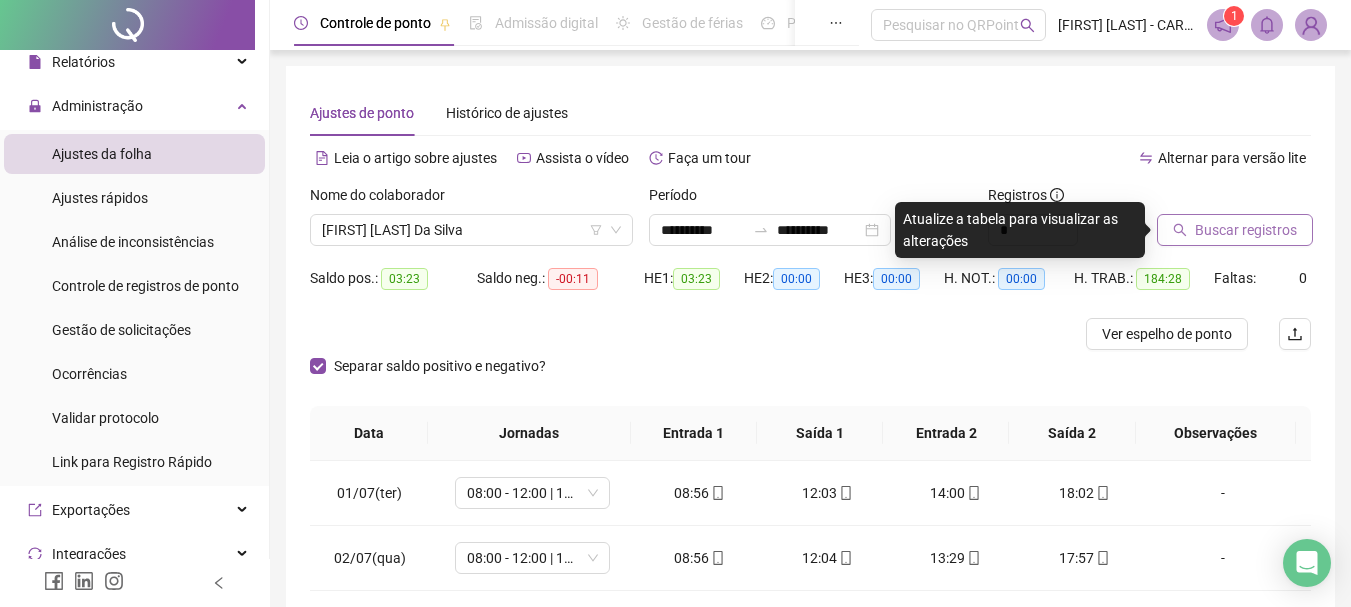click on "Buscar registros" at bounding box center [1246, 230] 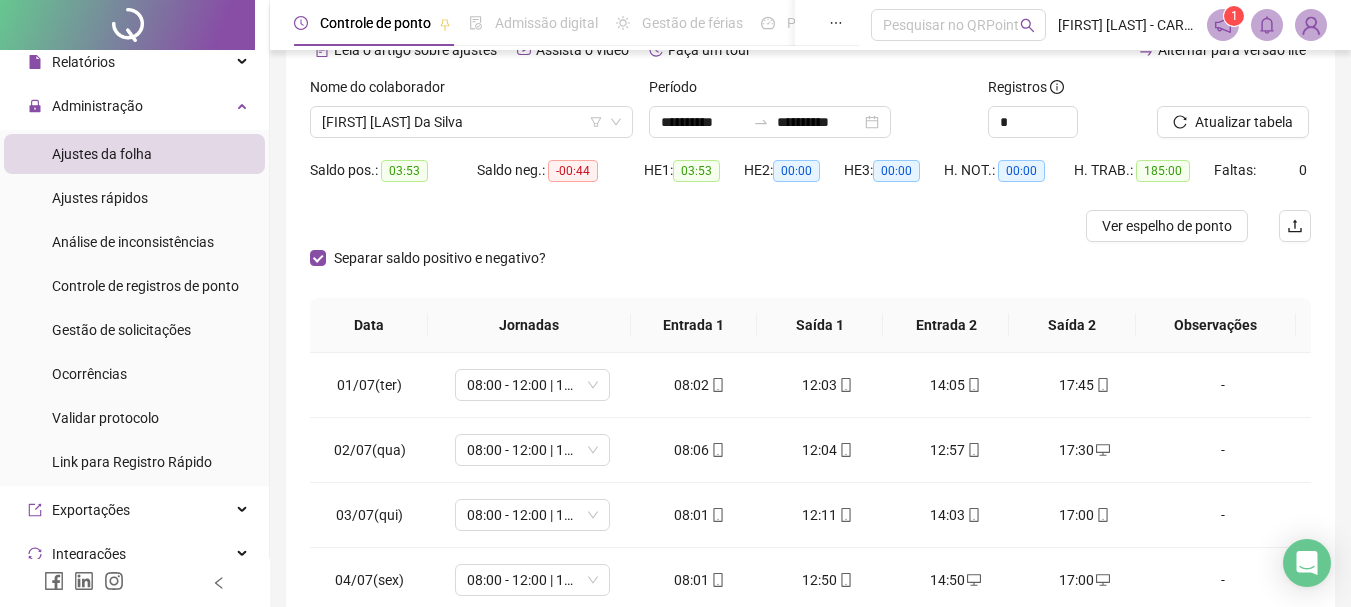 scroll, scrollTop: 300, scrollLeft: 0, axis: vertical 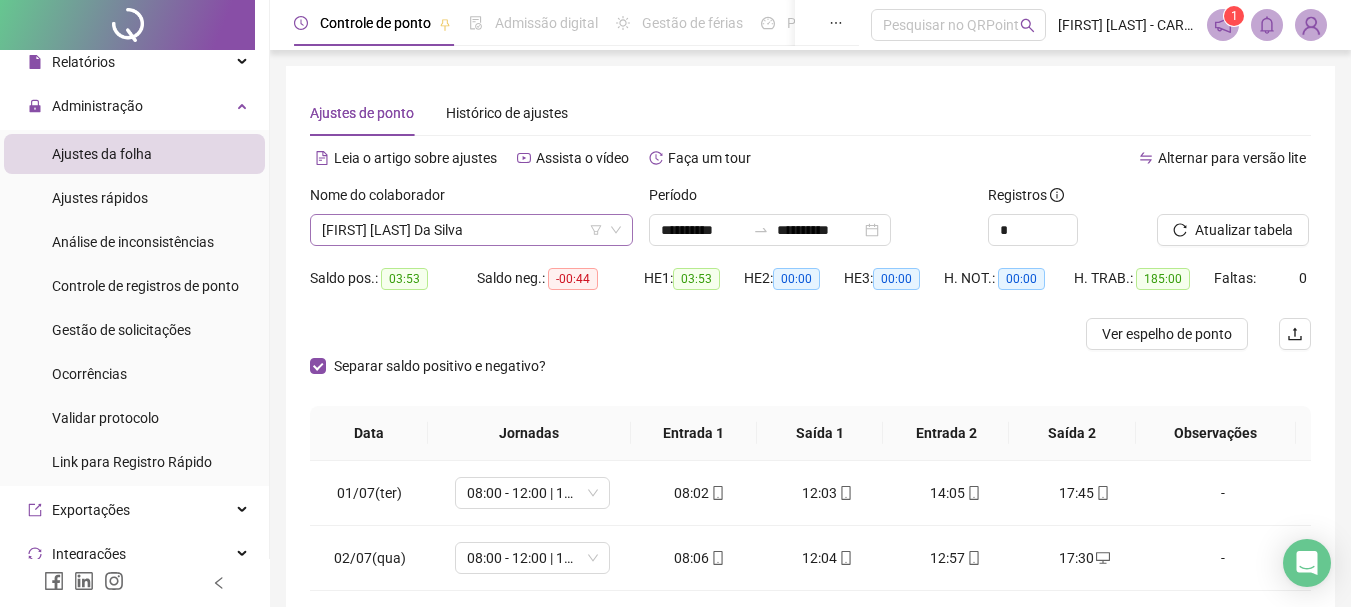 click on "[FIRST] [LAST] Da Silva" at bounding box center [471, 230] 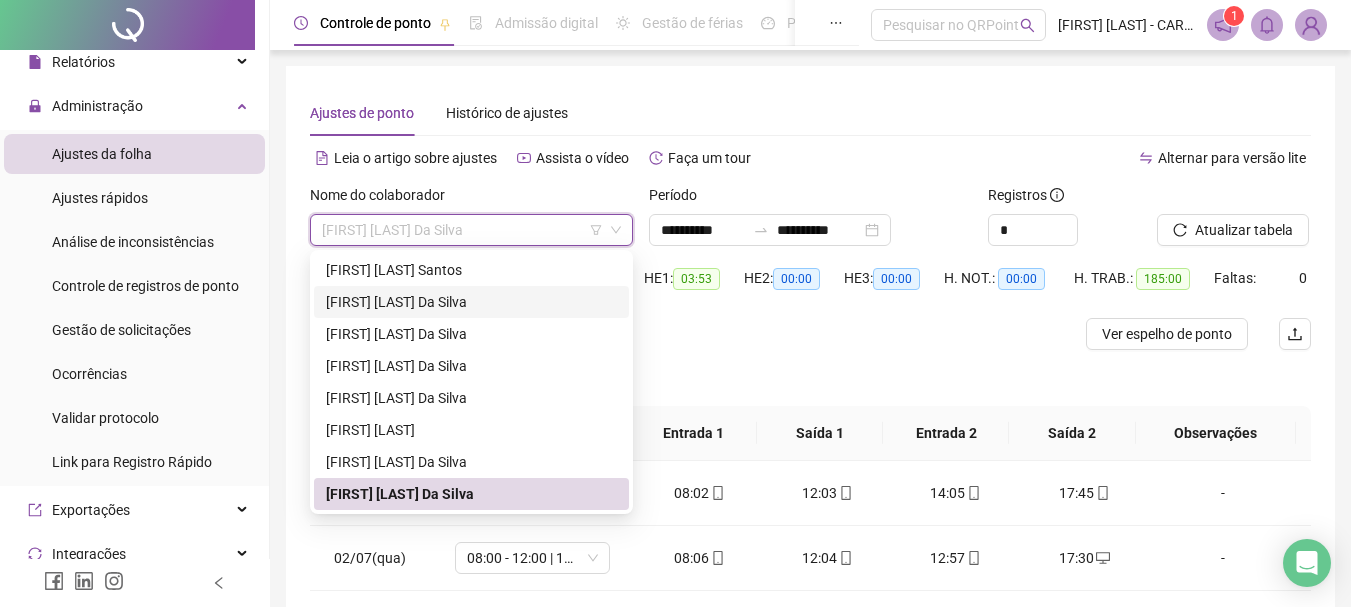 click on "[FIRST] [LAST] Da Silva" at bounding box center [471, 302] 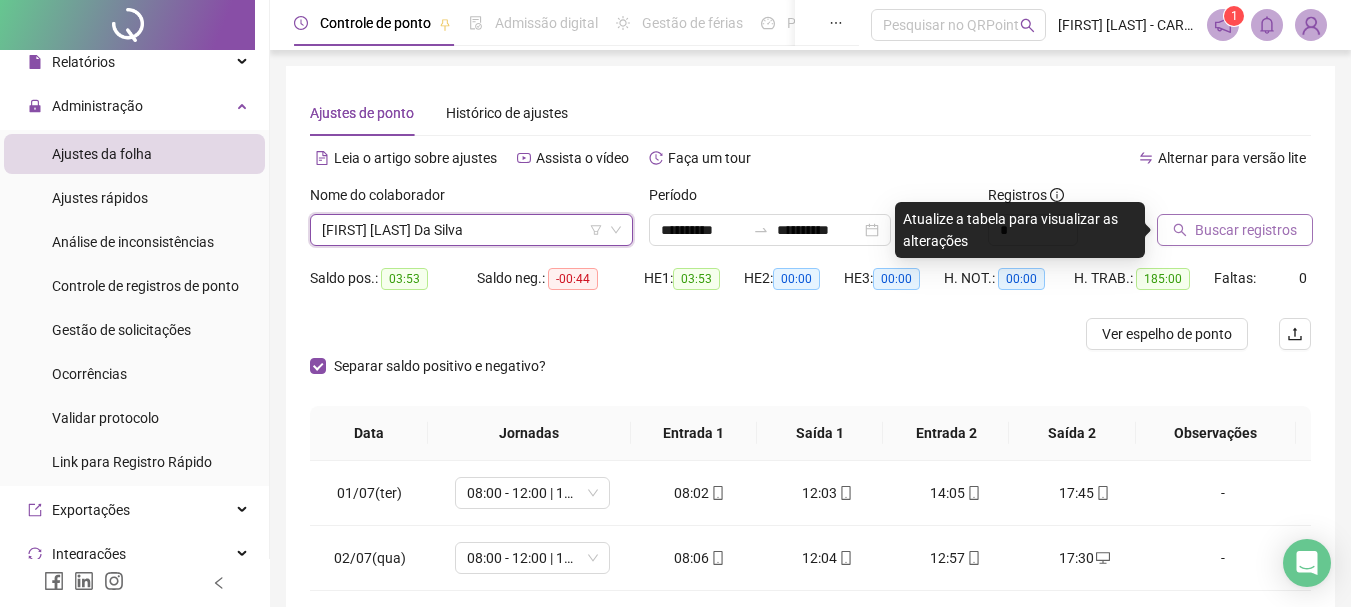click on "Buscar registros" at bounding box center [1246, 230] 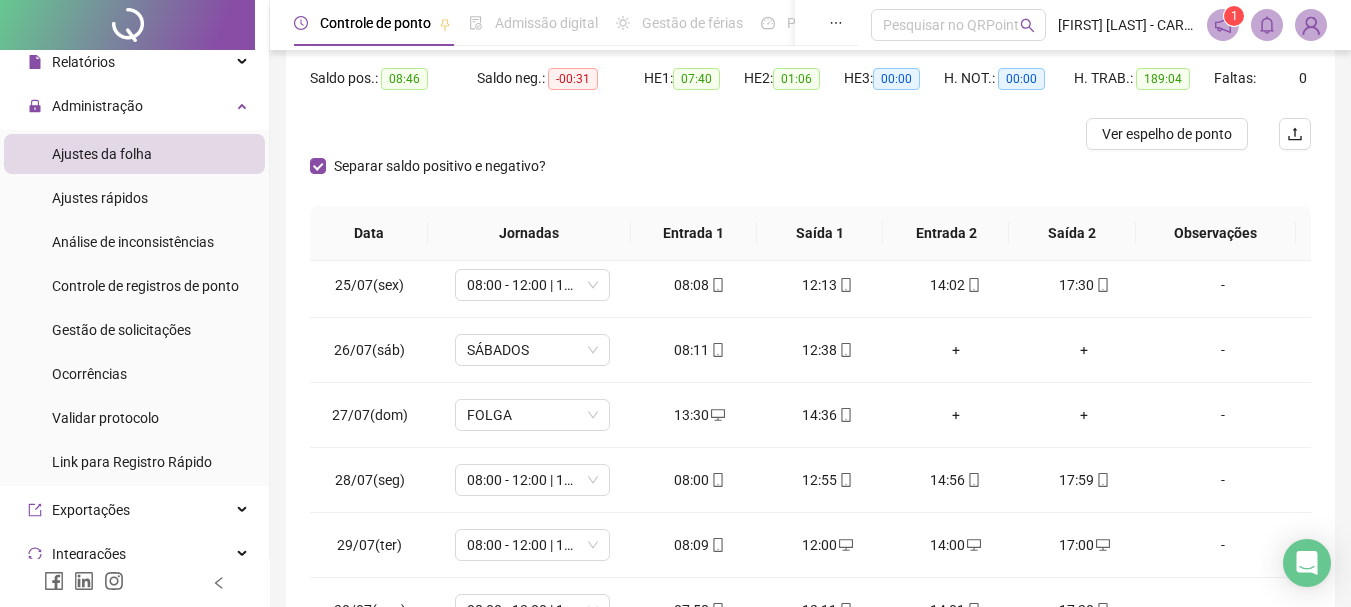scroll, scrollTop: 1588, scrollLeft: 0, axis: vertical 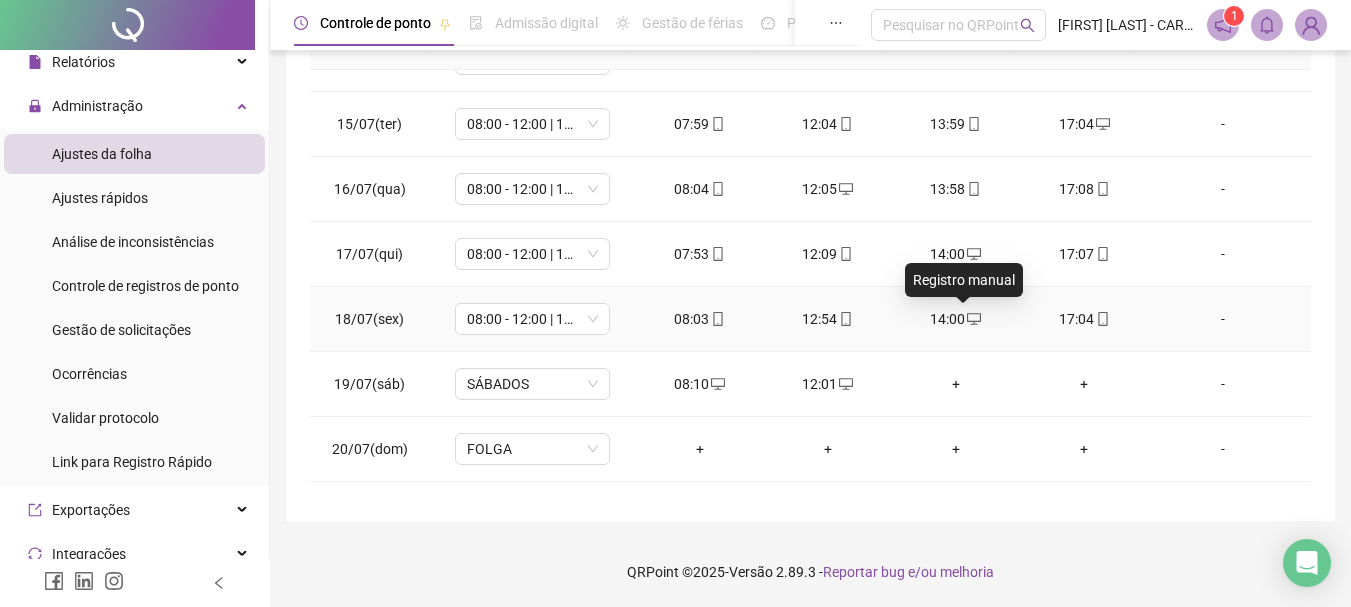 click 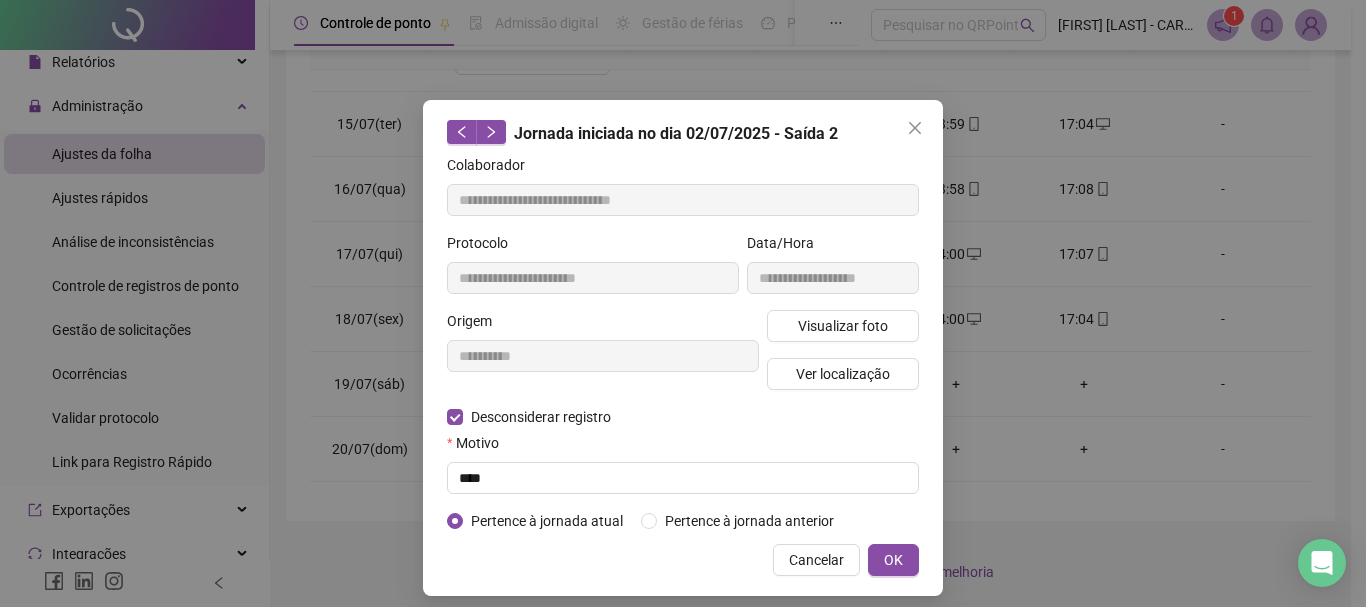 type on "**********" 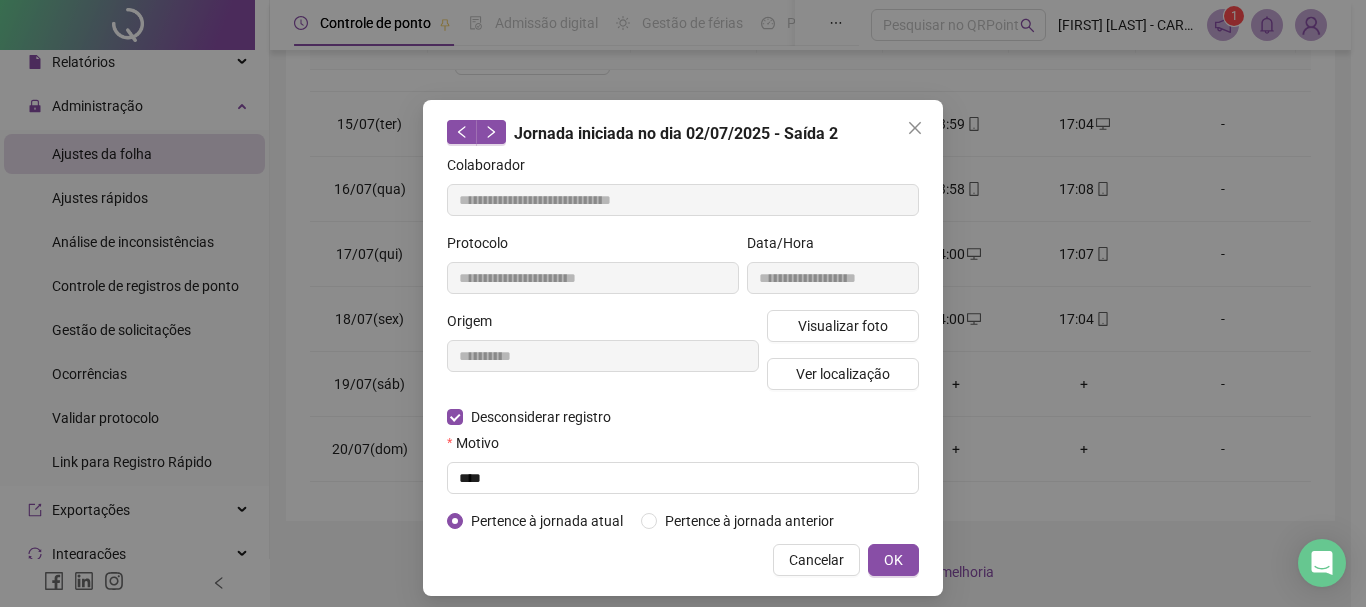 type on "**********" 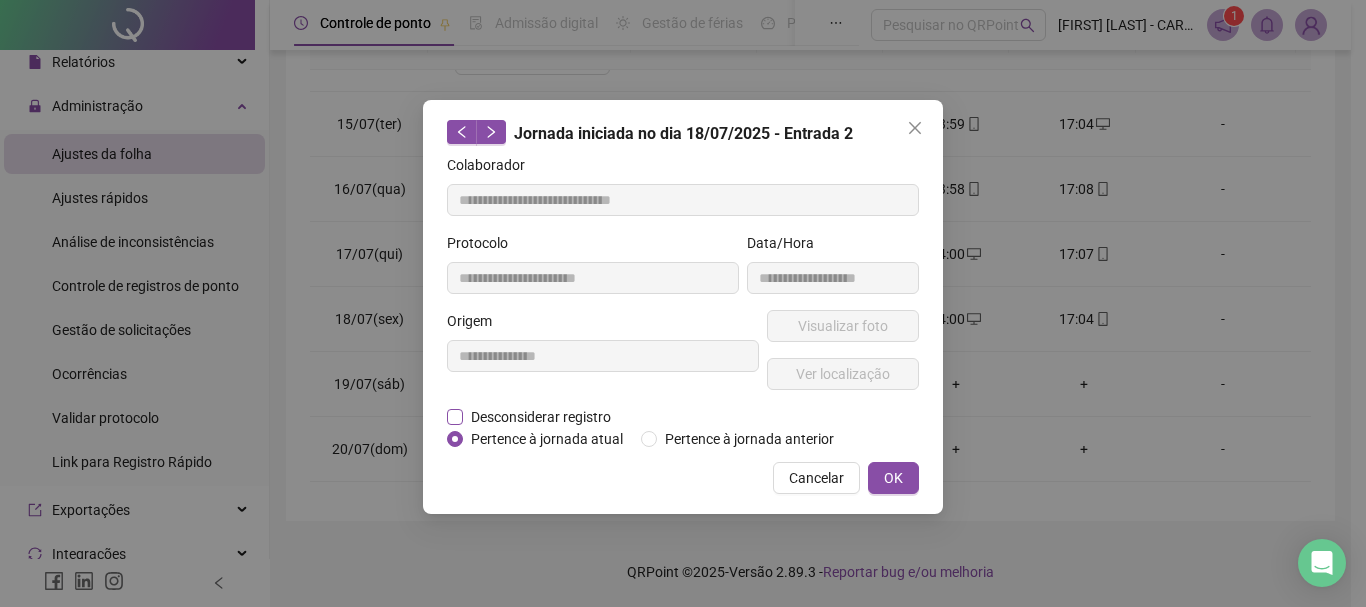 click on "Desconsiderar registro" at bounding box center (541, 417) 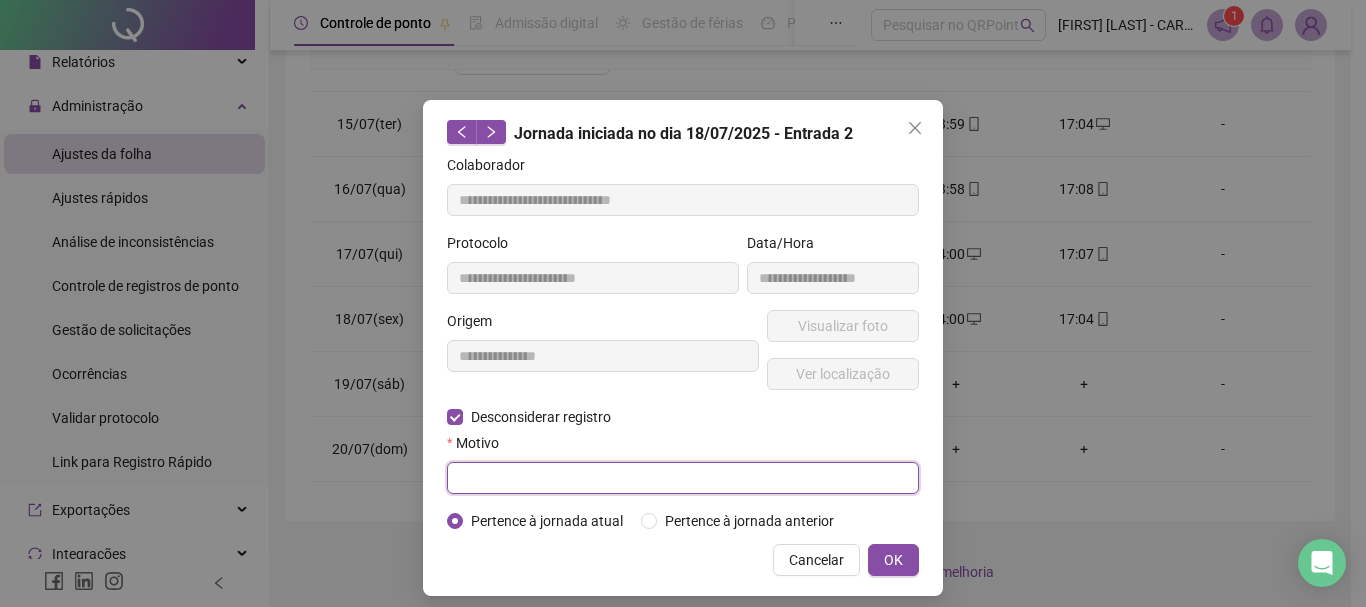 click at bounding box center [683, 478] 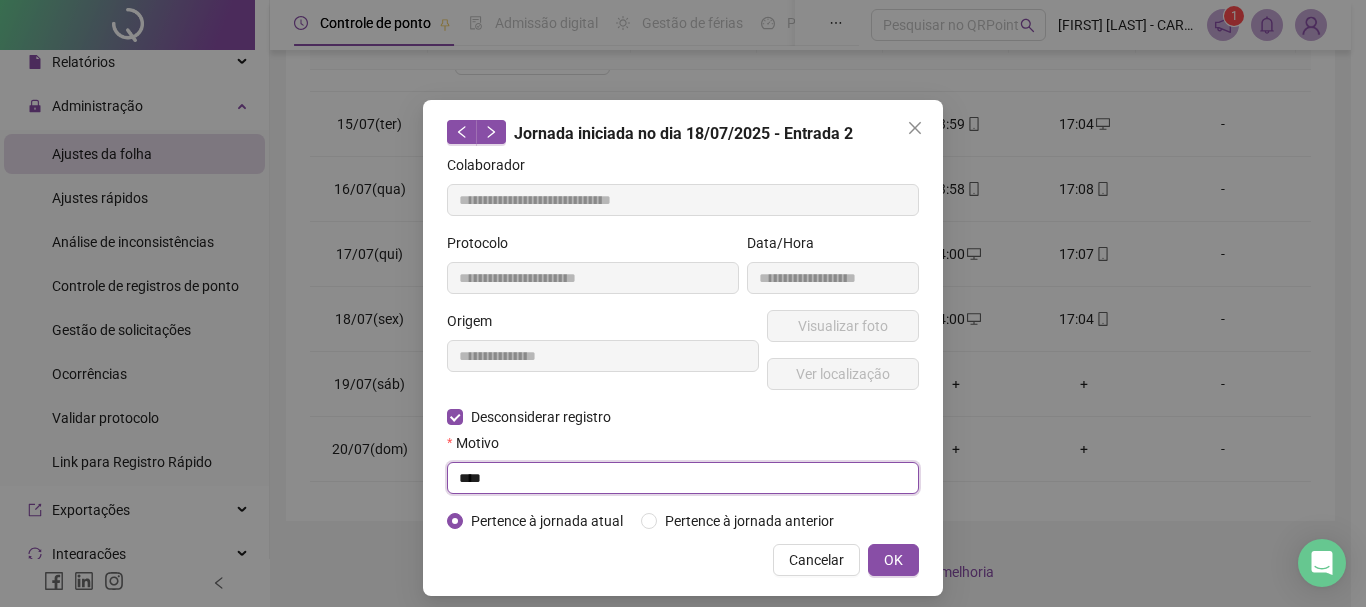 type on "****" 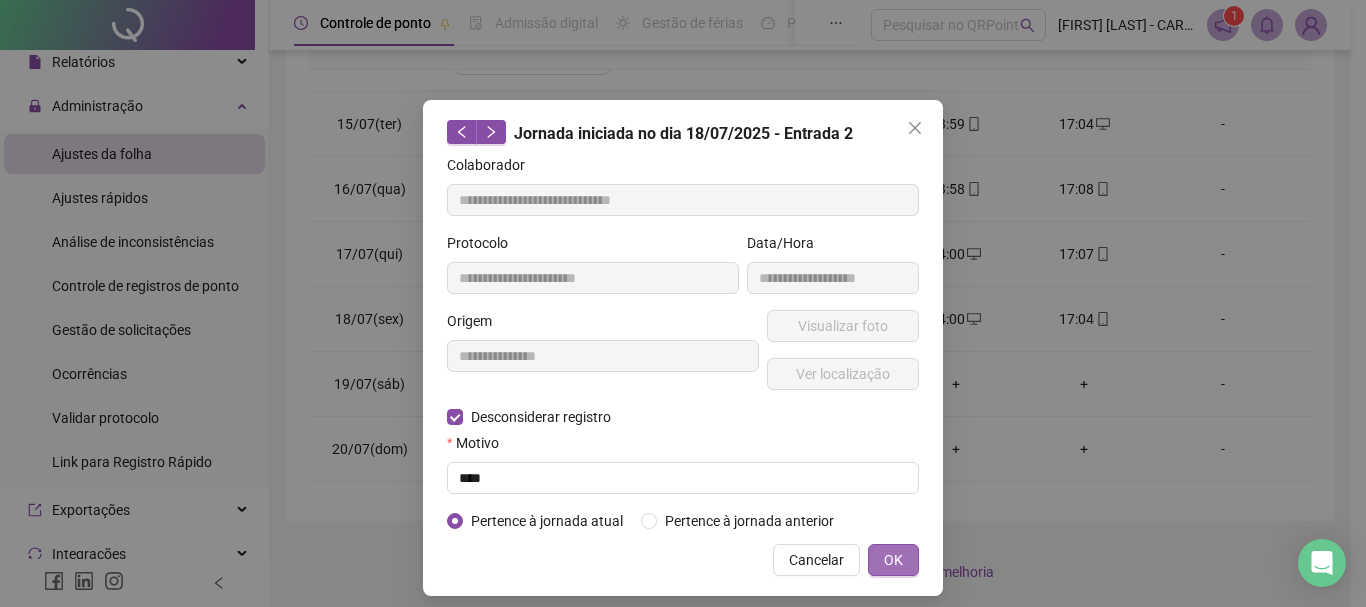 click on "OK" at bounding box center [893, 560] 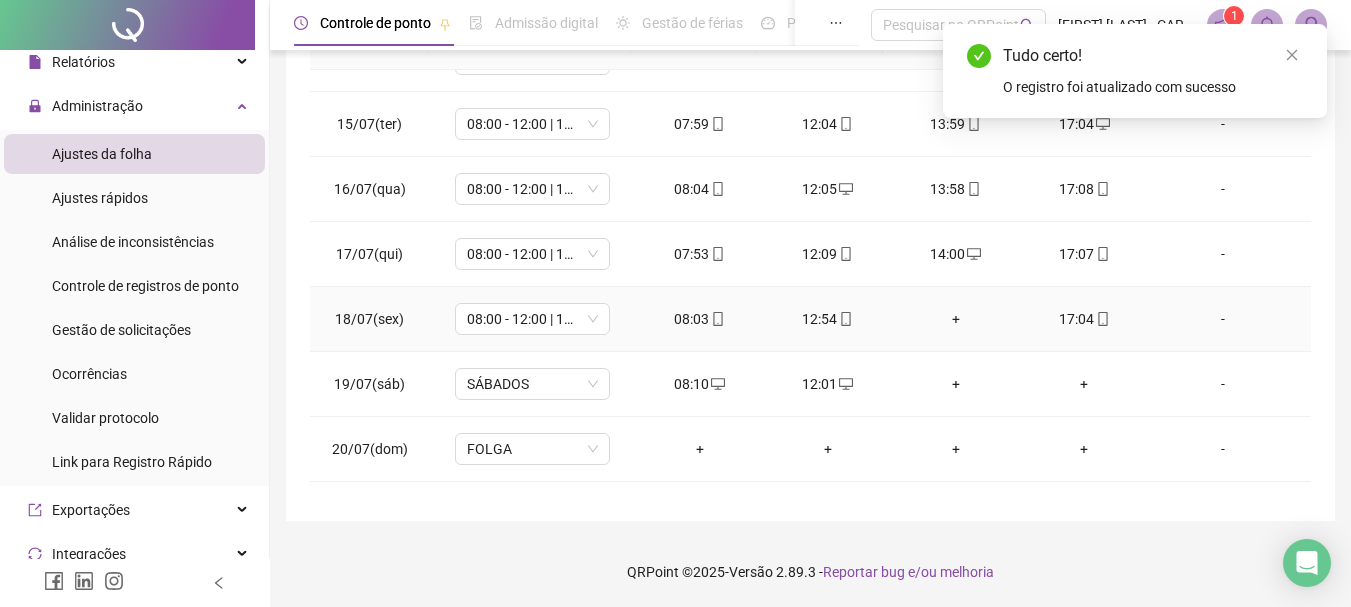 click on "+" at bounding box center (956, 319) 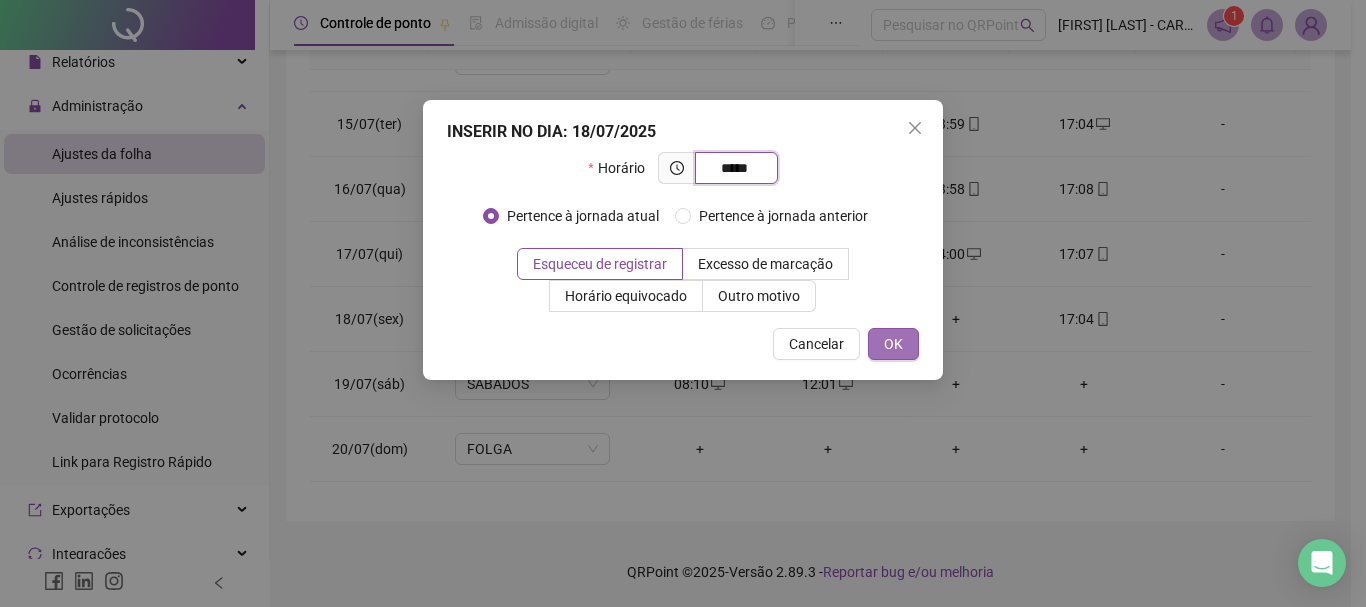 type on "*****" 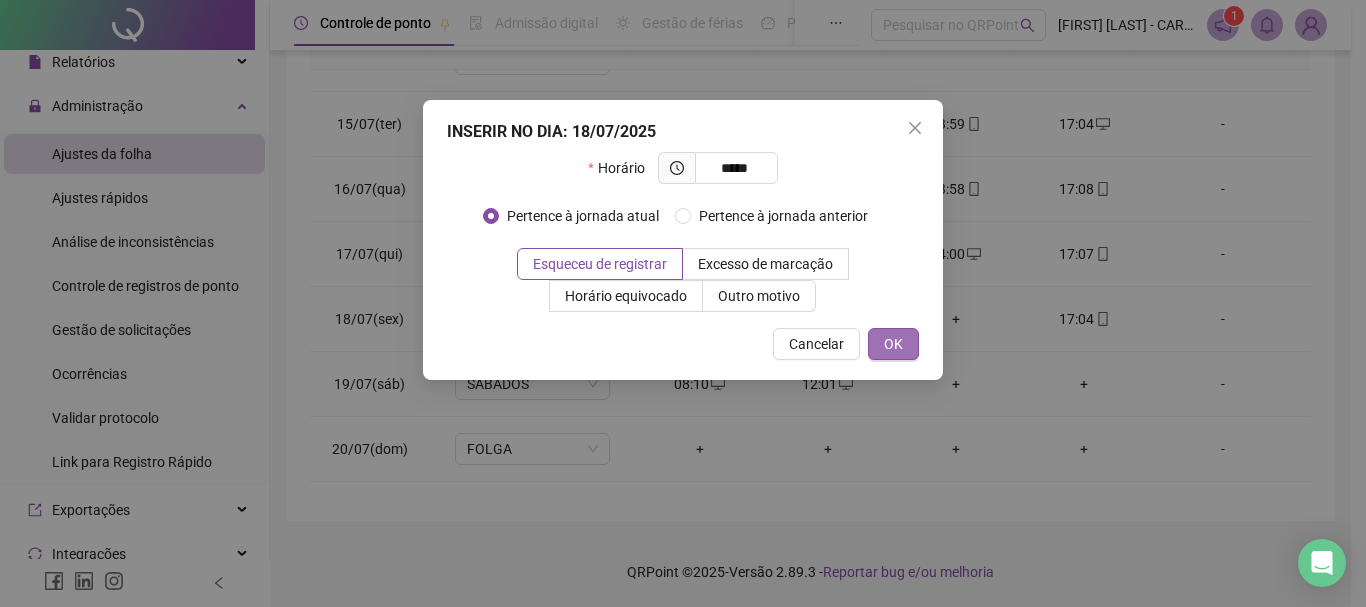 click on "OK" at bounding box center [893, 344] 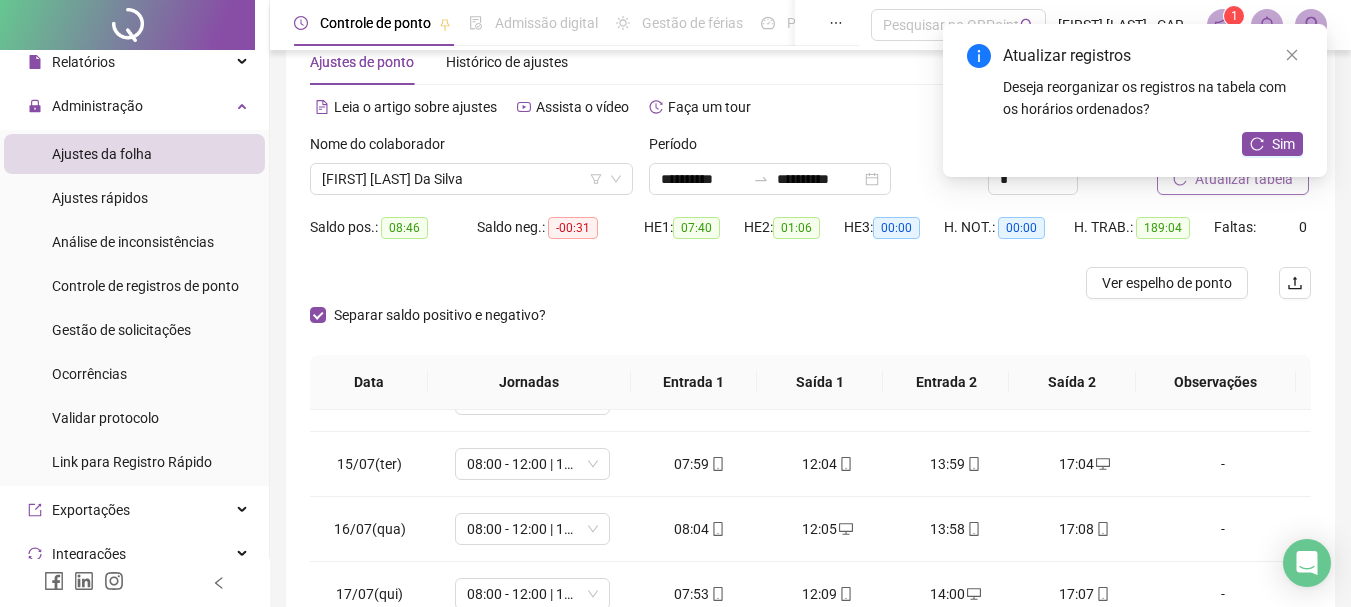 scroll, scrollTop: 0, scrollLeft: 0, axis: both 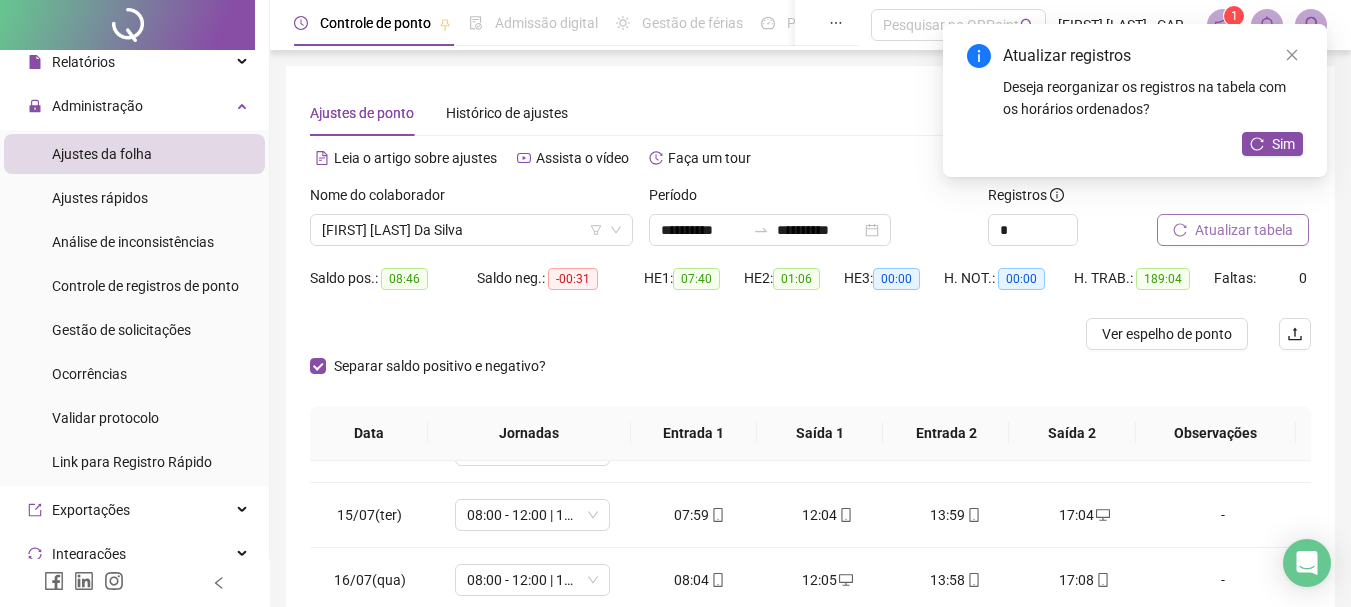 click on "Atualizar tabela" at bounding box center [1244, 230] 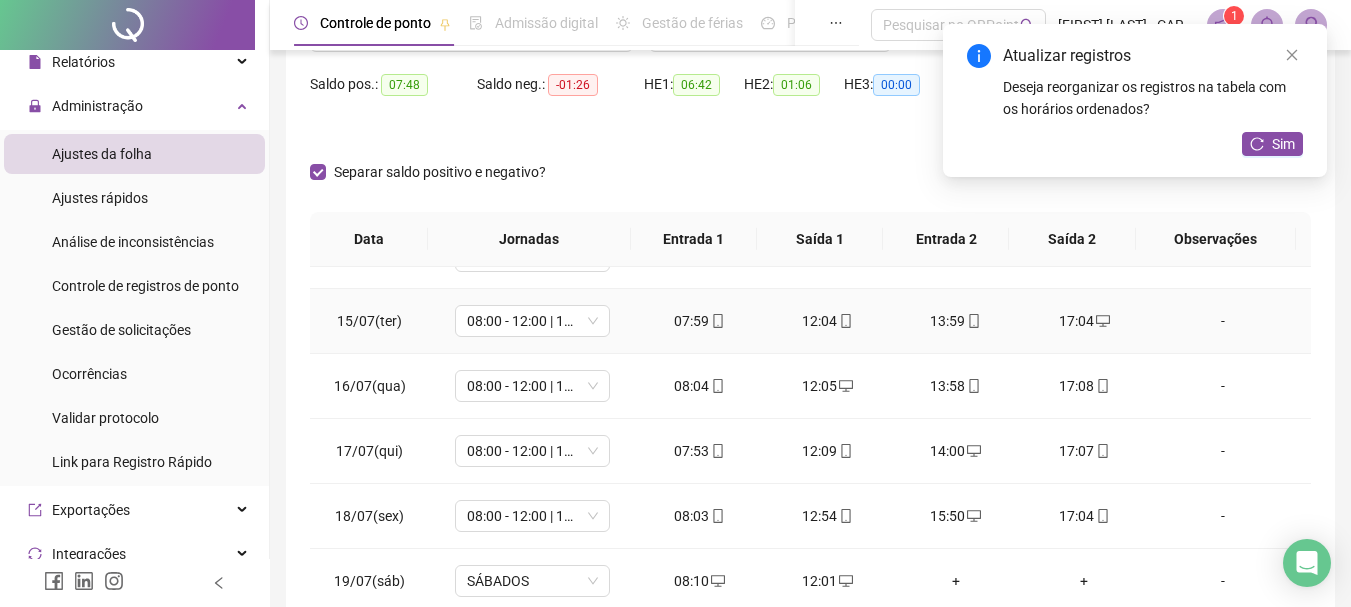scroll, scrollTop: 200, scrollLeft: 0, axis: vertical 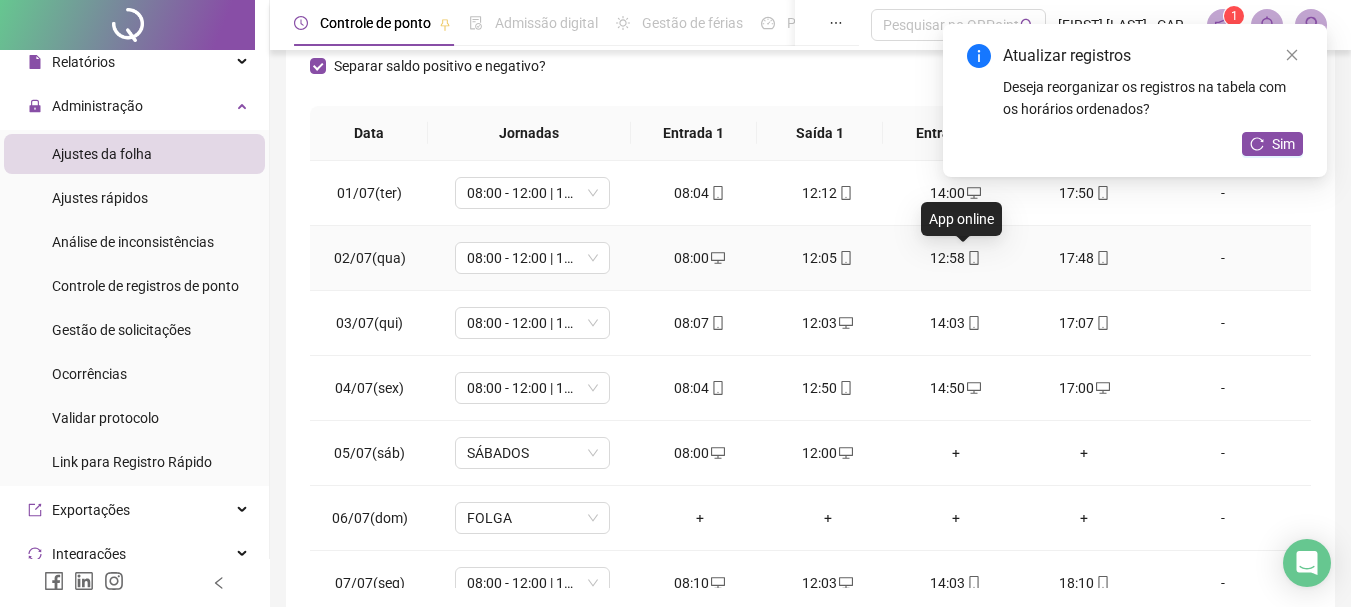 click 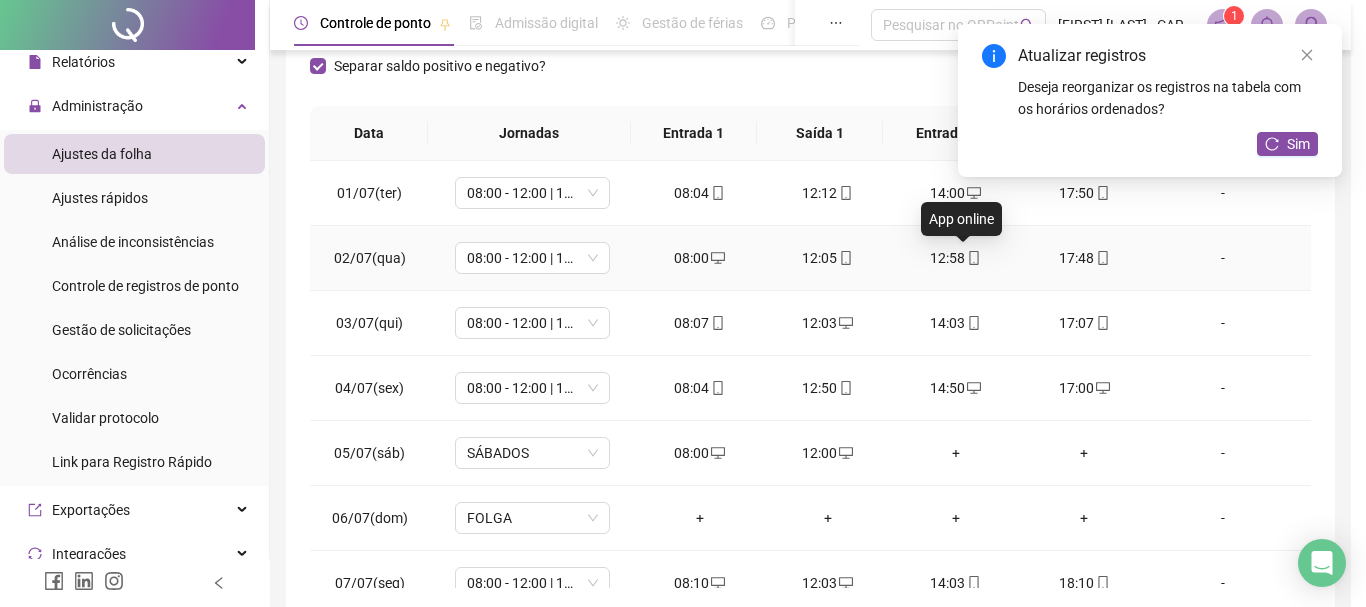 type on "**********" 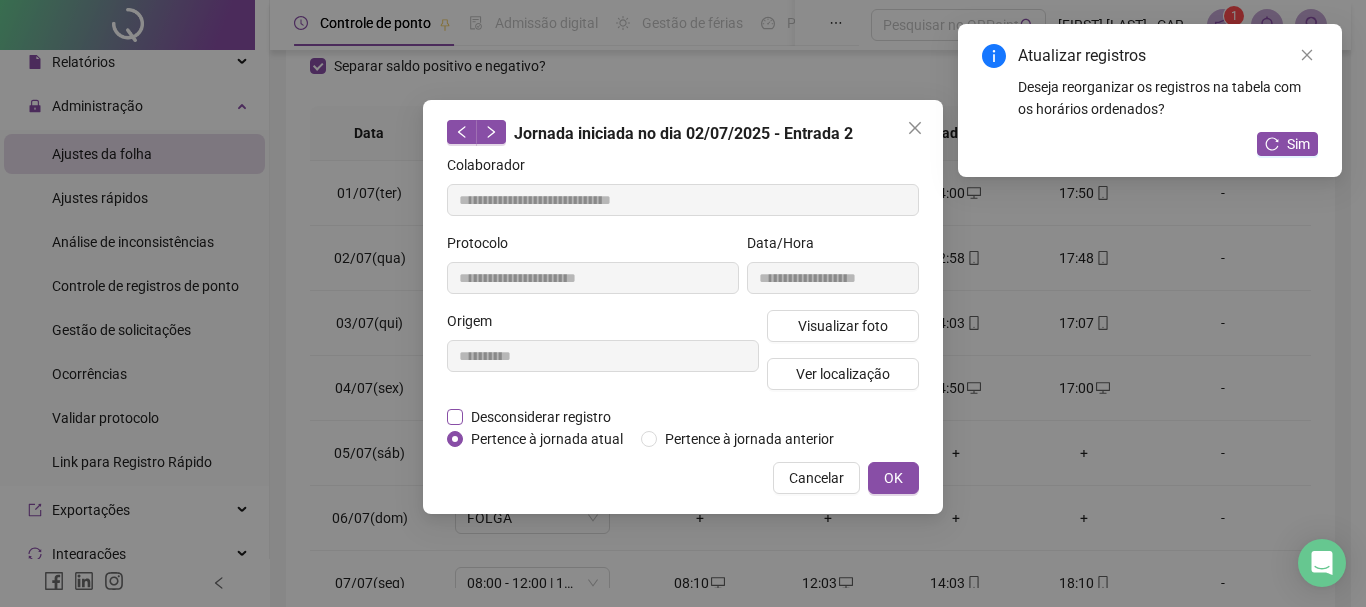 click on "Desconsiderar registro" at bounding box center (541, 417) 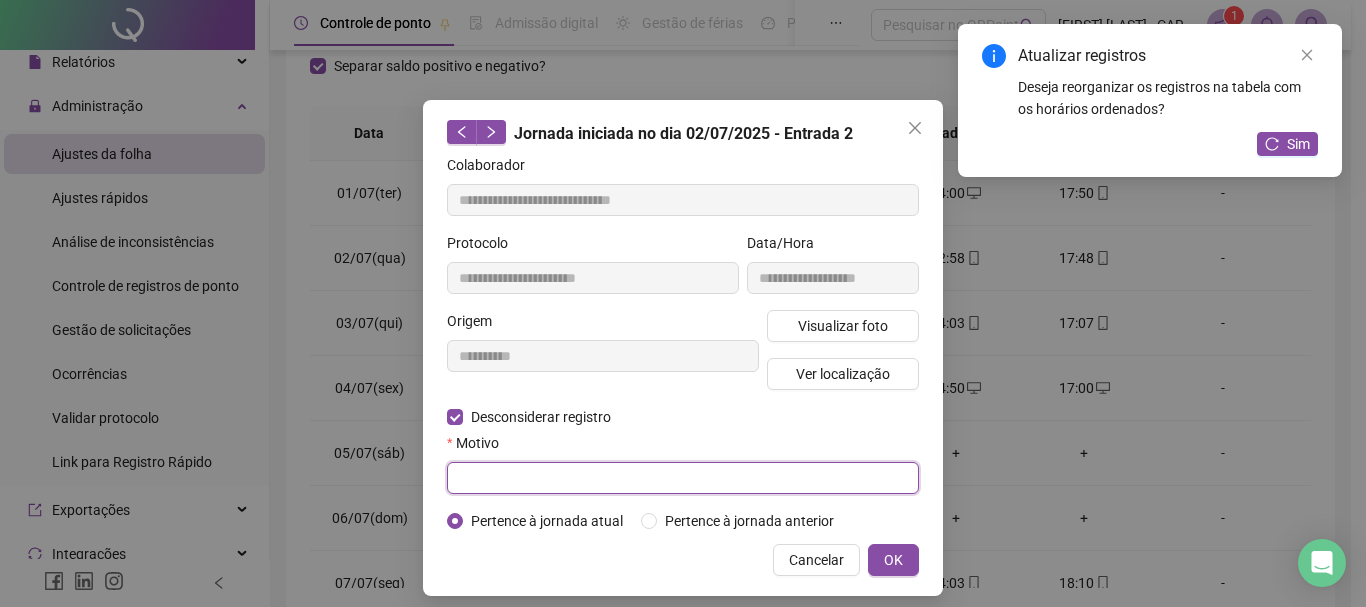 click at bounding box center (683, 478) 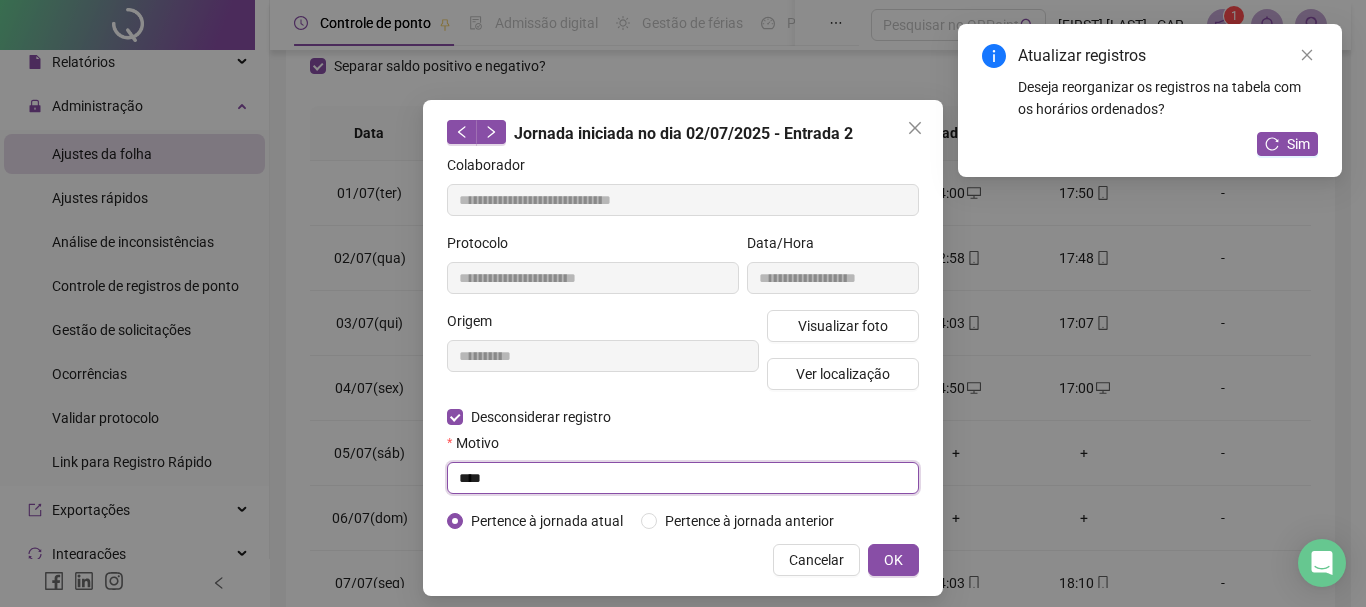 type on "****" 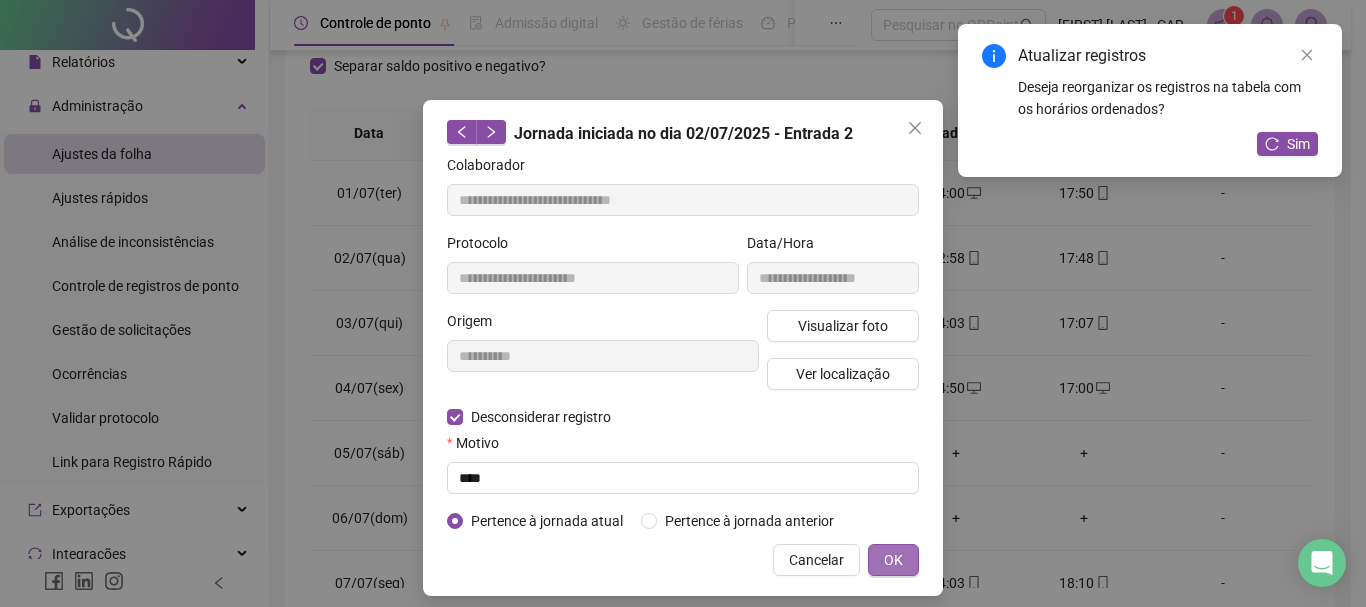 click on "OK" at bounding box center [893, 560] 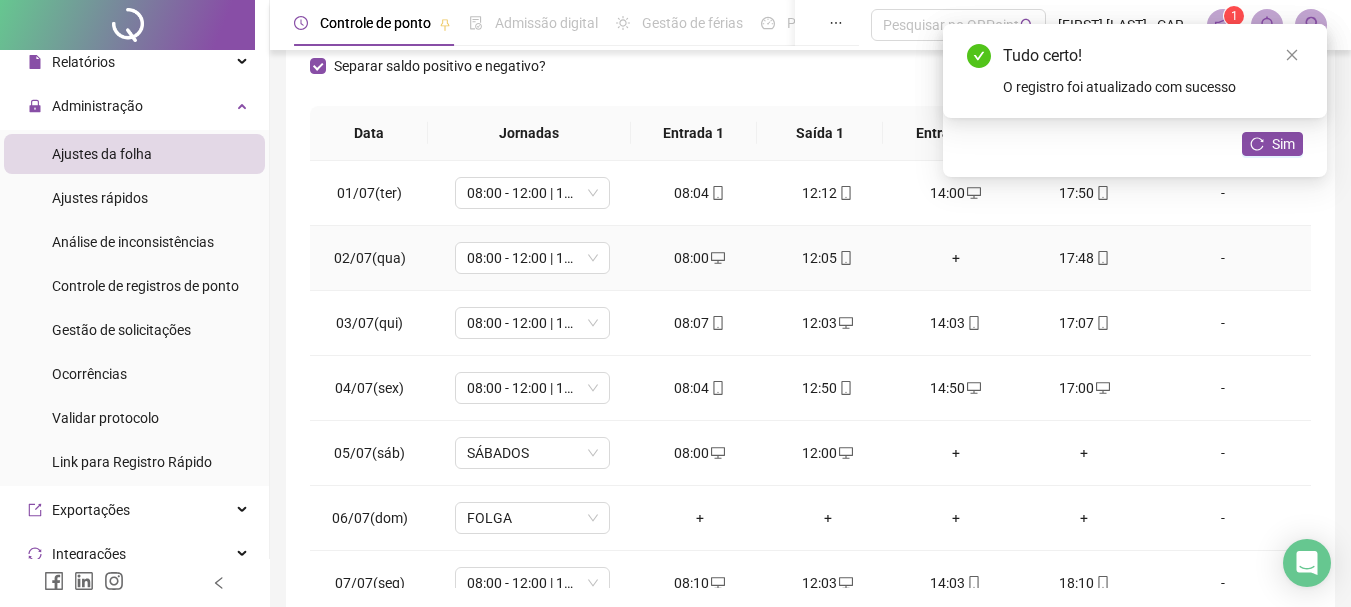 click on "+" at bounding box center (956, 258) 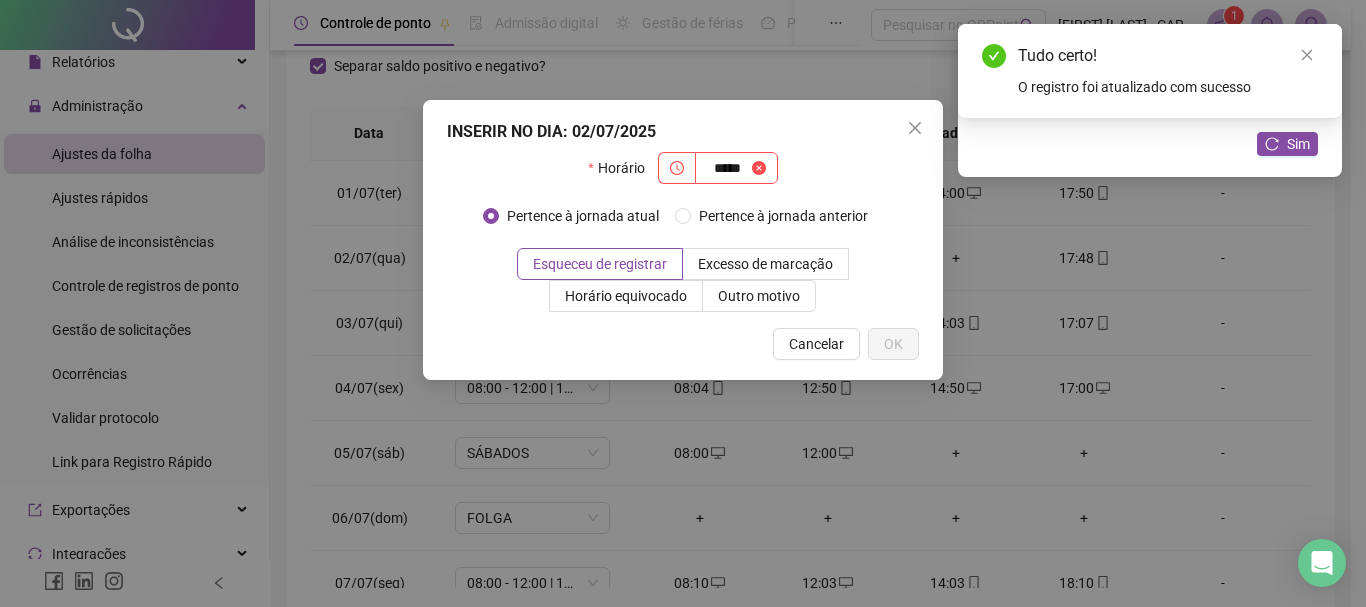 type on "*****" 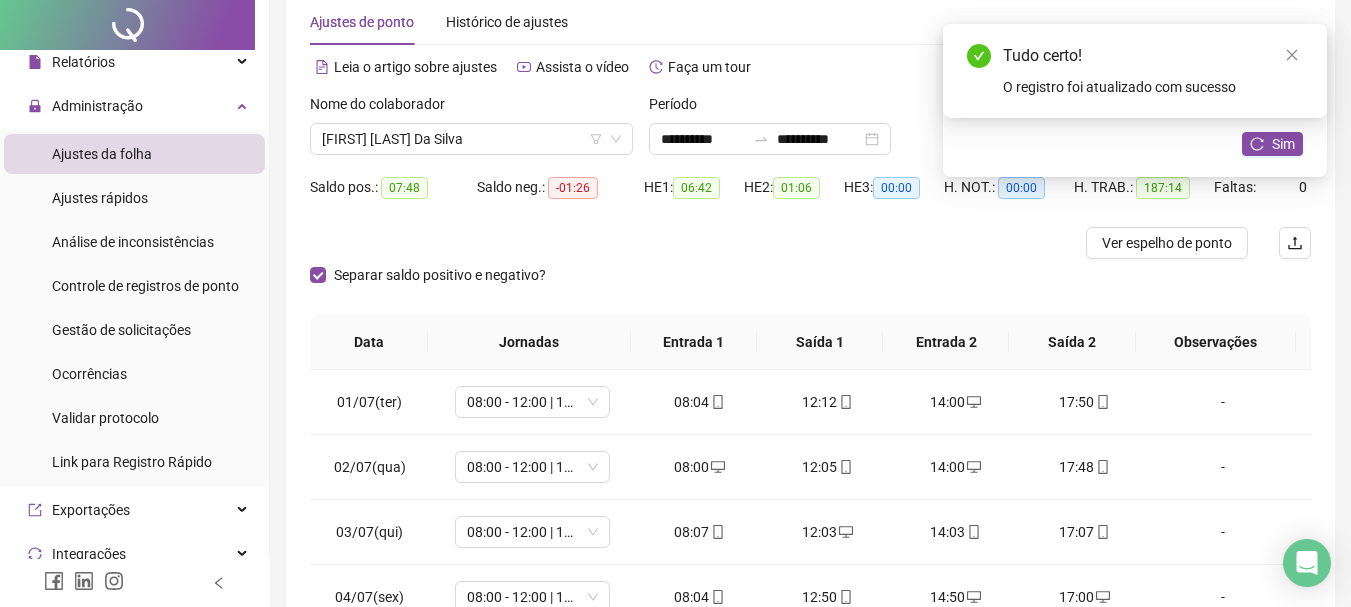 scroll, scrollTop: 0, scrollLeft: 0, axis: both 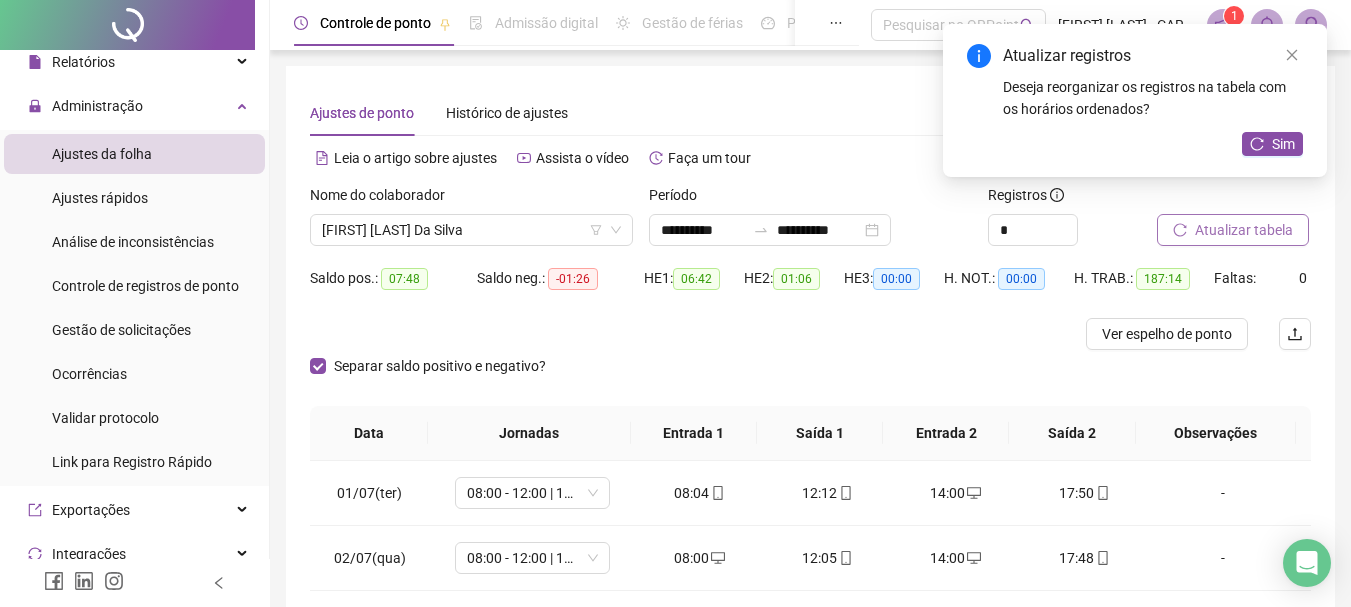 click on "Atualizar tabela" at bounding box center (1244, 230) 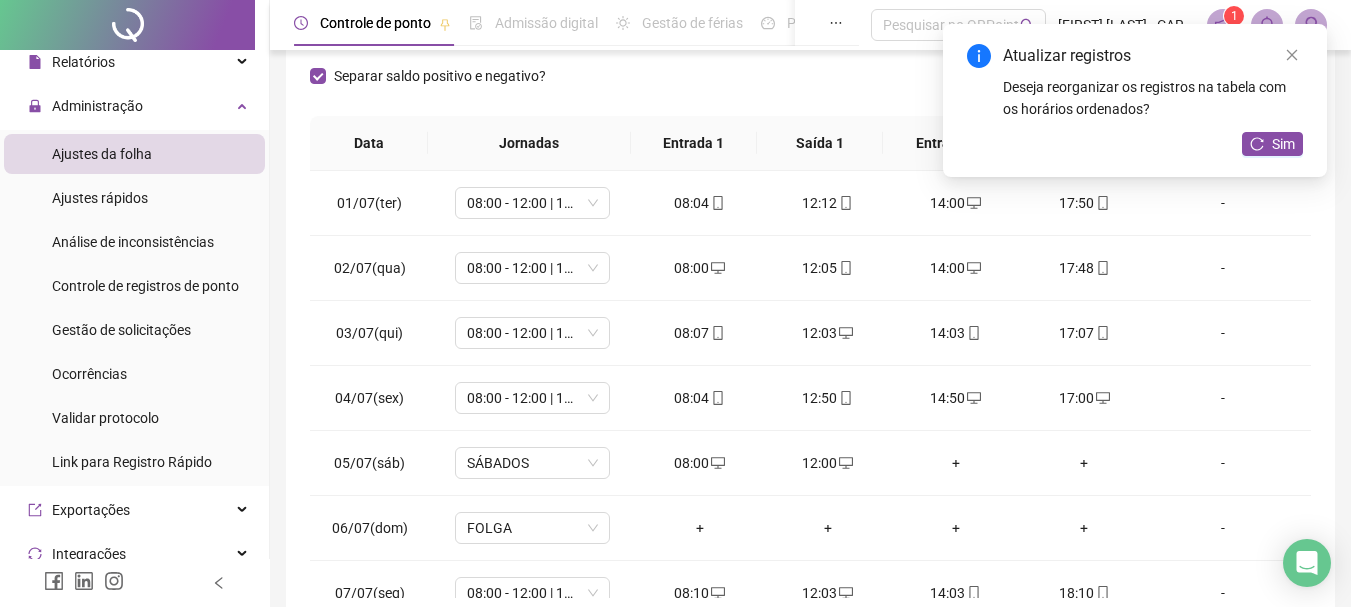 scroll, scrollTop: 300, scrollLeft: 0, axis: vertical 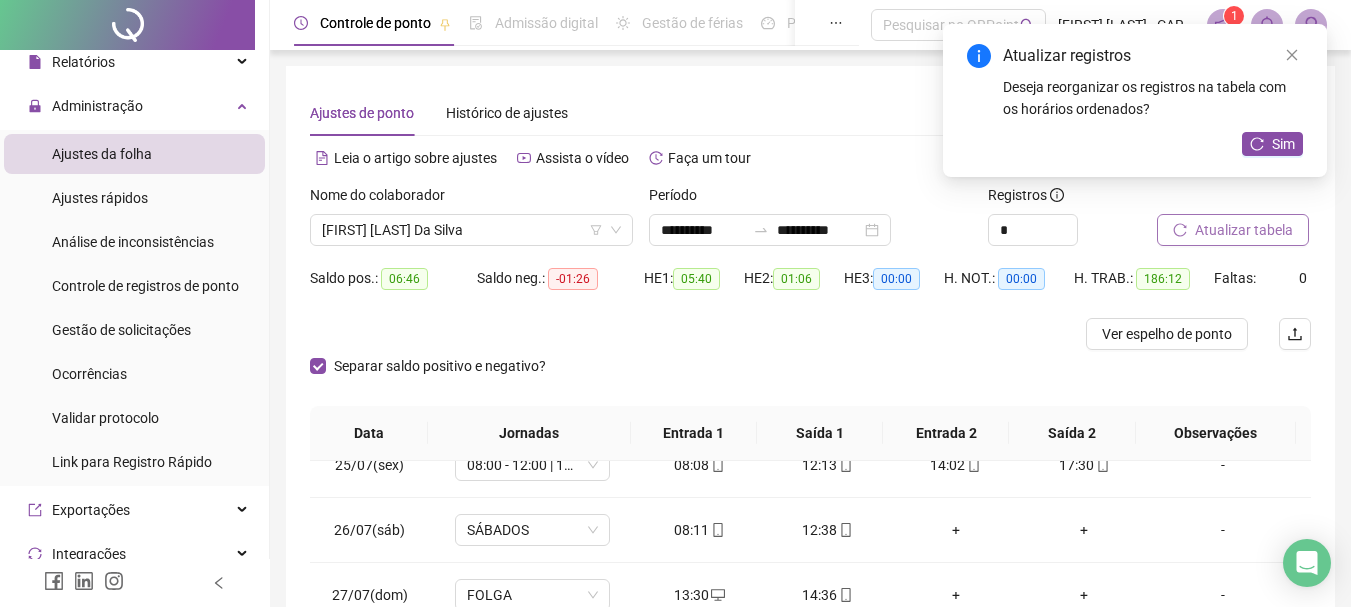 click on "Atualizar tabela" at bounding box center (1244, 230) 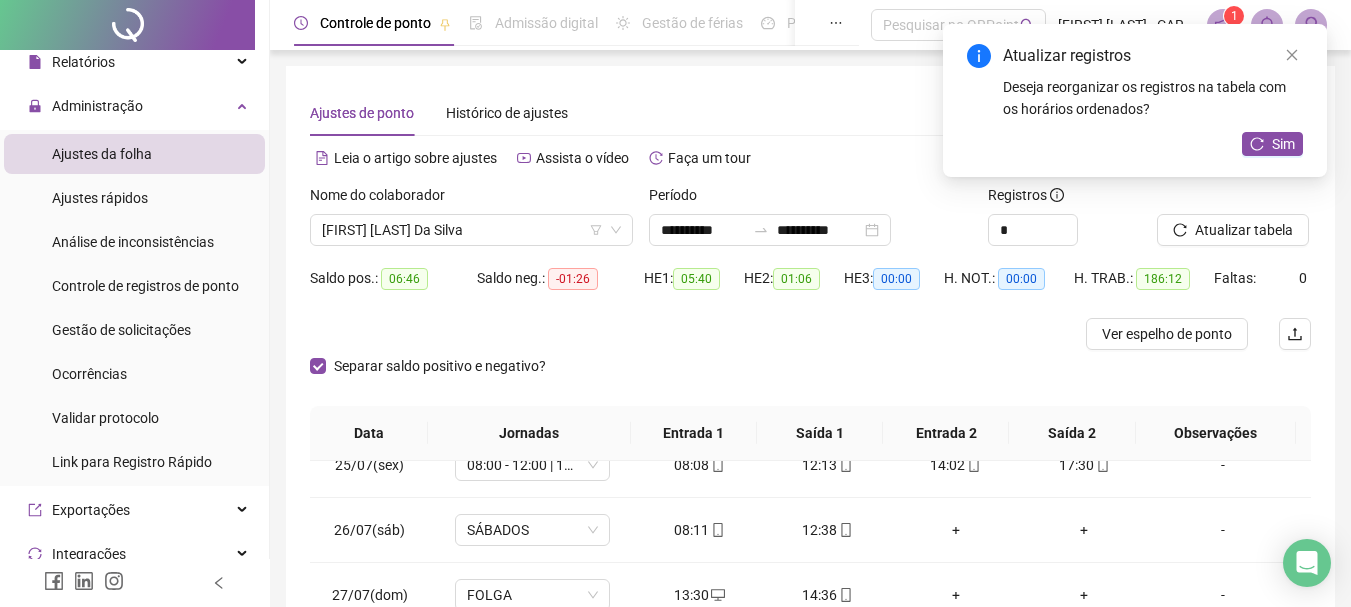 click on "[FIRST] [LAST] Da Silva" at bounding box center (471, 230) 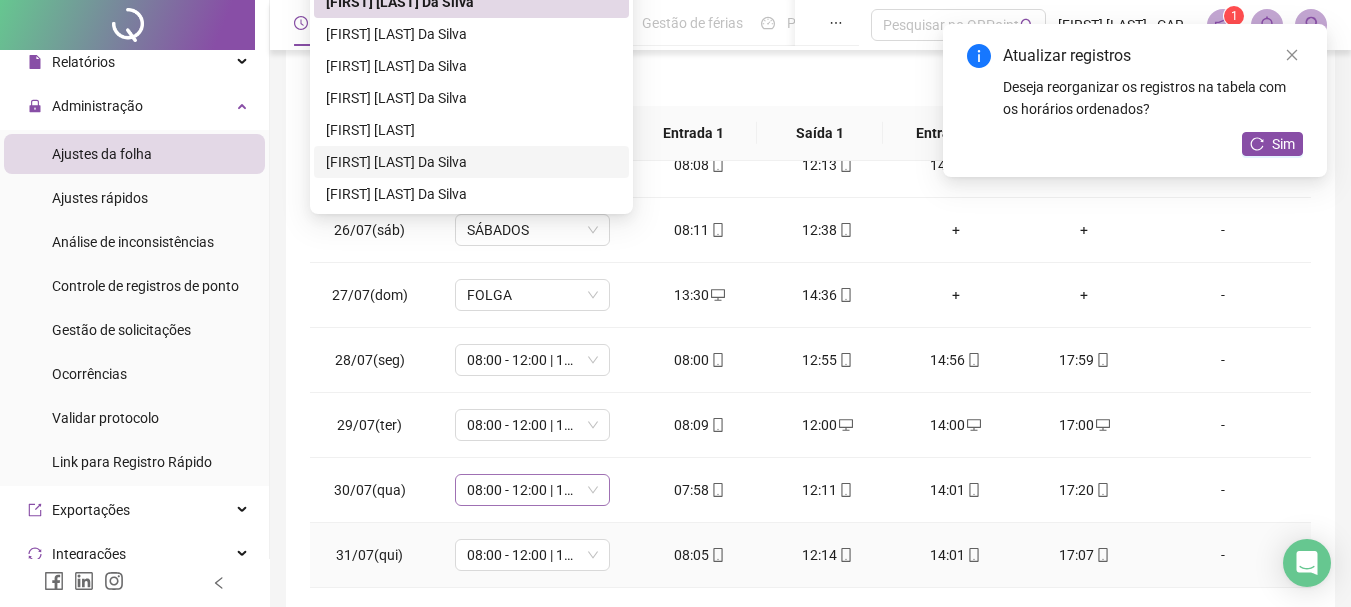 scroll, scrollTop: 391, scrollLeft: 0, axis: vertical 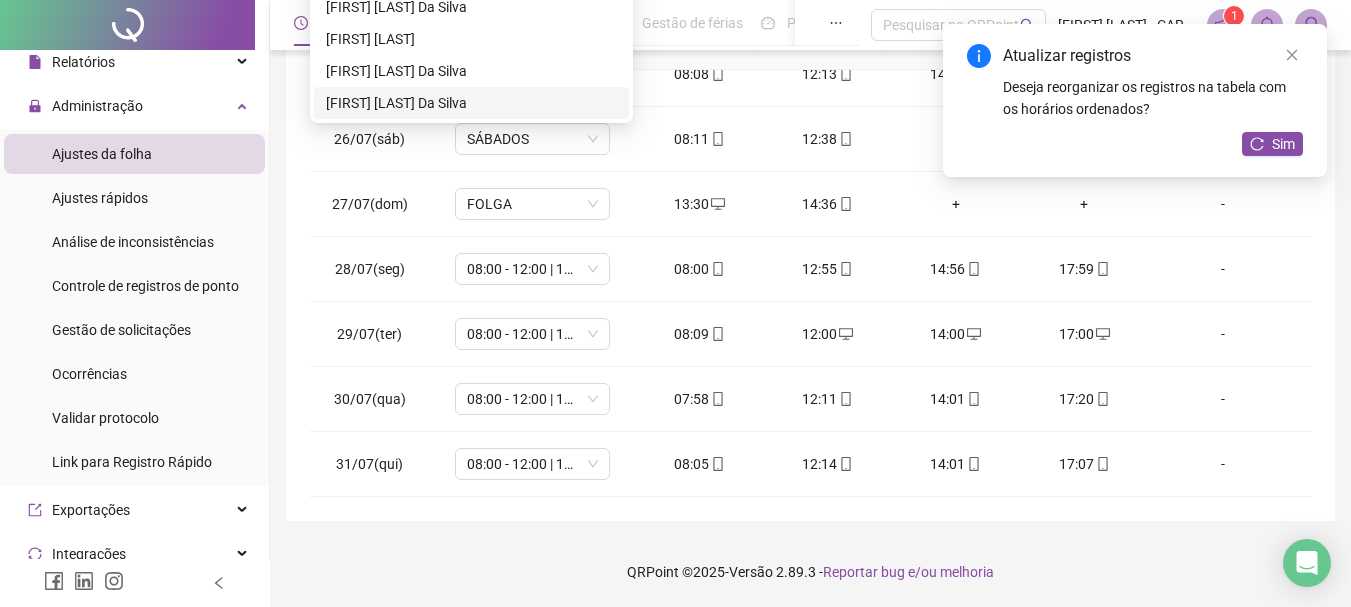 click on "[FIRST] [LAST] Da Silva" at bounding box center (471, 103) 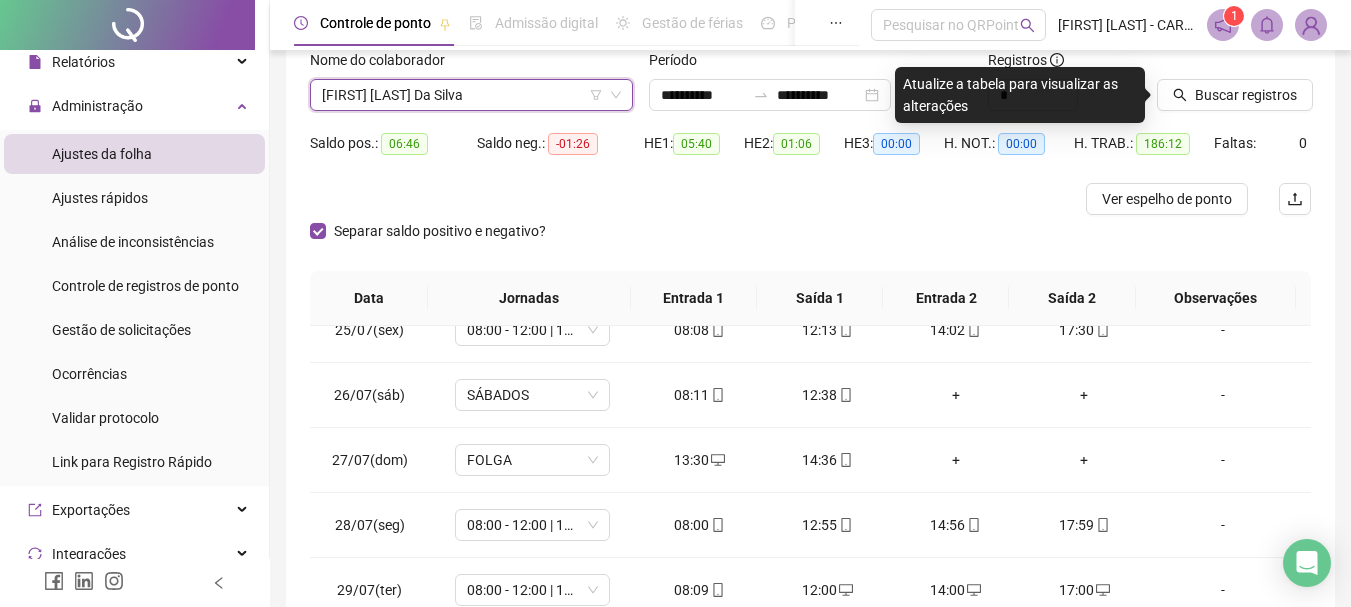 scroll, scrollTop: 0, scrollLeft: 0, axis: both 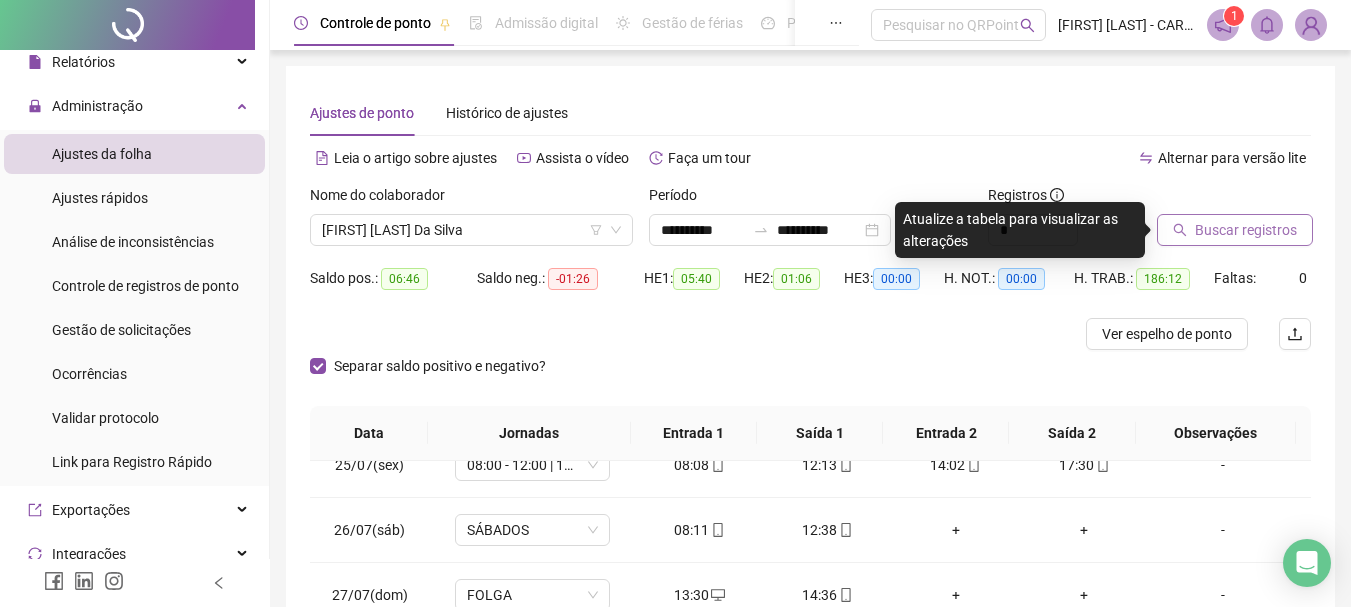 click on "Buscar registros" at bounding box center (1246, 230) 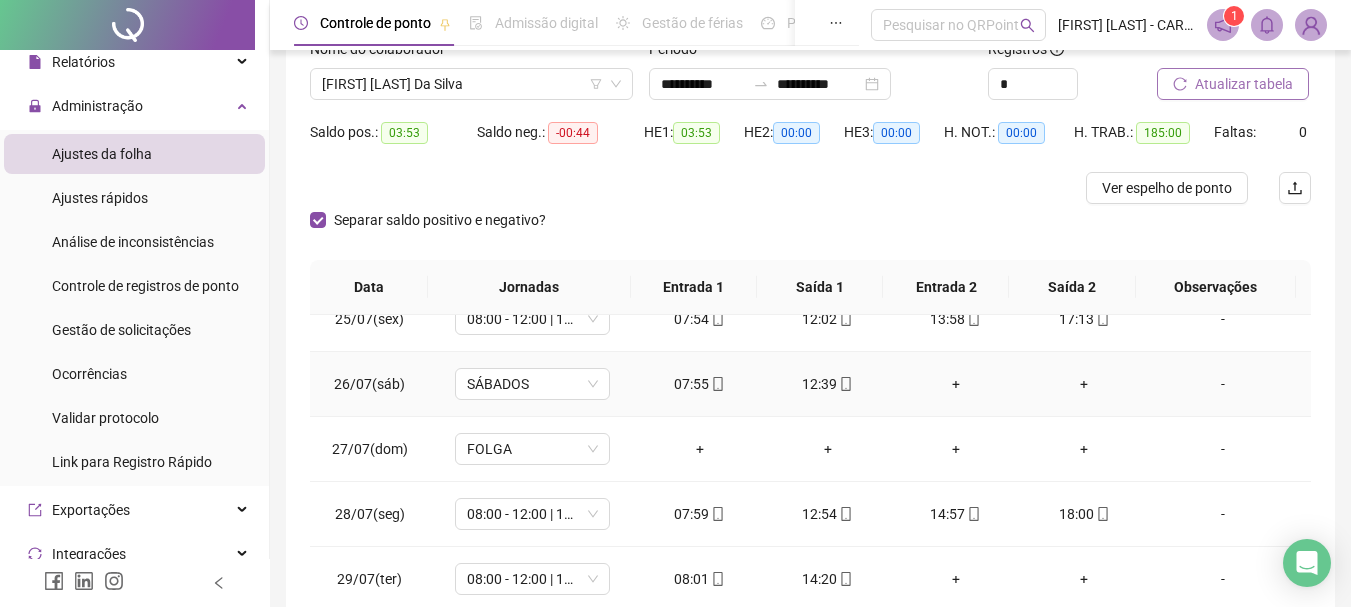 scroll, scrollTop: 200, scrollLeft: 0, axis: vertical 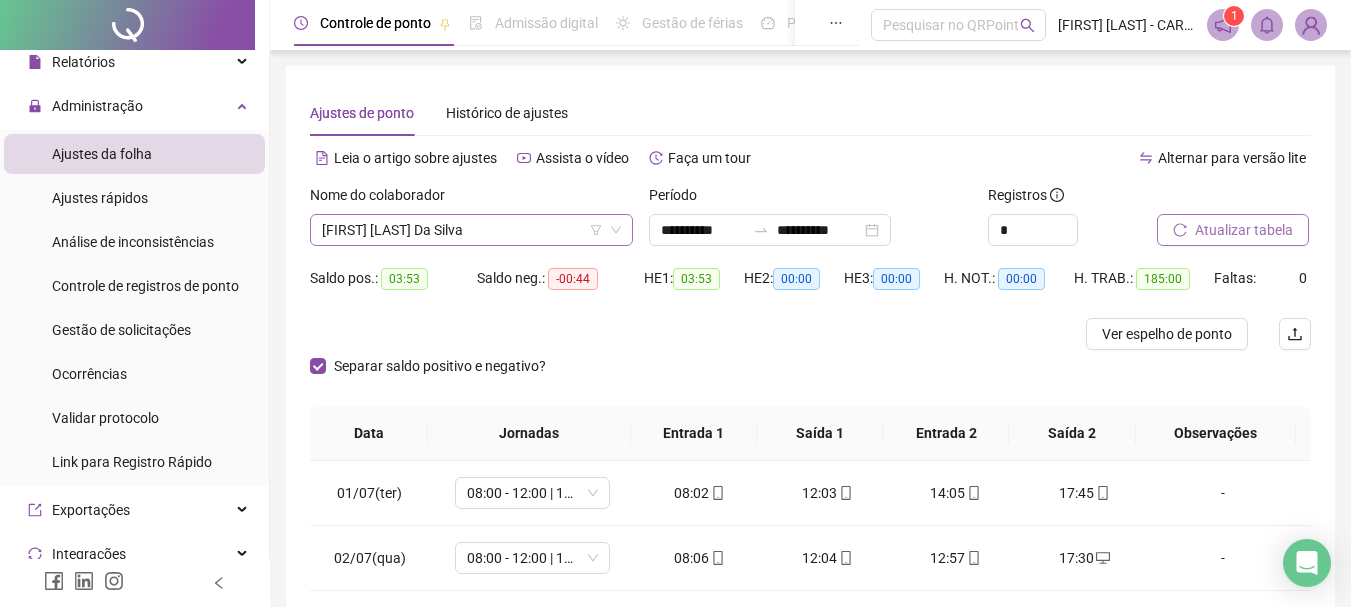 click on "[FIRST] [LAST] Da Silva" at bounding box center [471, 230] 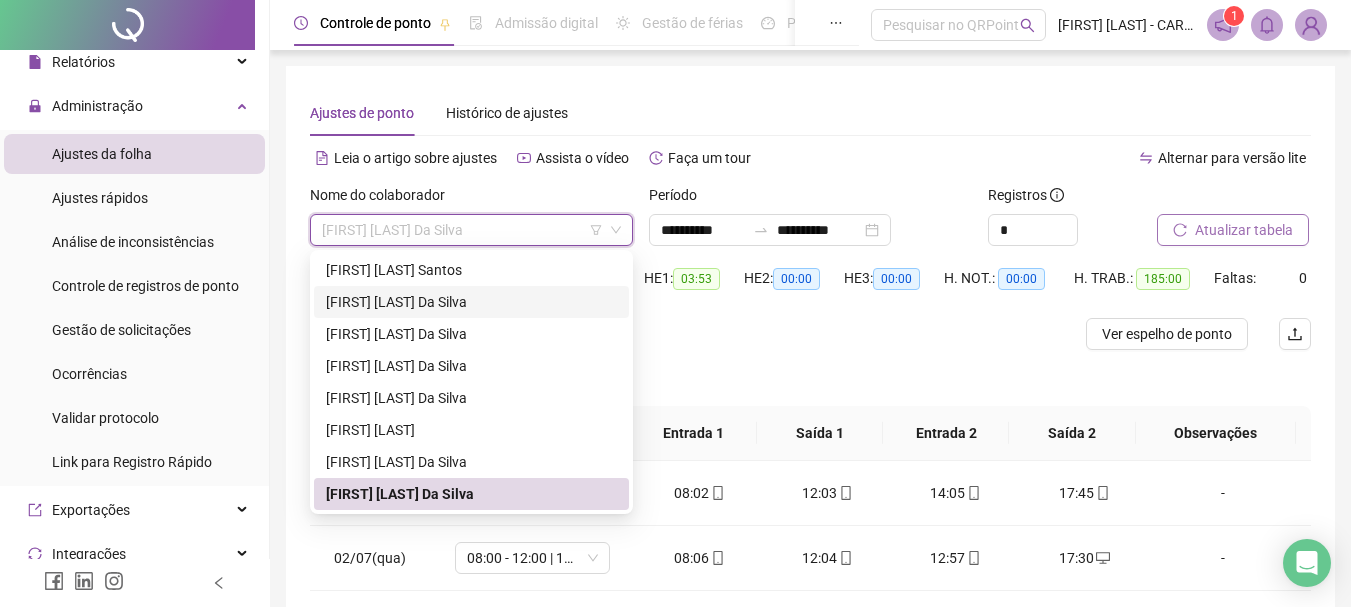 click on "[FIRST] [LAST] Da Silva" at bounding box center [471, 302] 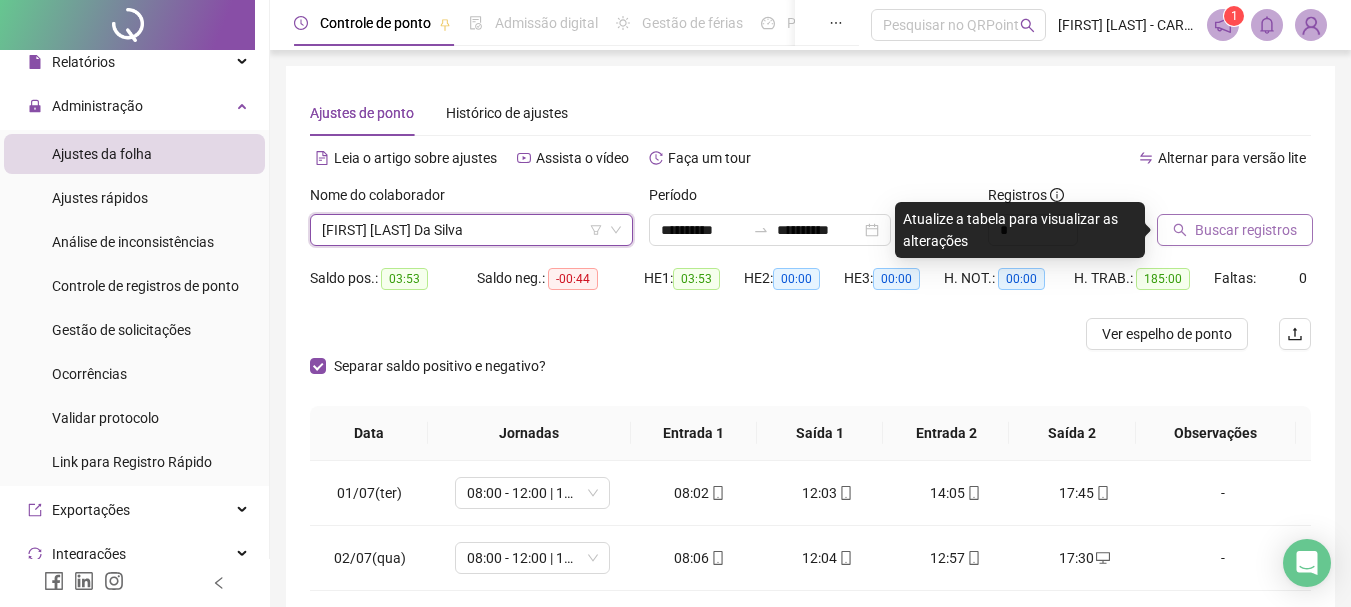 click on "Buscar registros" at bounding box center [1246, 230] 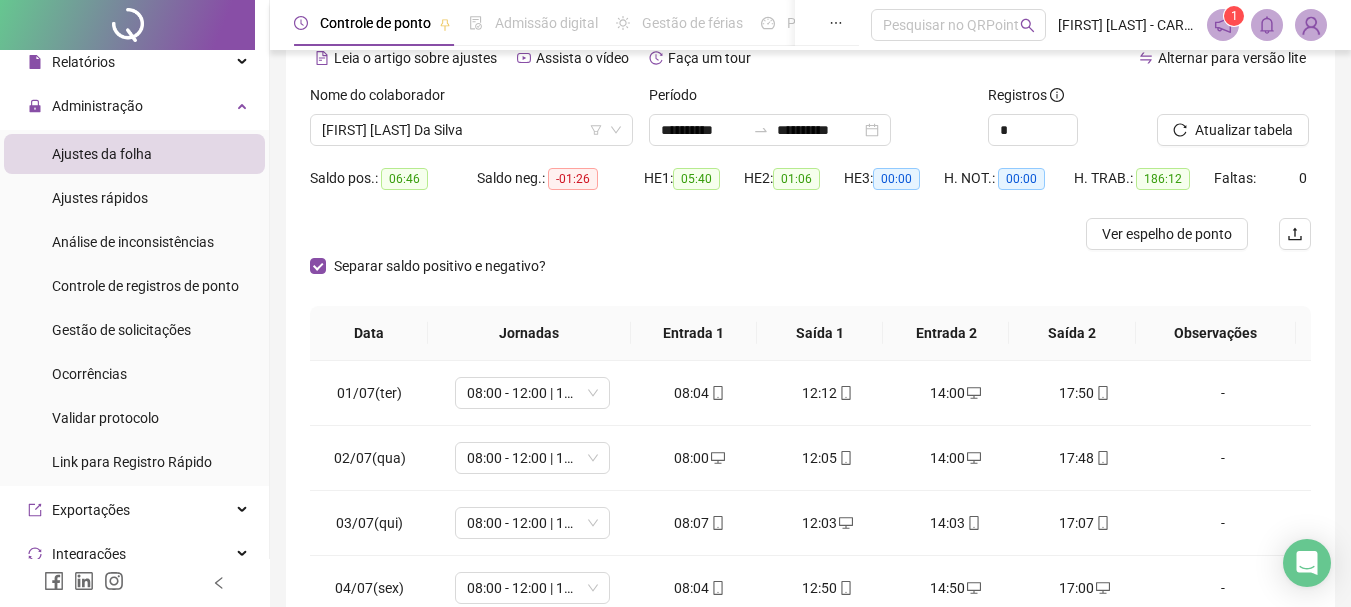 scroll, scrollTop: 200, scrollLeft: 0, axis: vertical 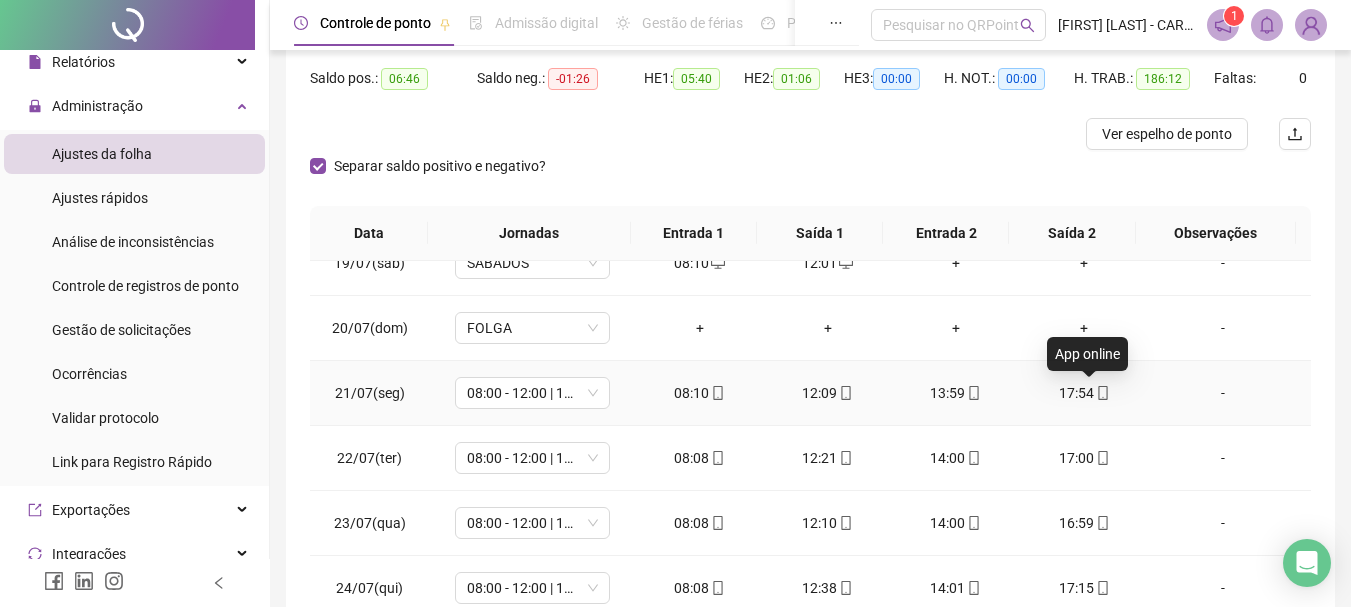 click 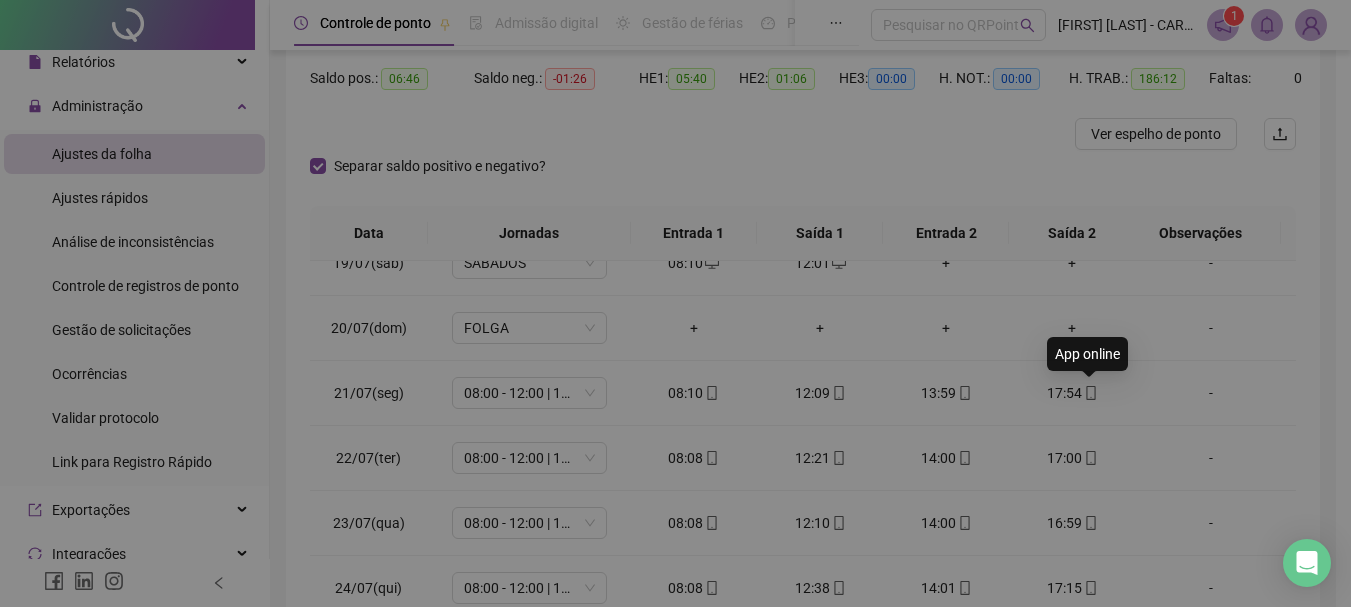 type on "**********" 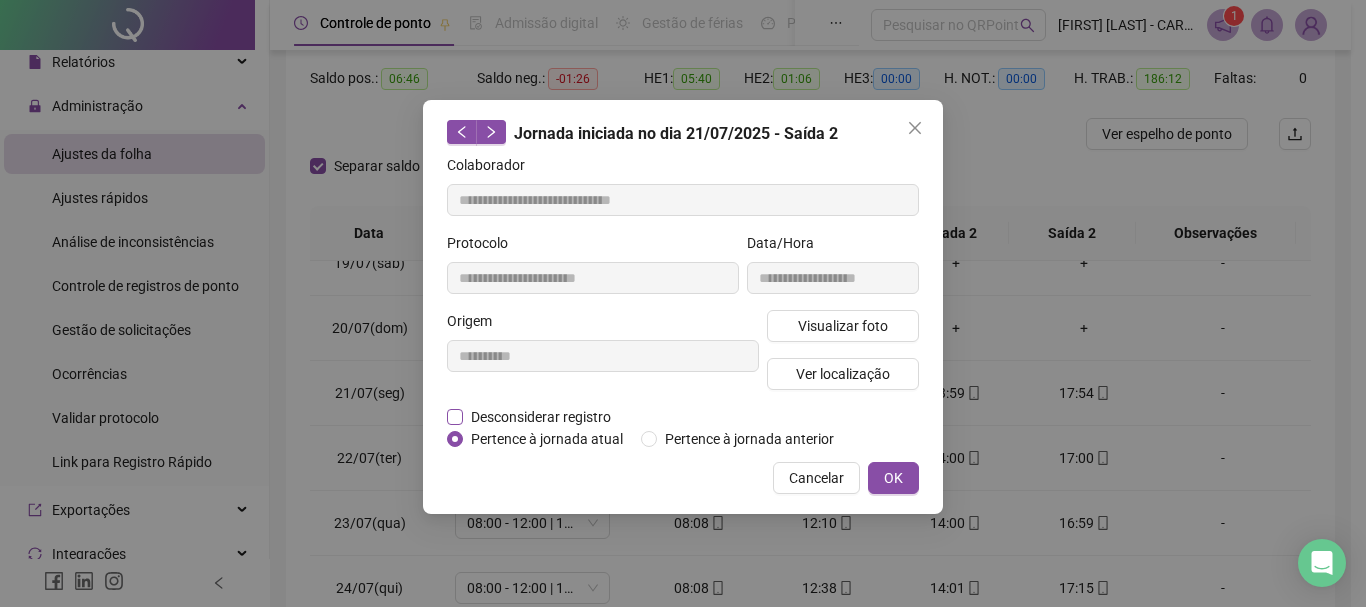 click on "Desconsiderar registro" at bounding box center [541, 417] 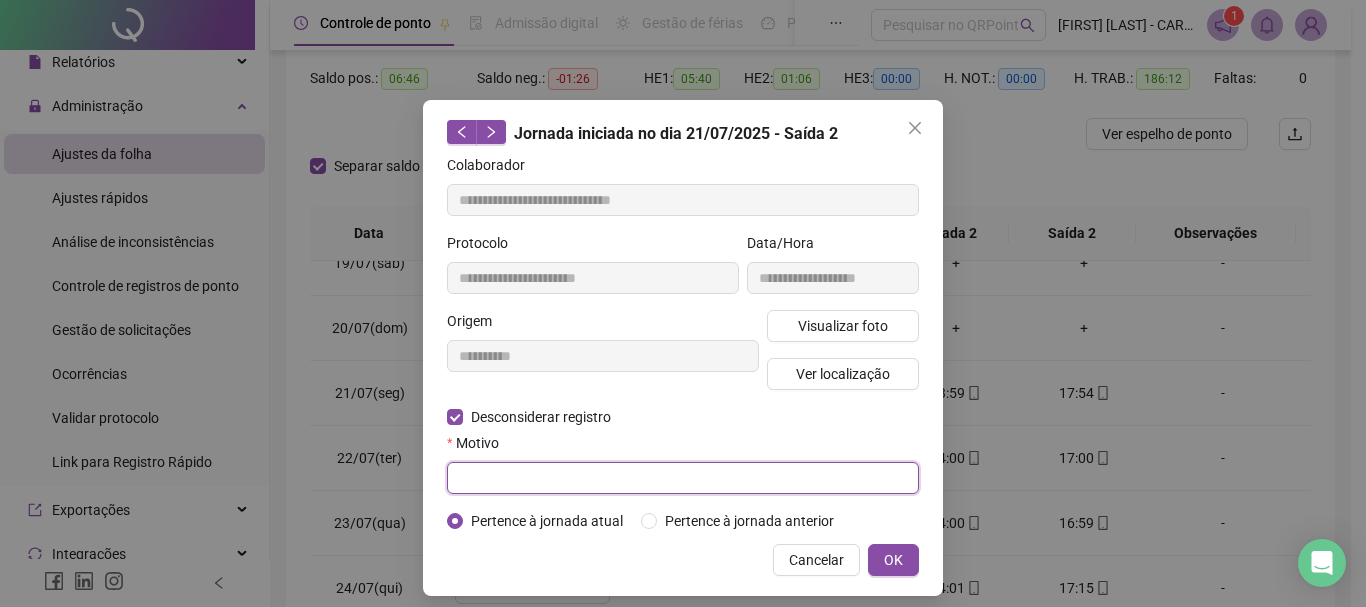 click at bounding box center (683, 478) 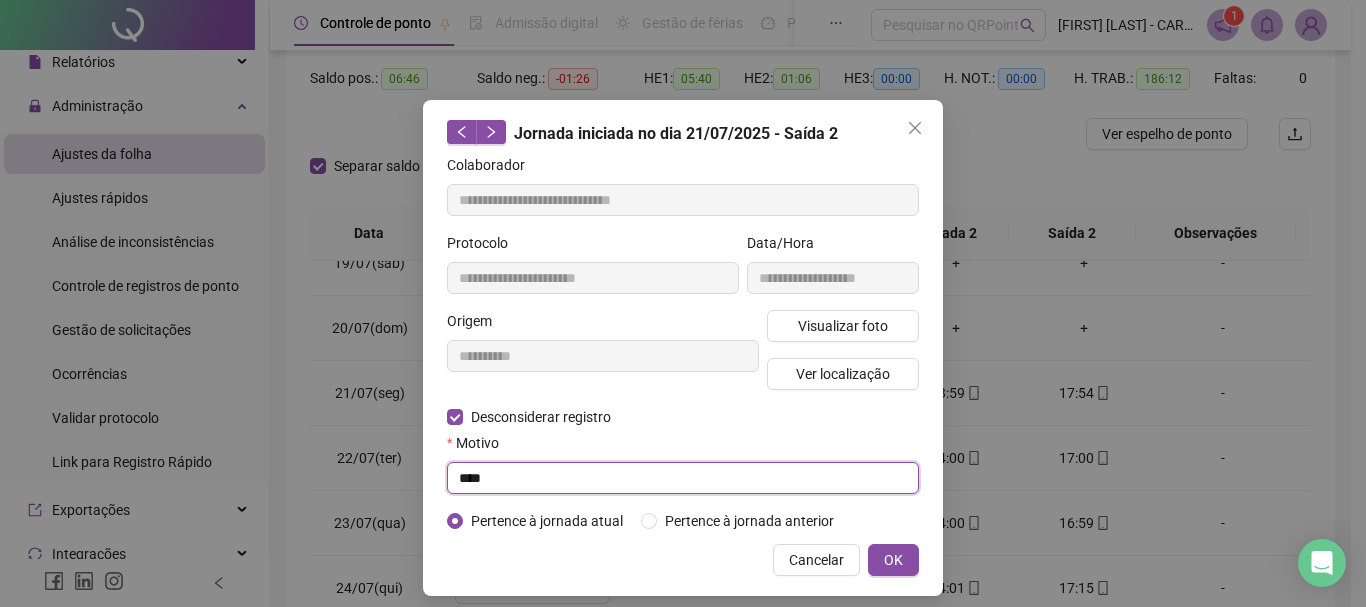 type on "****" 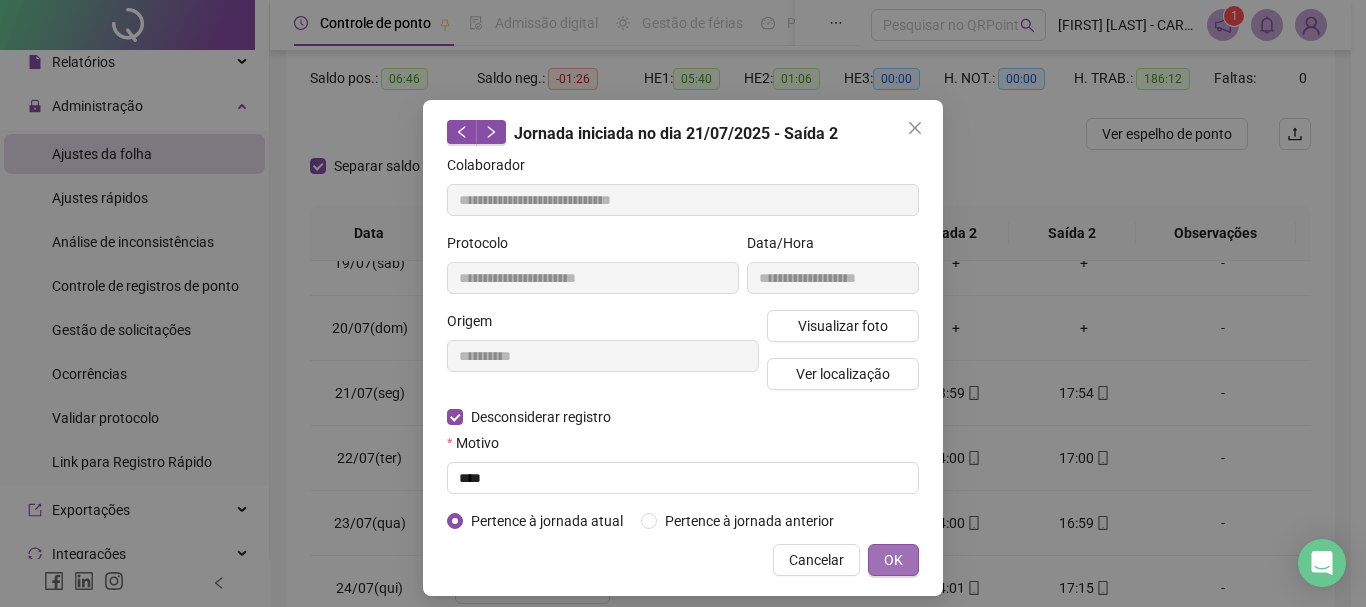 click on "OK" at bounding box center (893, 560) 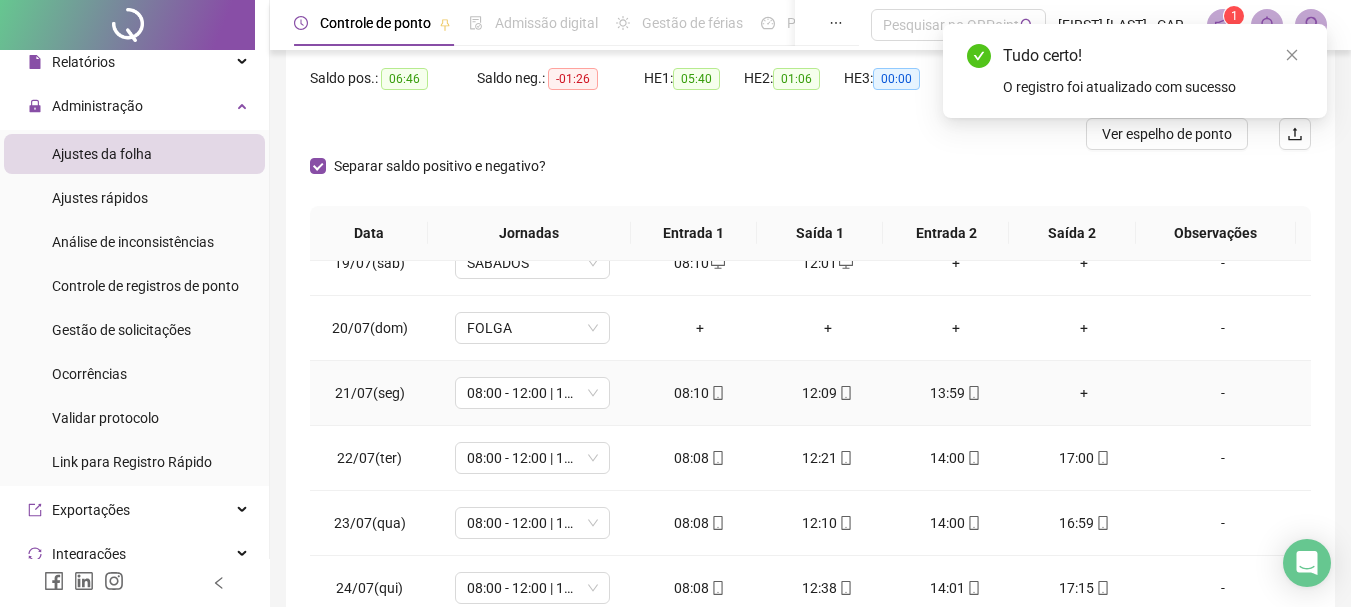 click on "+" at bounding box center [1084, 393] 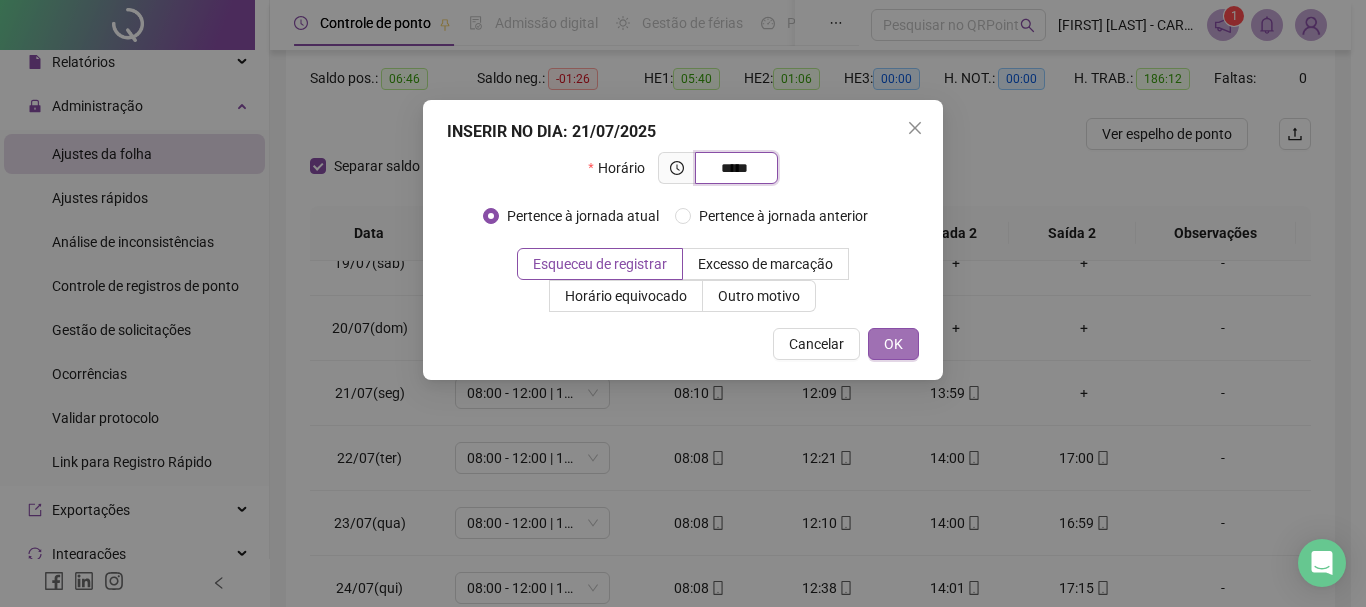 type on "*****" 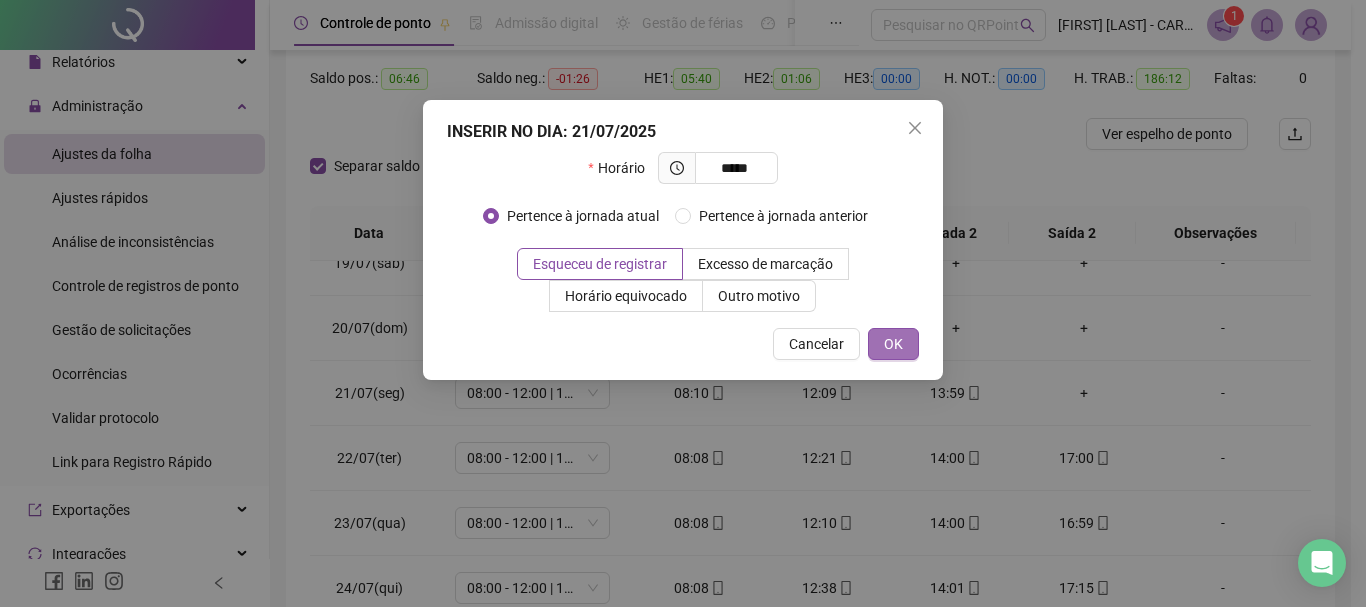 click on "OK" at bounding box center [893, 344] 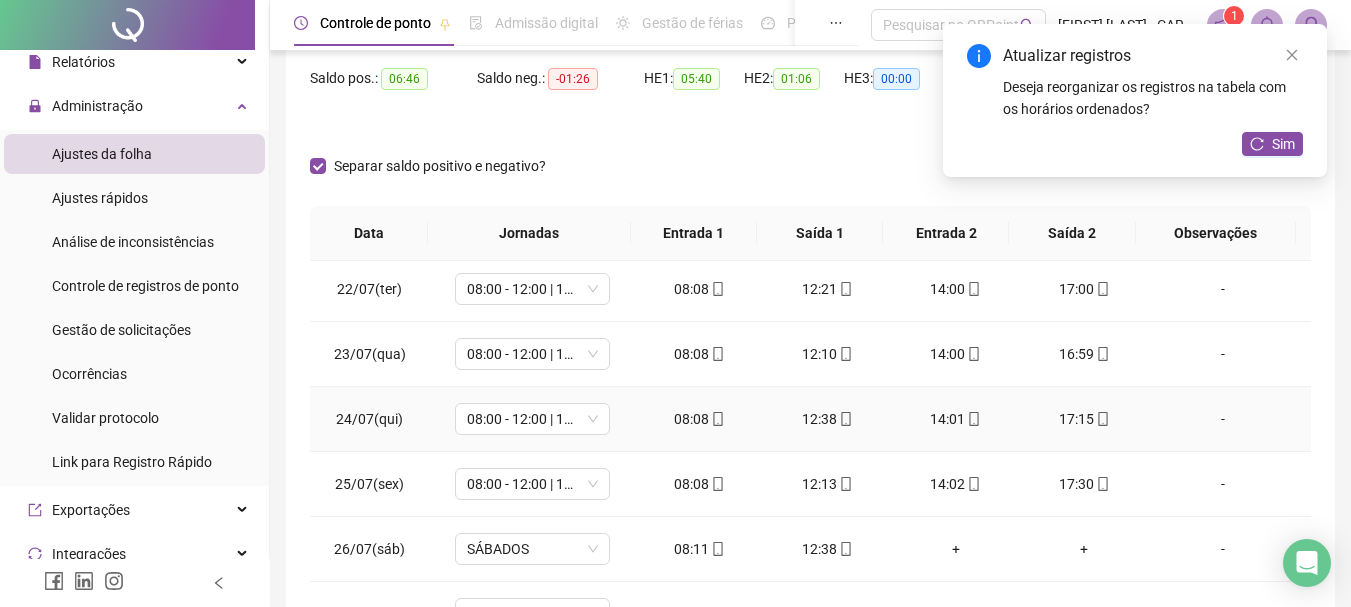 scroll, scrollTop: 1400, scrollLeft: 0, axis: vertical 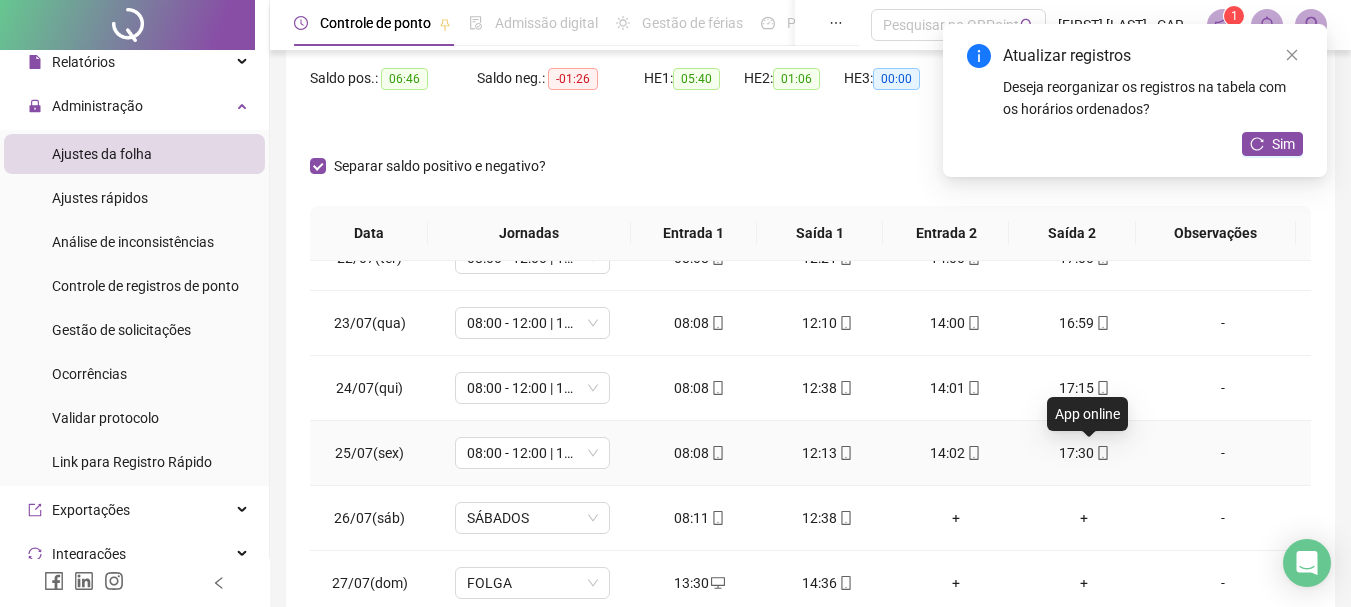 click 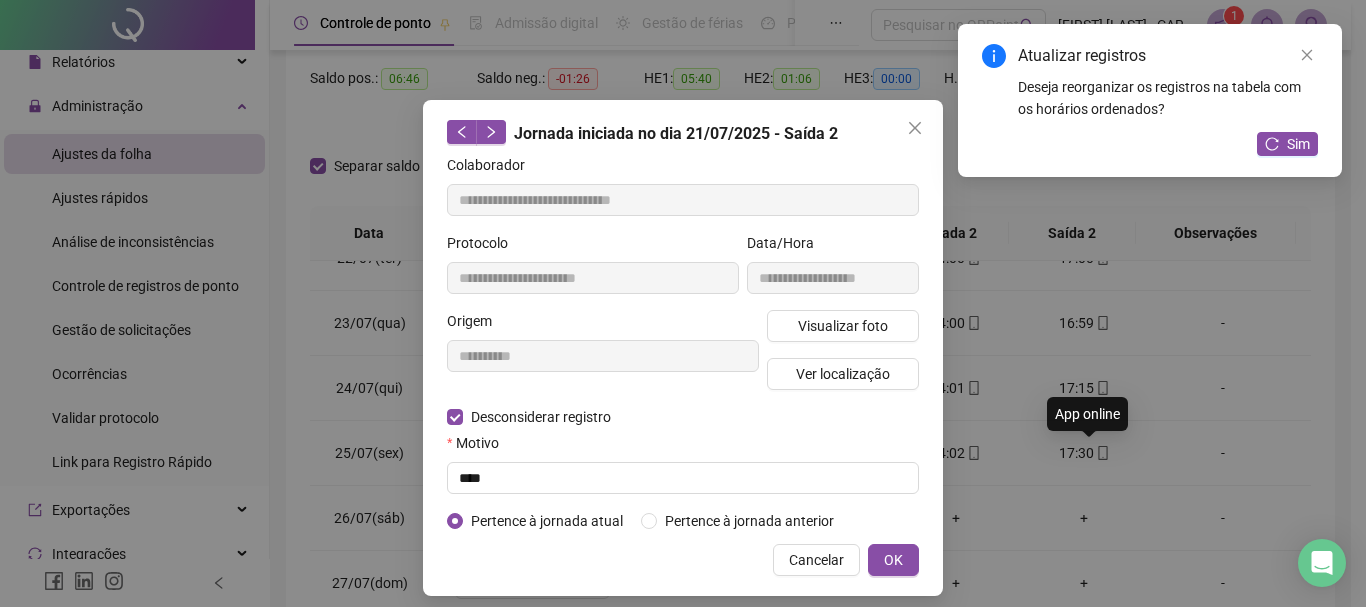 type on "**********" 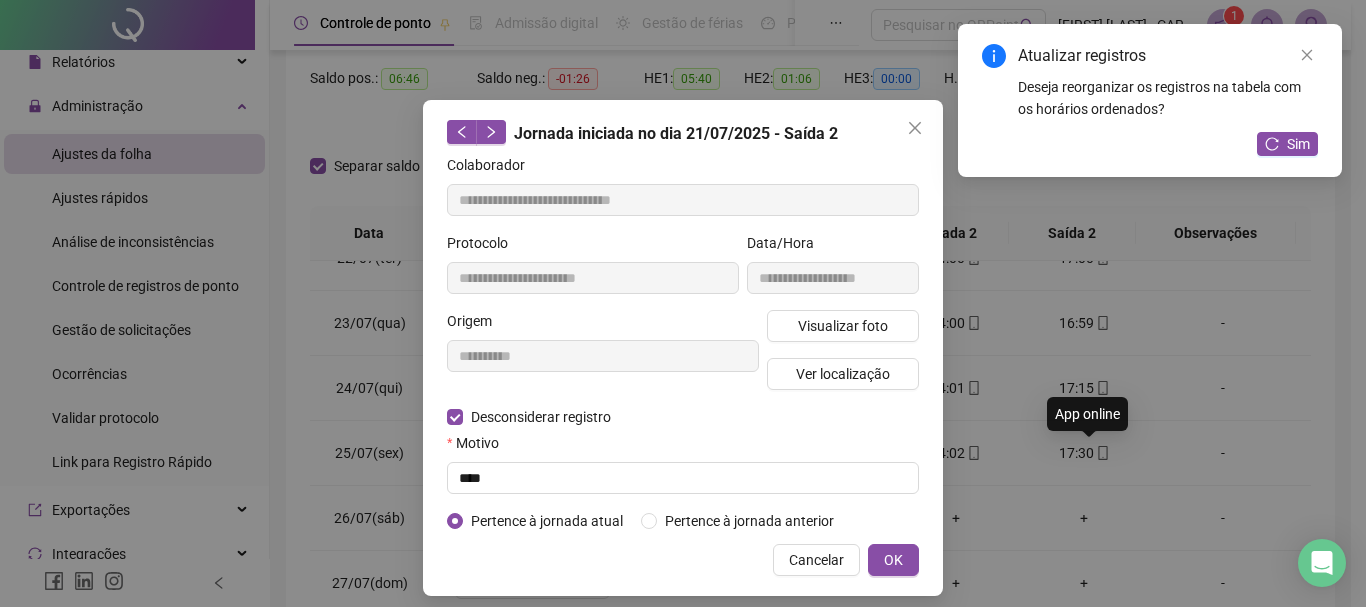 type on "**********" 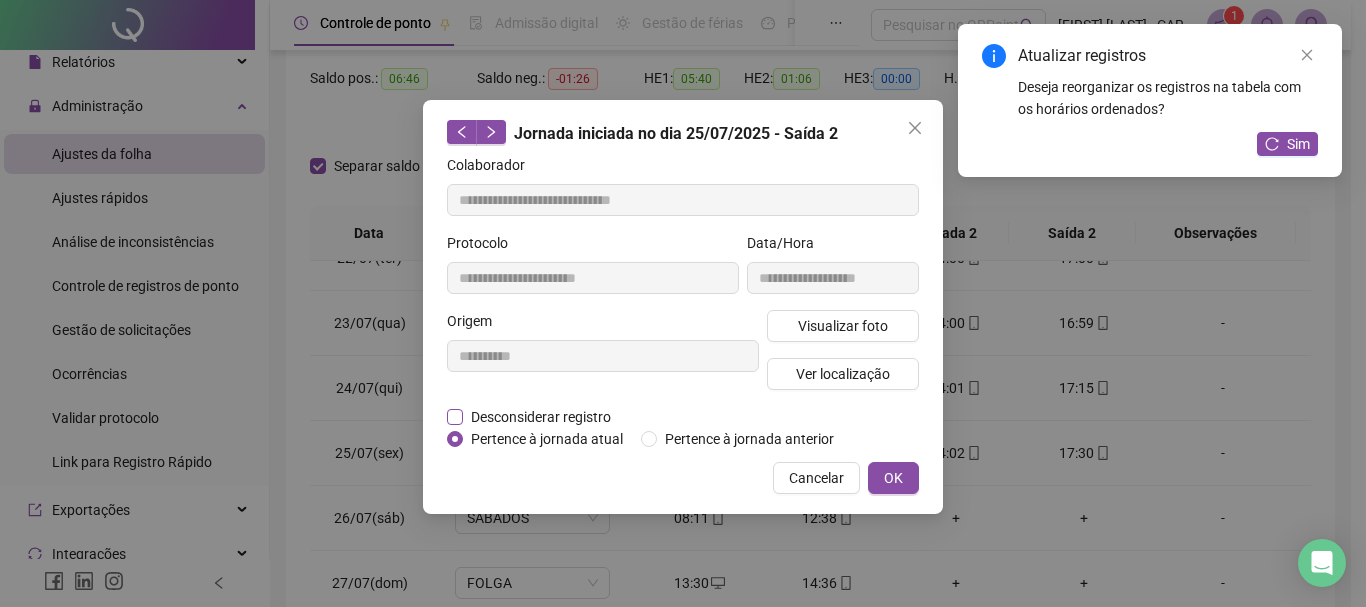 click on "Desconsiderar registro" at bounding box center (541, 417) 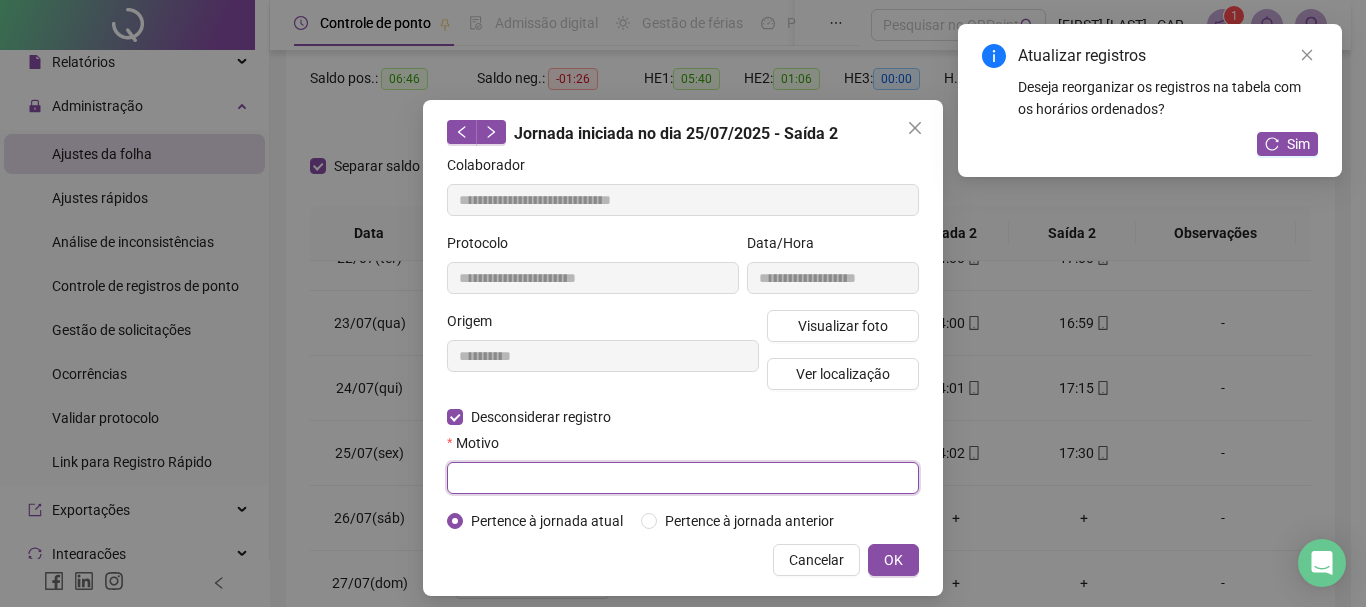 click at bounding box center [683, 478] 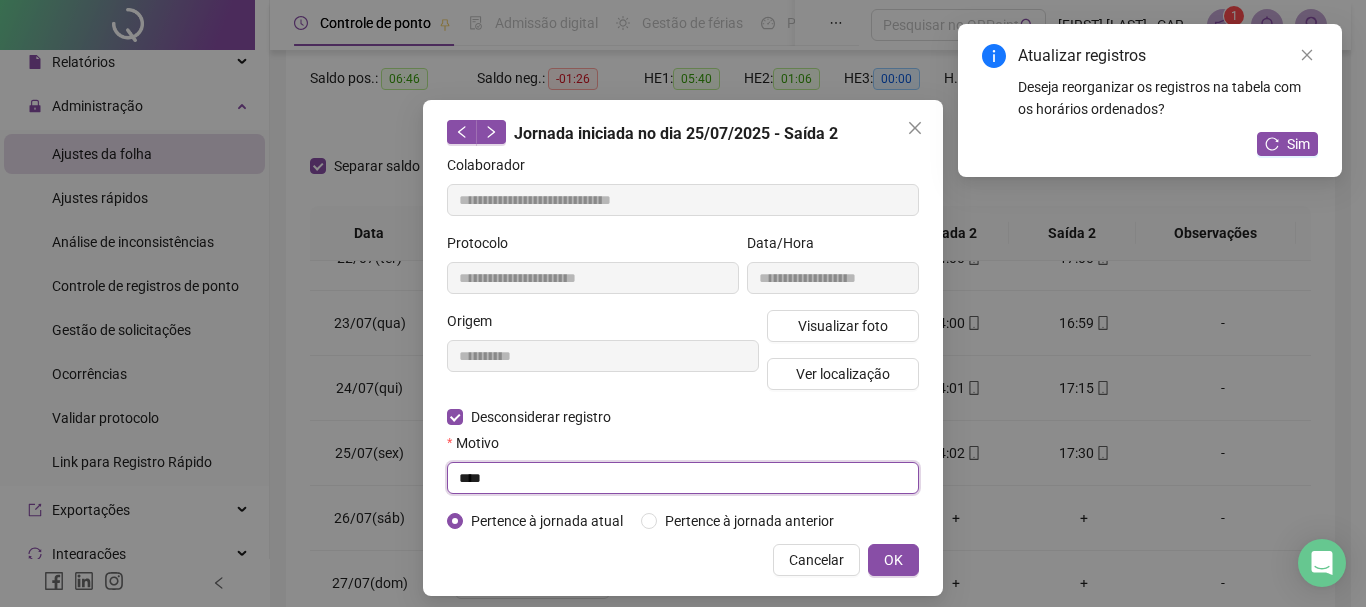 type on "****" 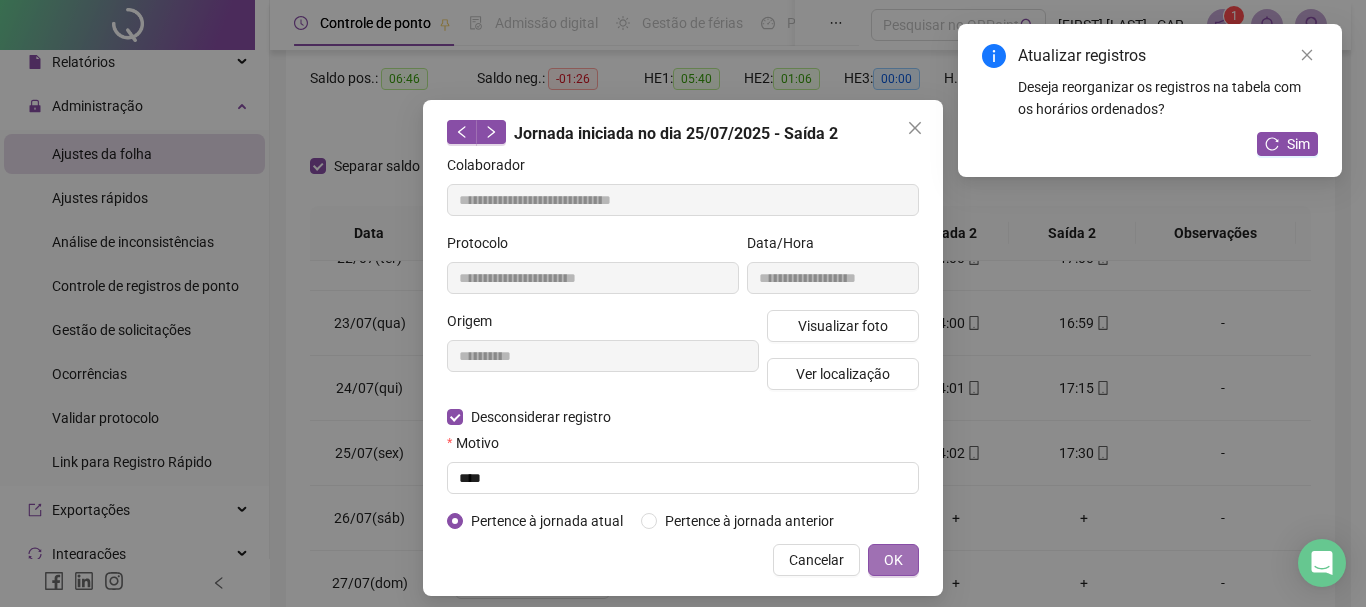 click on "OK" at bounding box center [893, 560] 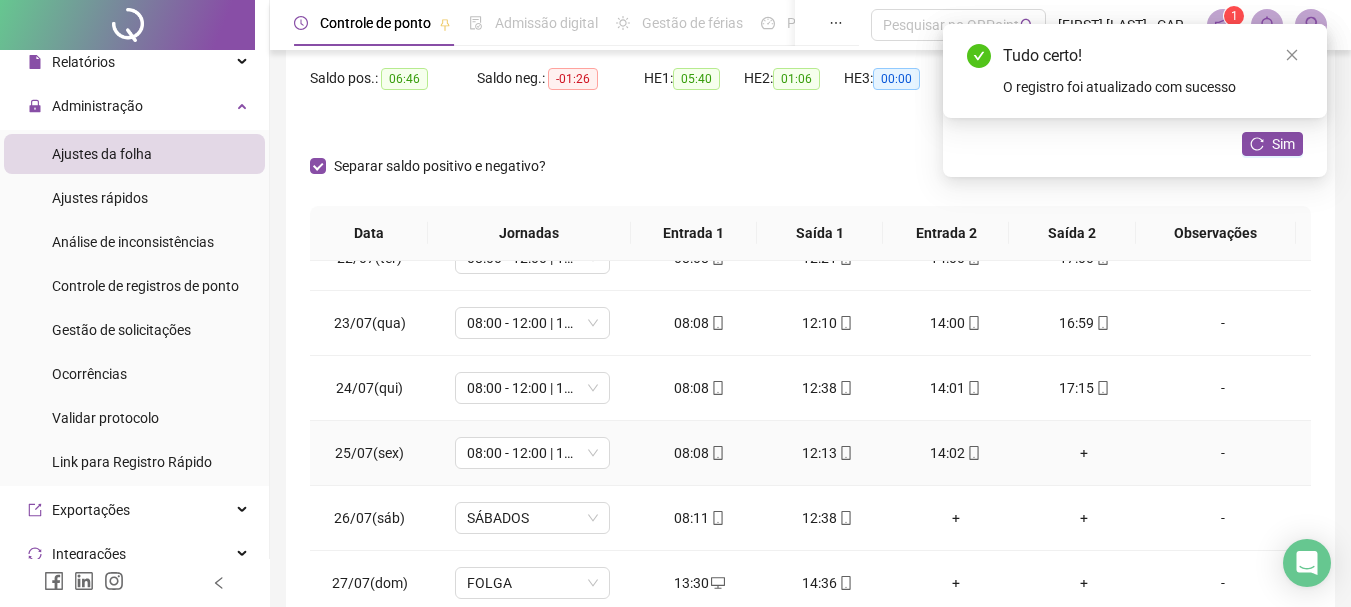 click on "+" at bounding box center [1084, 453] 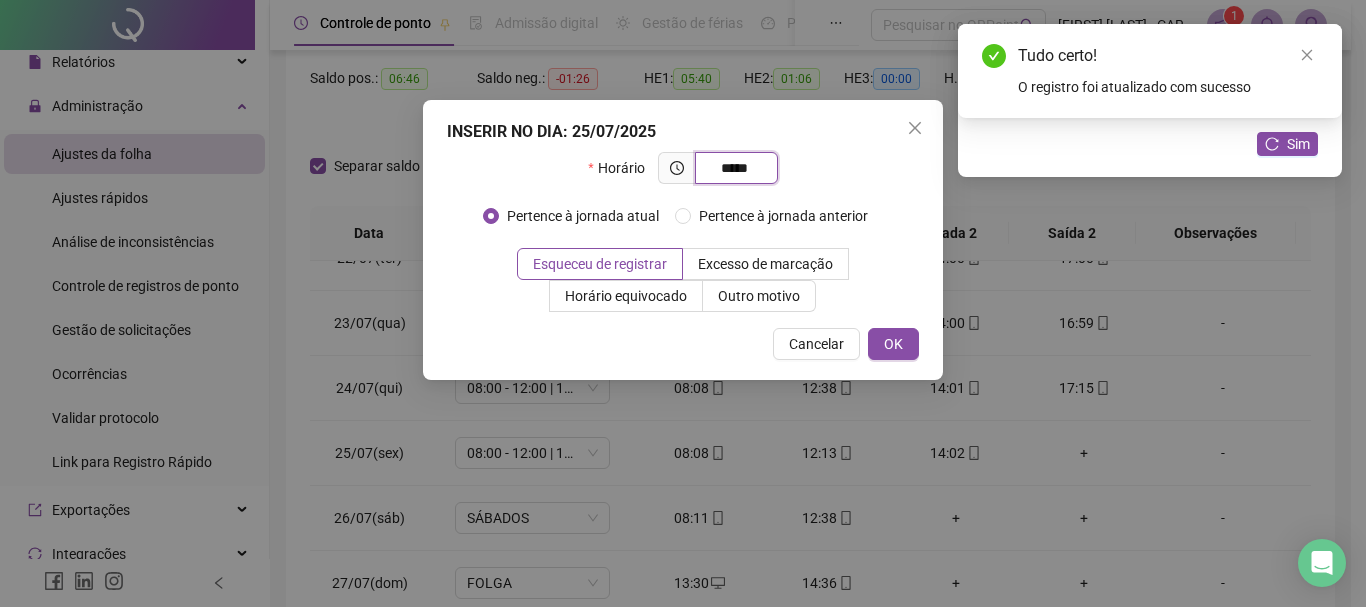 type on "*****" 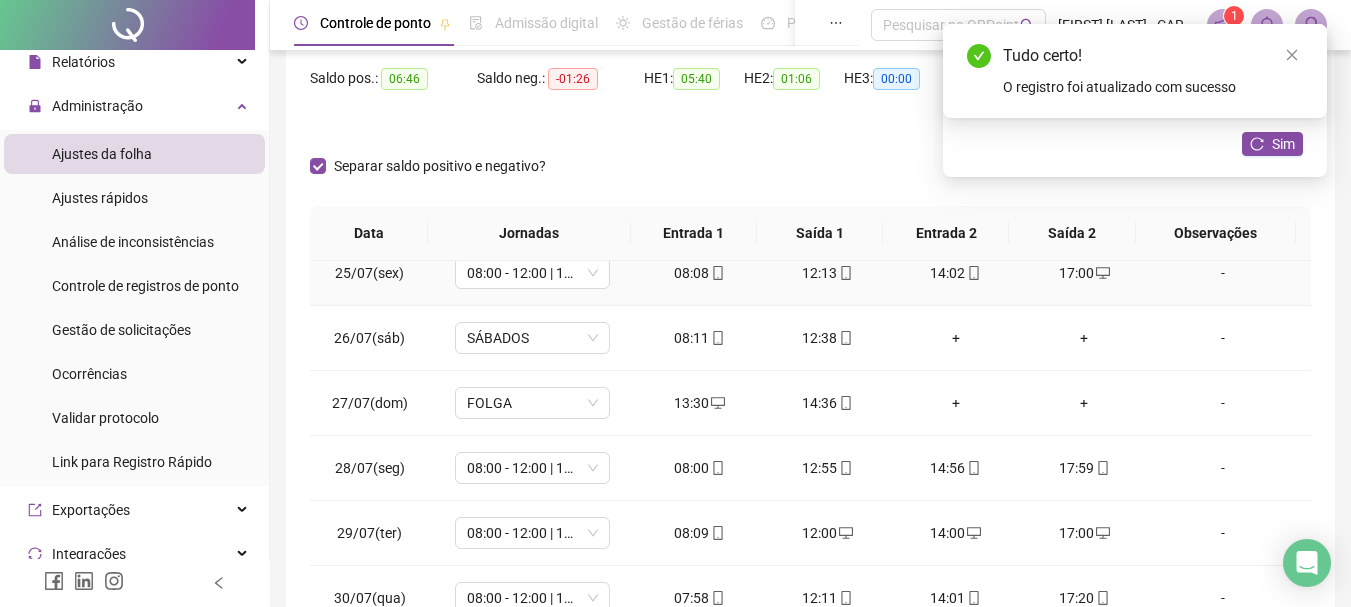 scroll, scrollTop: 1588, scrollLeft: 0, axis: vertical 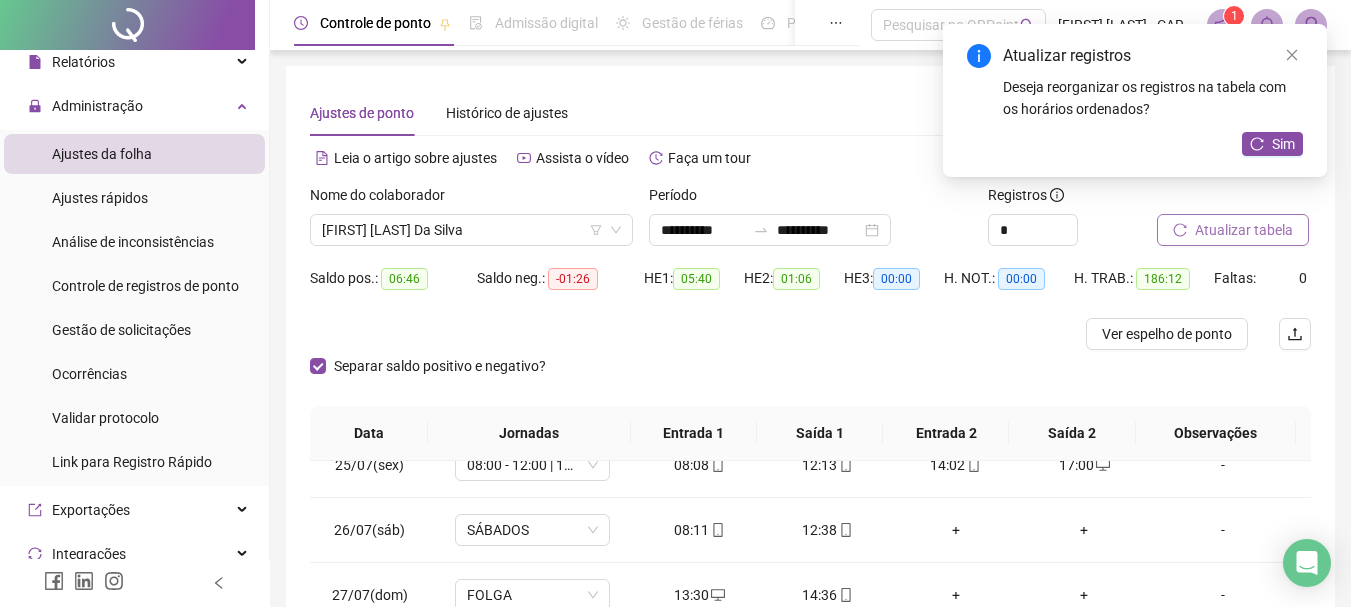 click on "Atualizar tabela" at bounding box center [1244, 230] 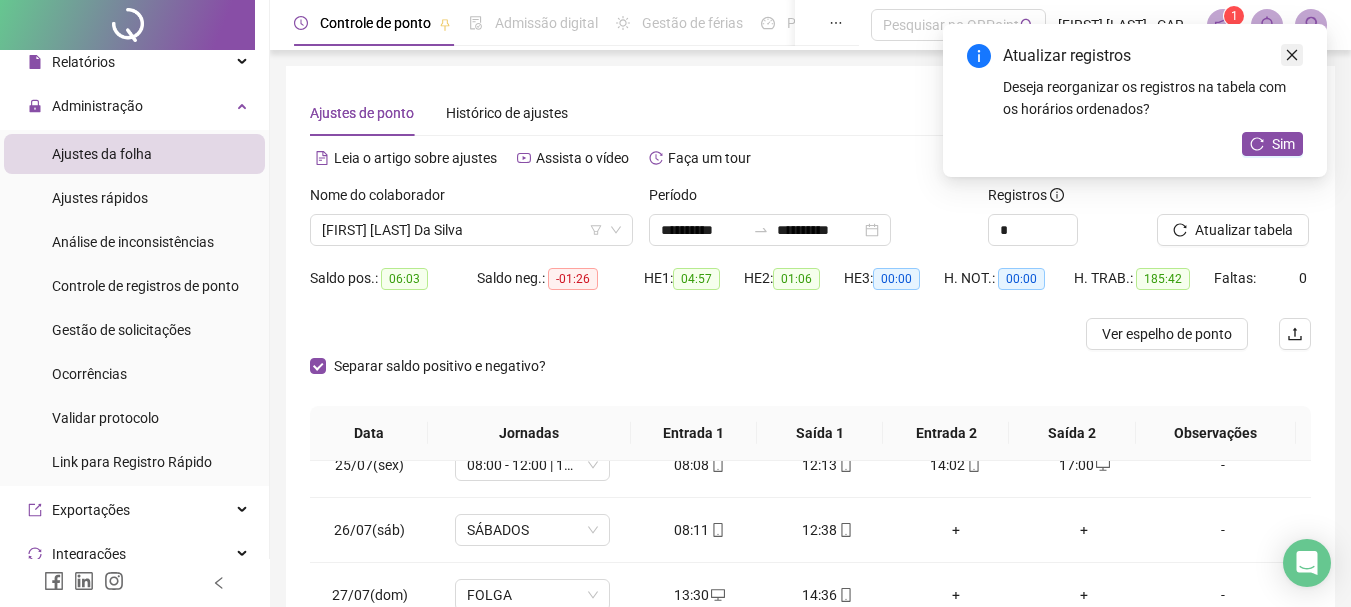 click 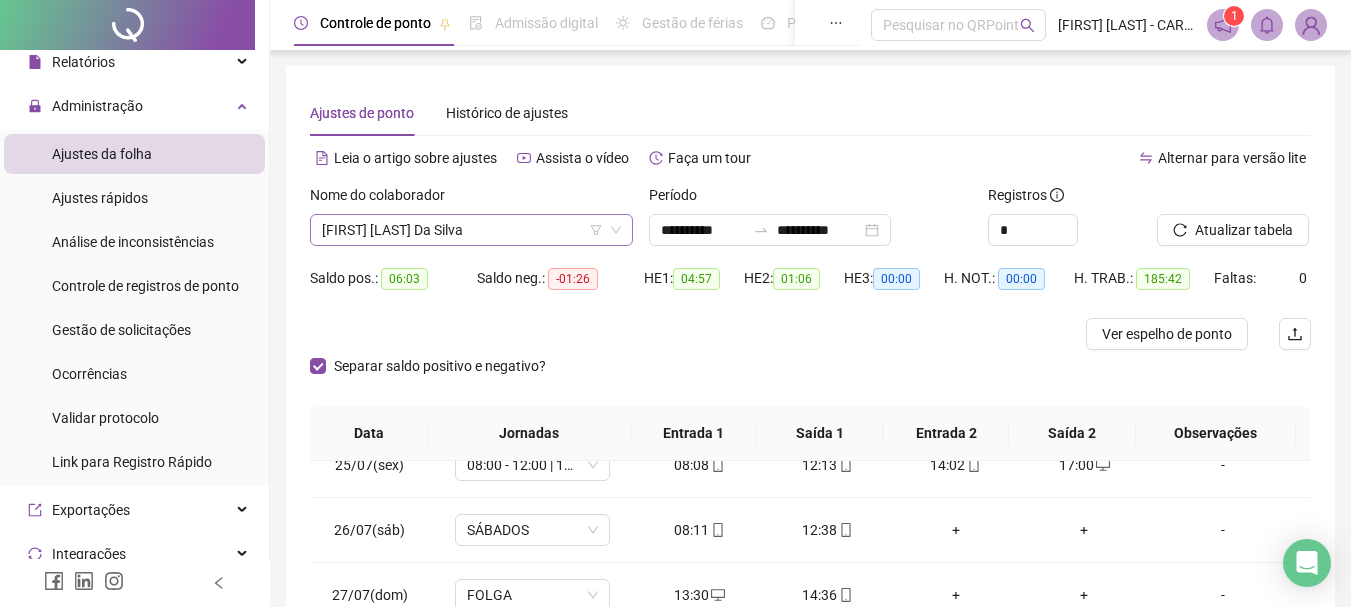 click on "[FIRST] [LAST] Da Silva" at bounding box center (471, 230) 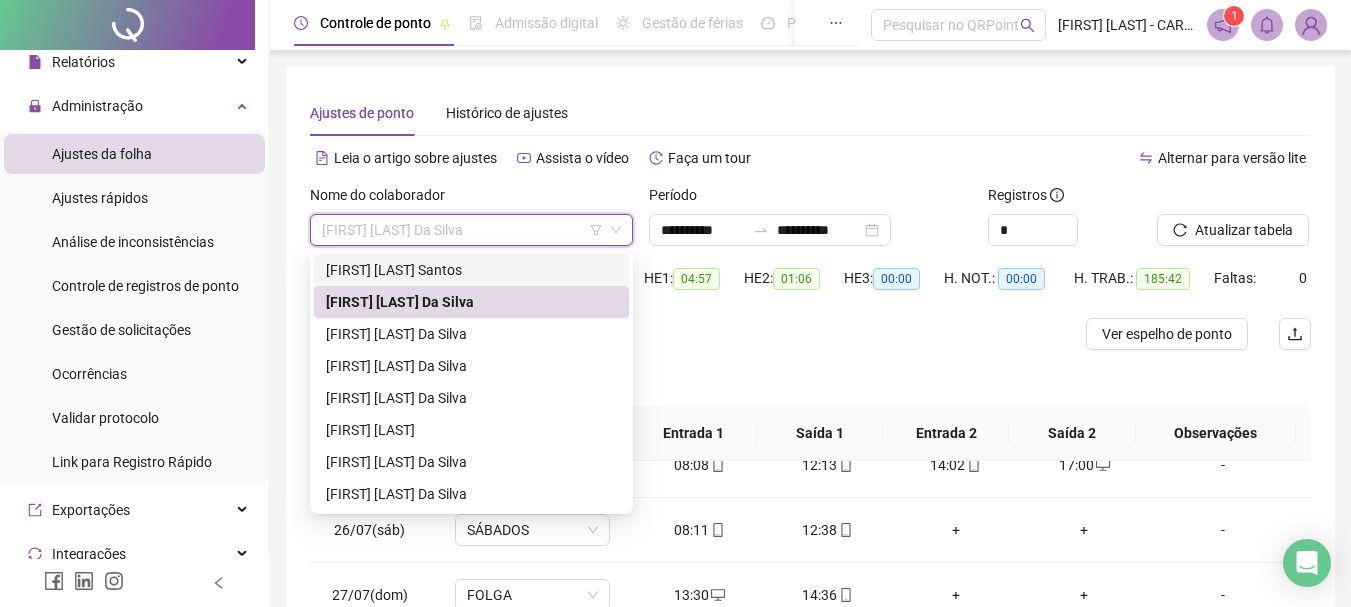 click on "[FIRST] [LAST] Santos" at bounding box center (471, 270) 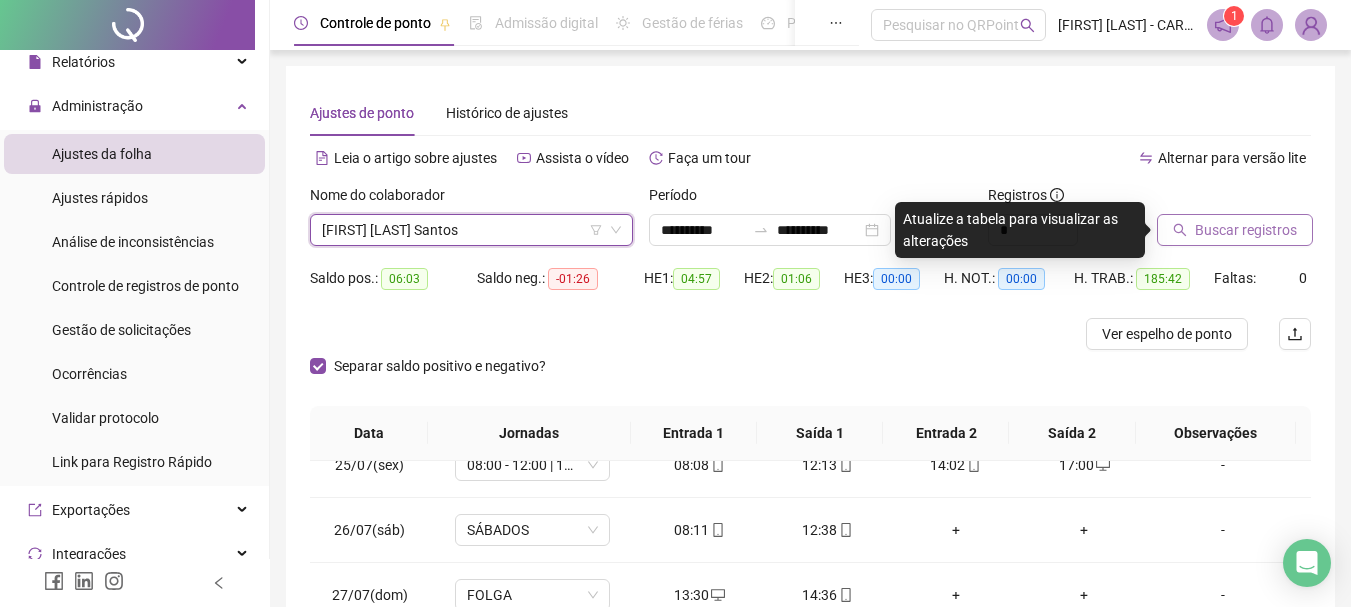 click on "Buscar registros" at bounding box center (1246, 230) 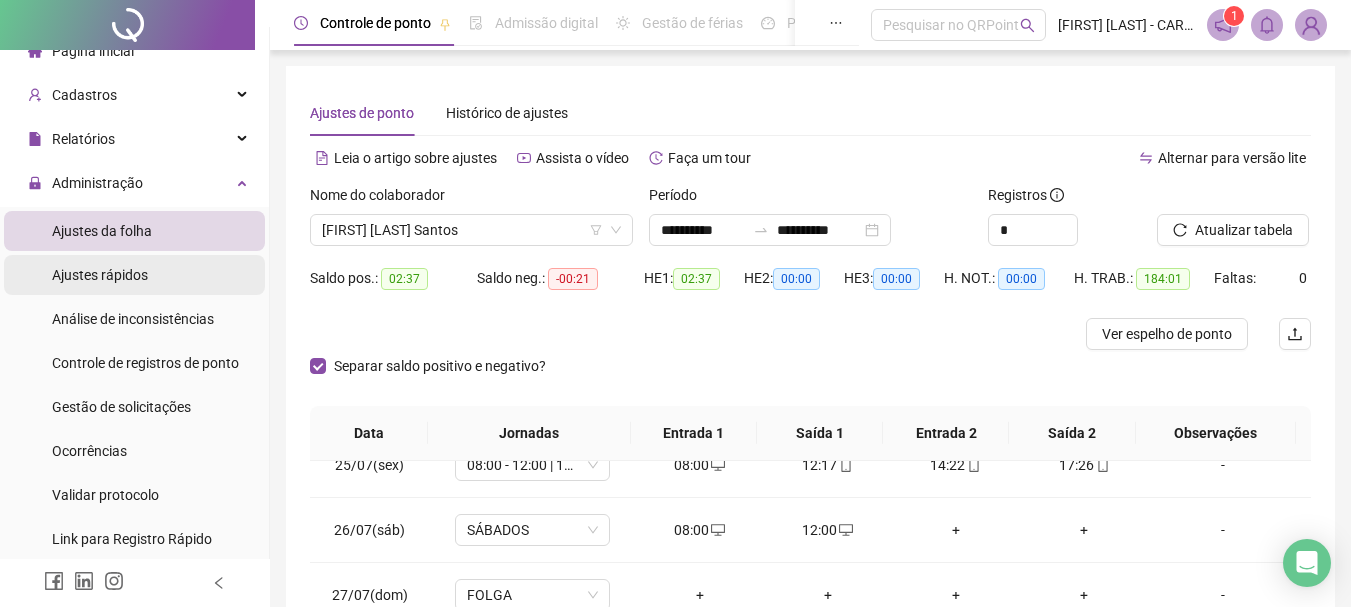 scroll, scrollTop: 0, scrollLeft: 0, axis: both 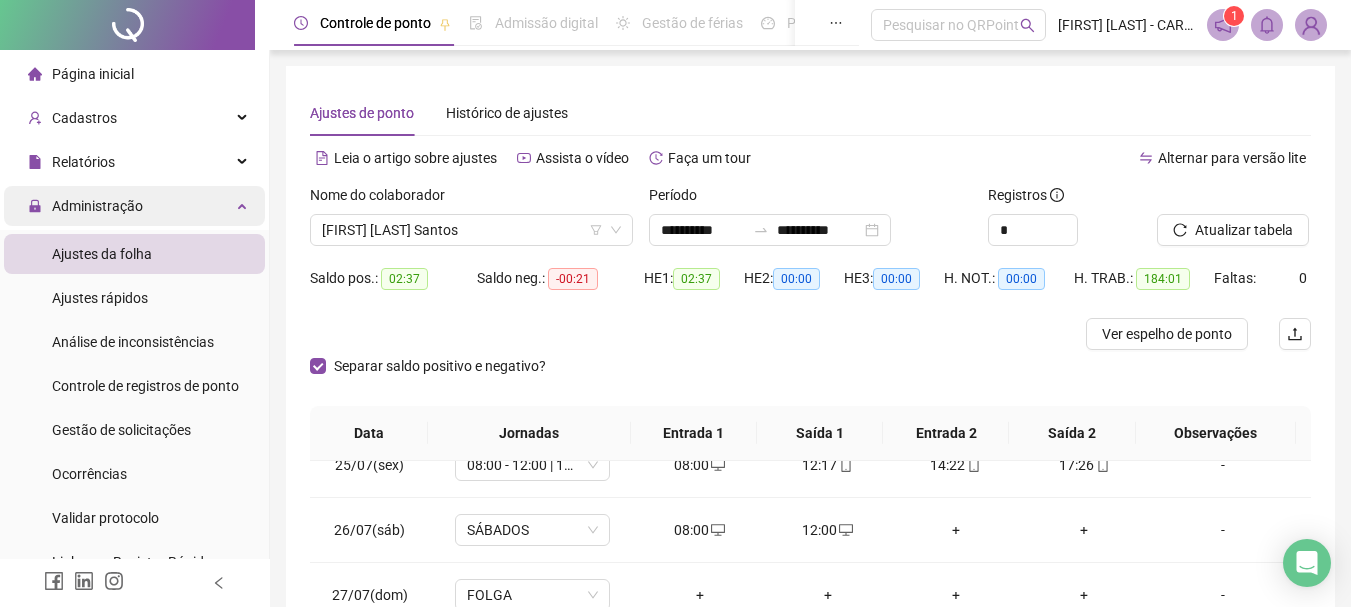 click on "Administração" at bounding box center [97, 206] 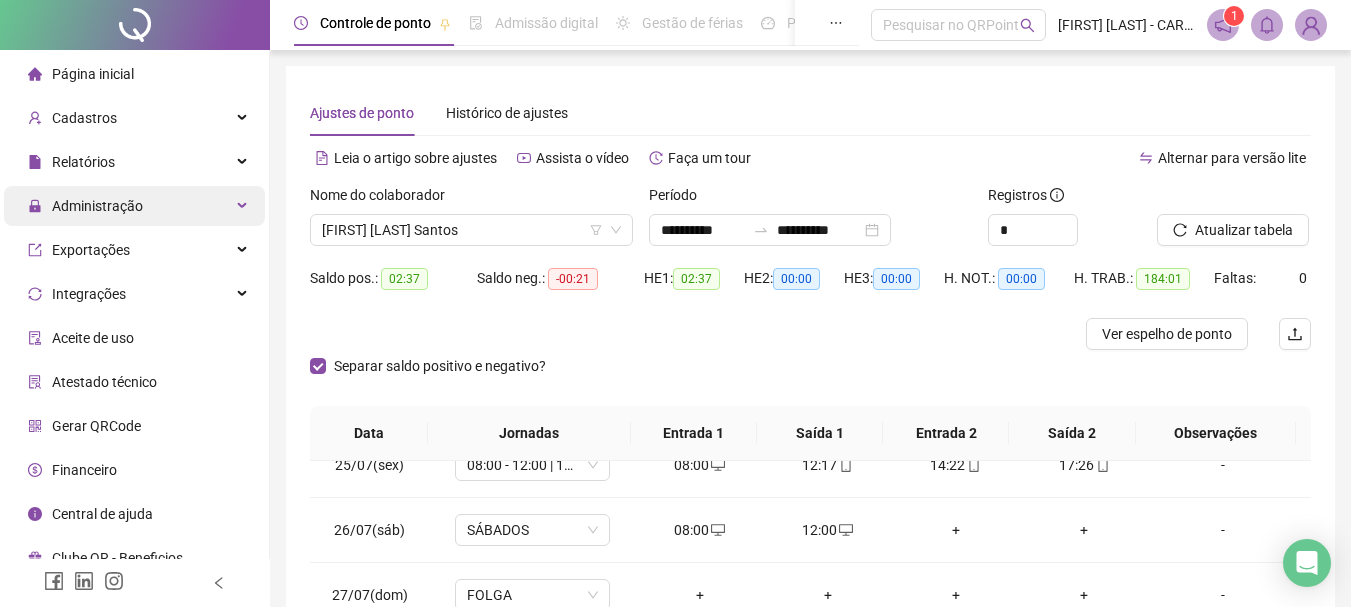 click on "Administração" at bounding box center (97, 206) 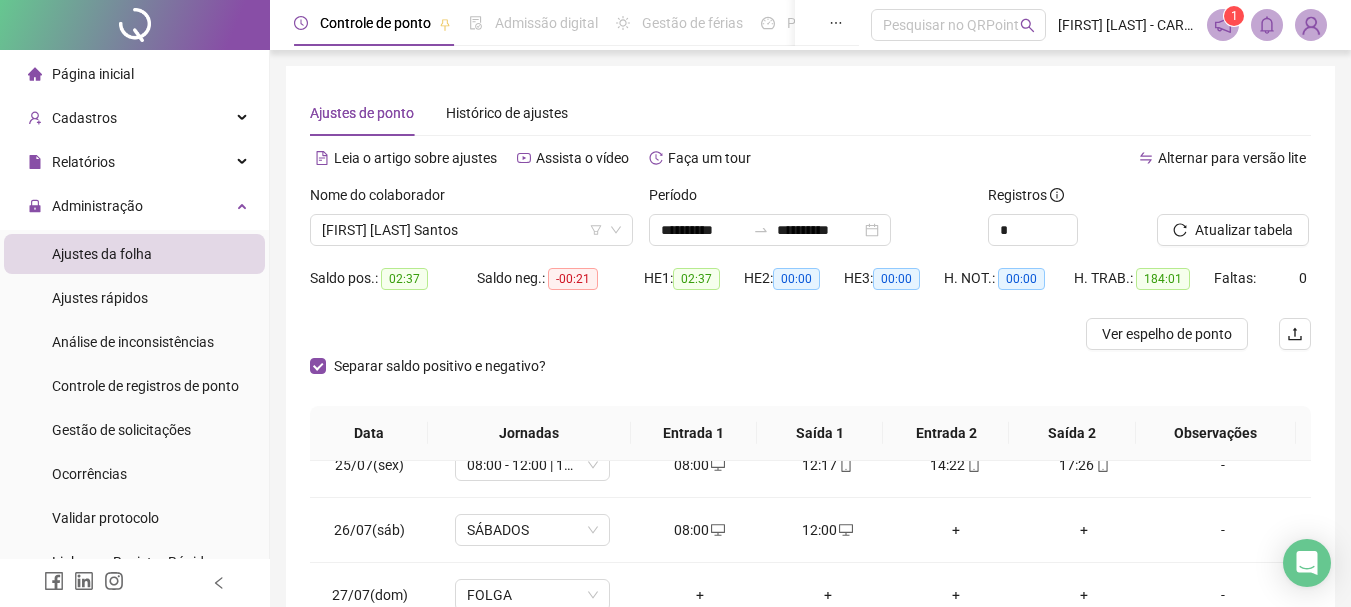 click on "Ajustes da folha" at bounding box center [102, 254] 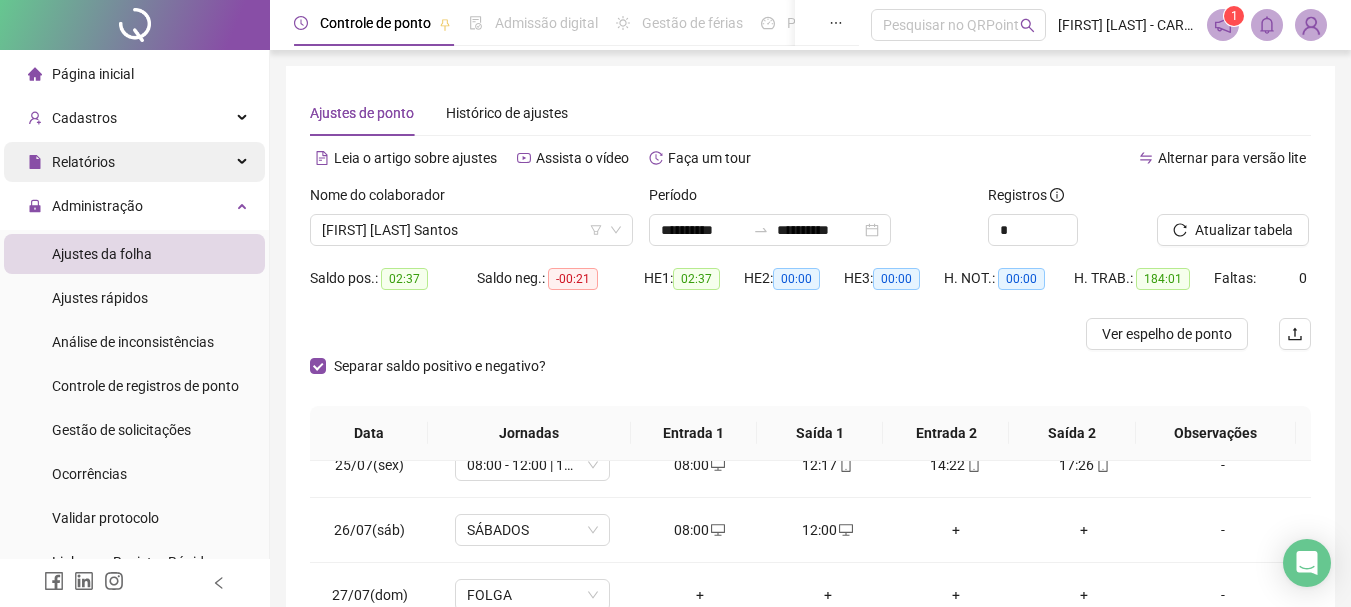 click on "Relatórios" at bounding box center [83, 162] 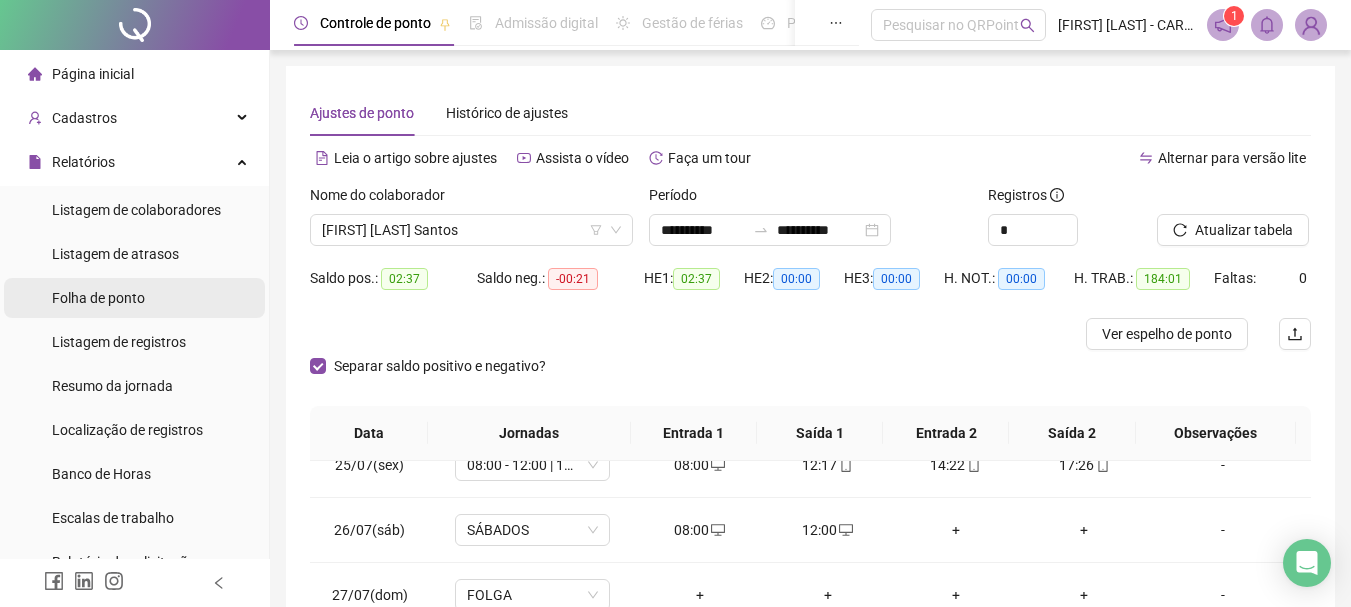 click on "Folha de ponto" at bounding box center [98, 298] 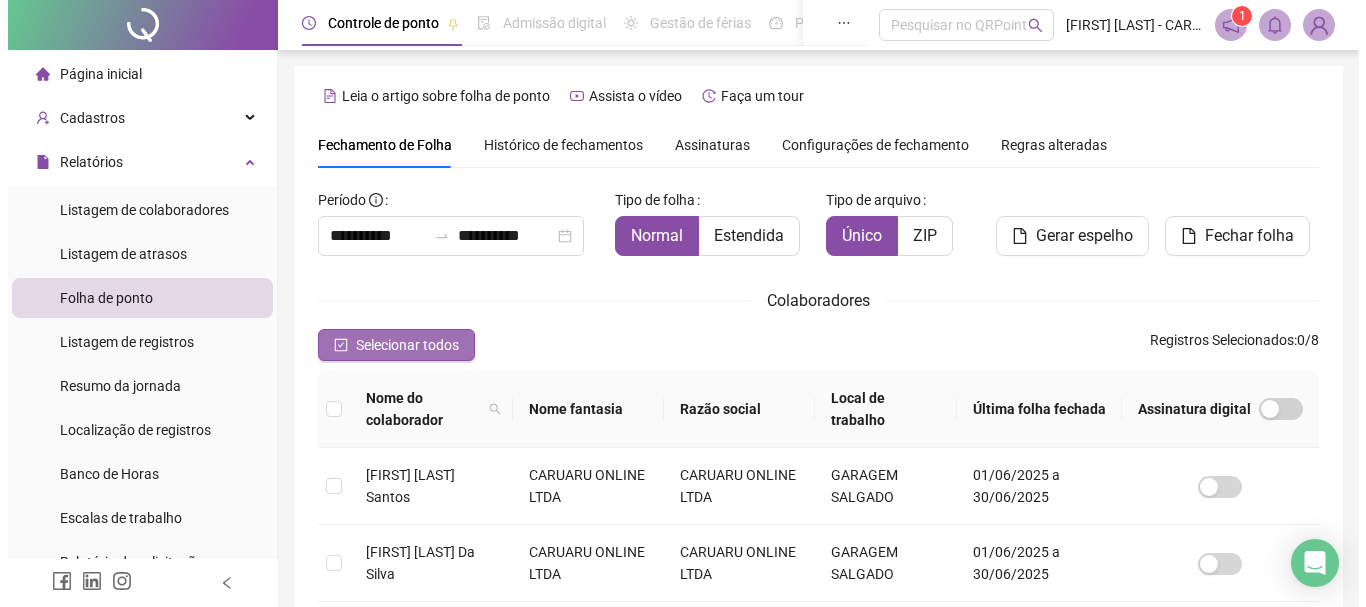 scroll, scrollTop: 106, scrollLeft: 0, axis: vertical 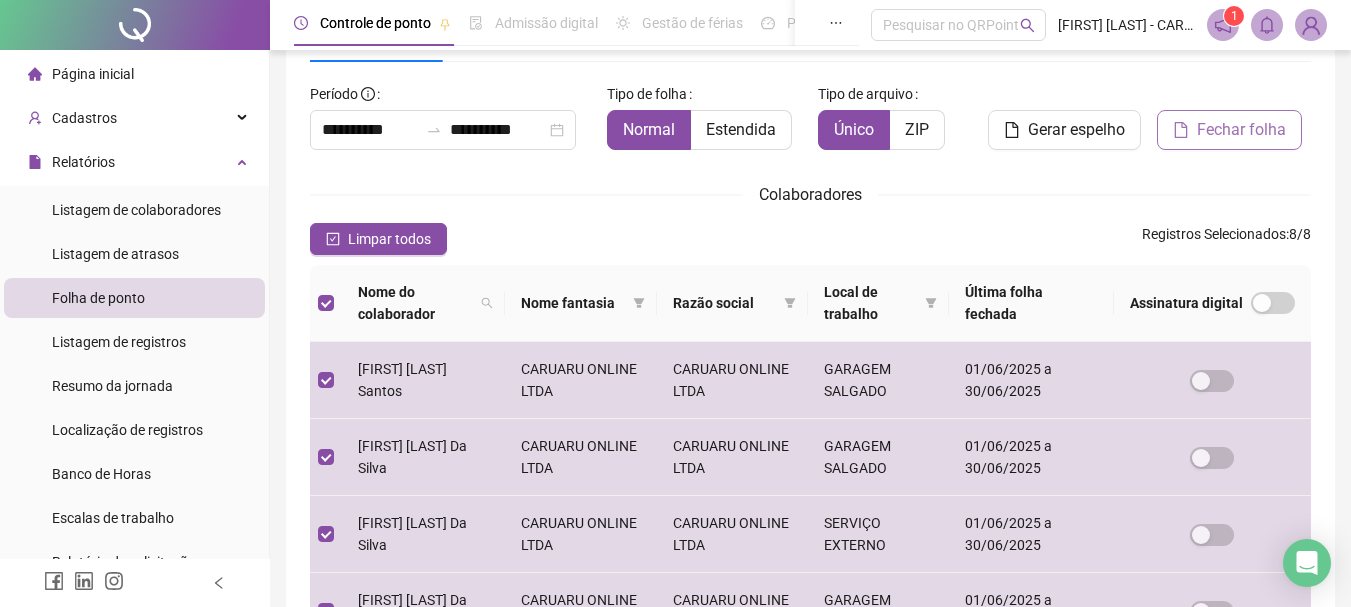 click on "Fechar folha" at bounding box center [1241, 130] 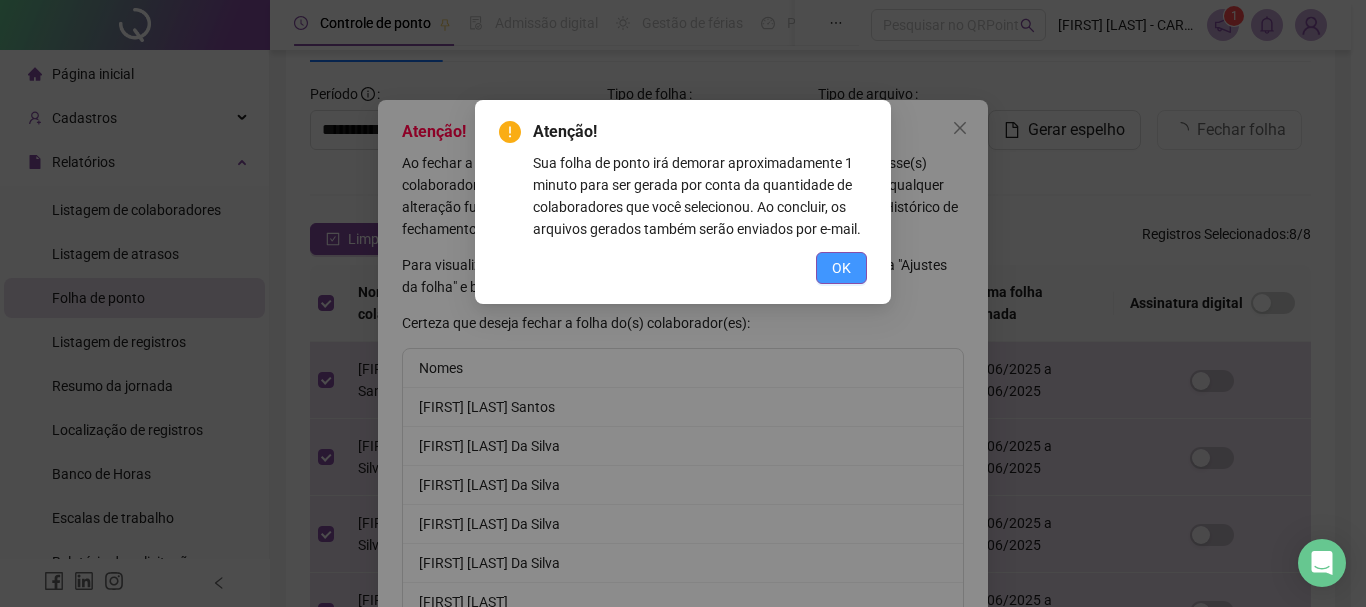 click on "OK" at bounding box center [841, 268] 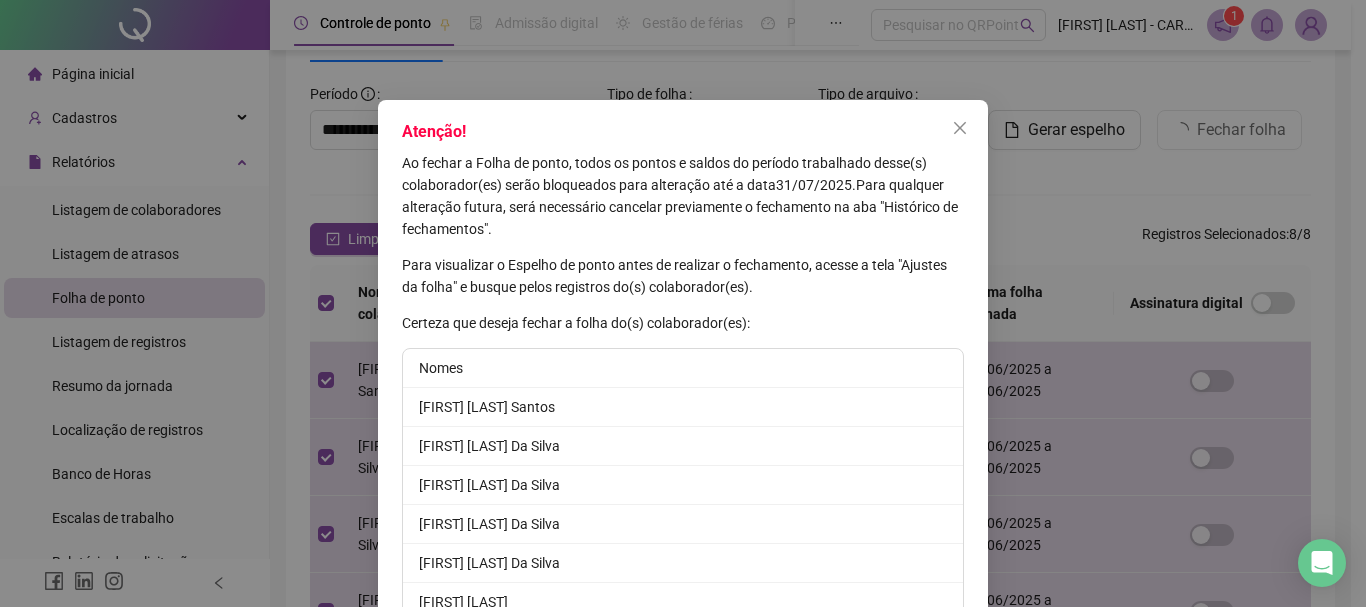 scroll, scrollTop: 181, scrollLeft: 0, axis: vertical 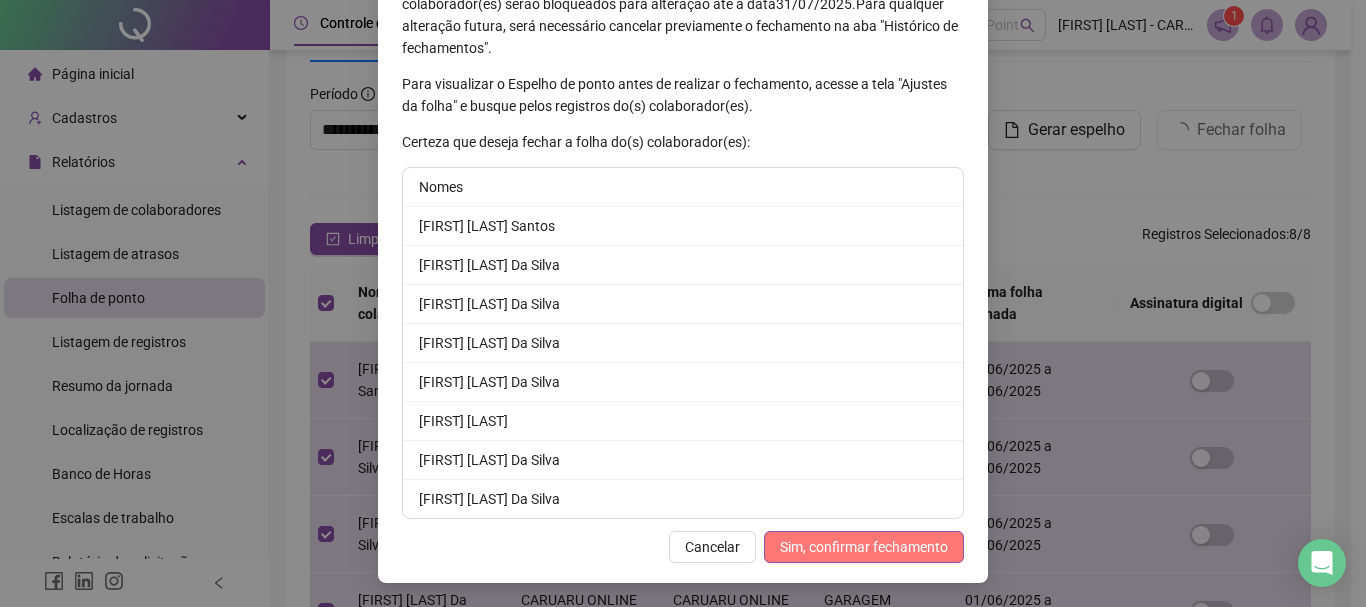 click on "Sim, confirmar fechamento" at bounding box center (864, 547) 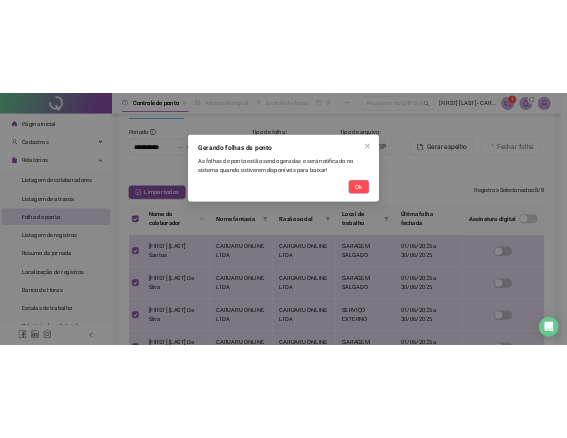 scroll, scrollTop: 83, scrollLeft: 0, axis: vertical 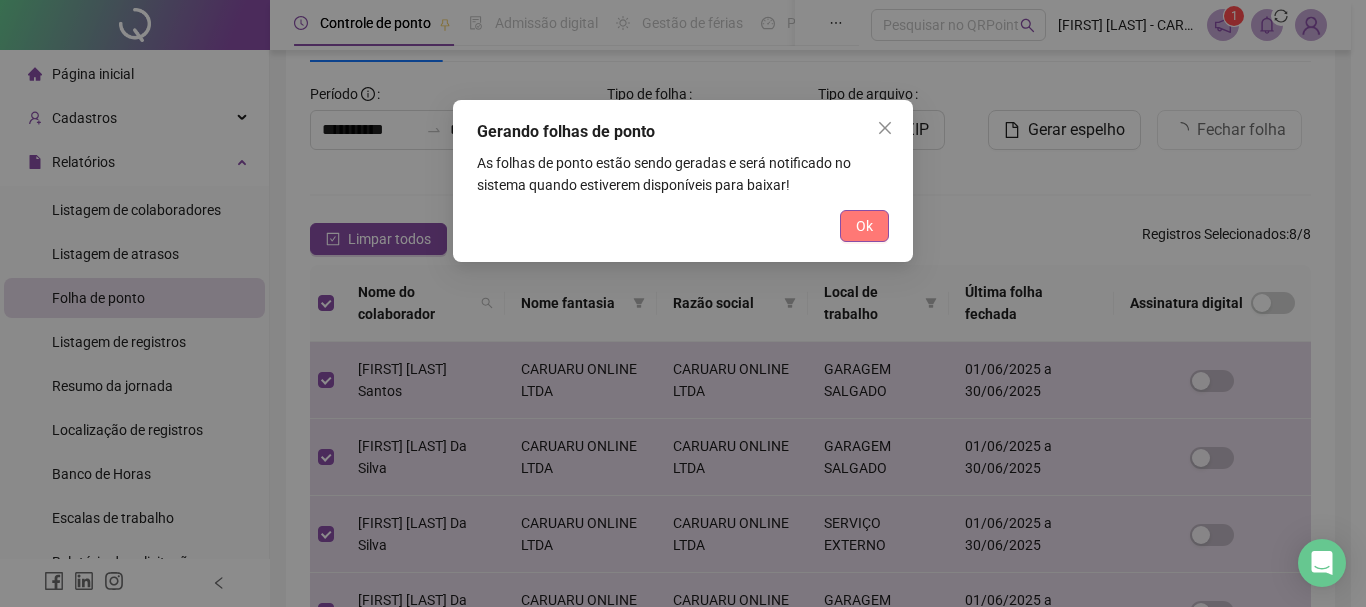 click on "Ok" at bounding box center (864, 226) 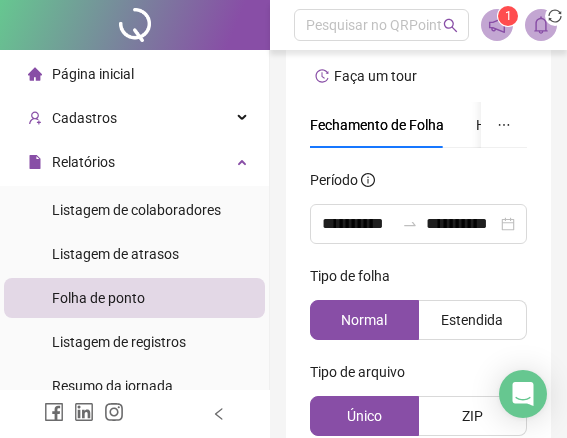 scroll, scrollTop: 591, scrollLeft: 0, axis: vertical 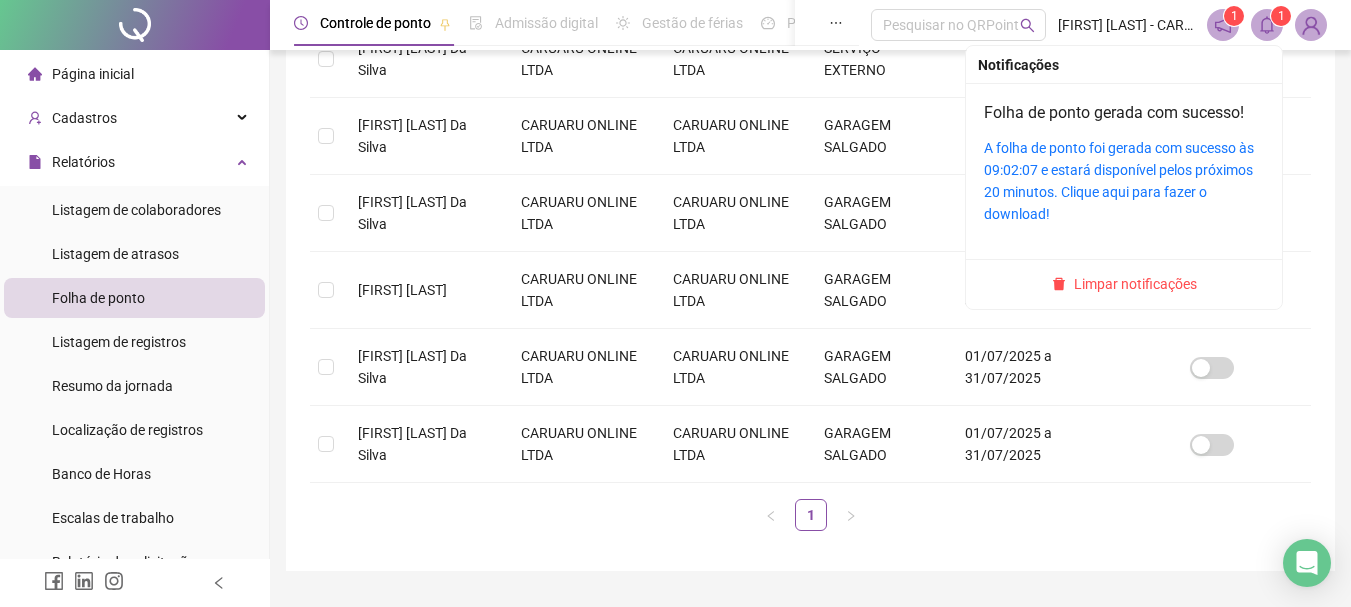 click 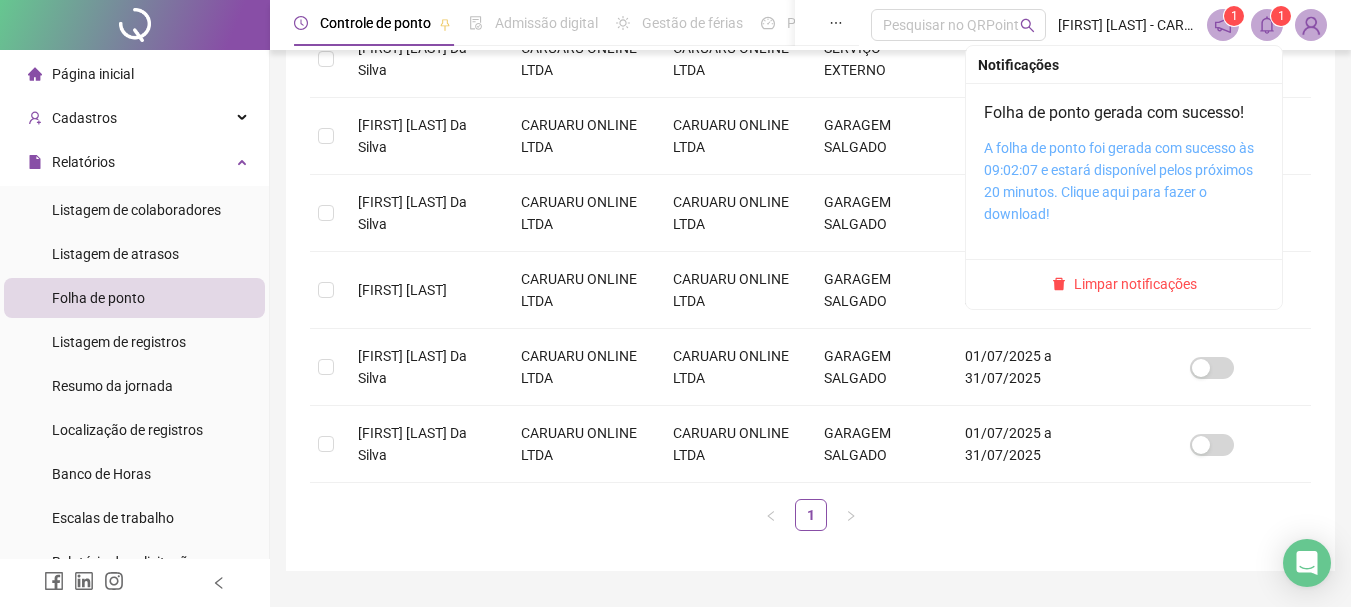 click on "A folha de ponto foi gerada com sucesso às 09:02:07 e estará disponível pelos próximos 20 minutos.
Clique aqui para fazer o download!" at bounding box center (1119, 181) 